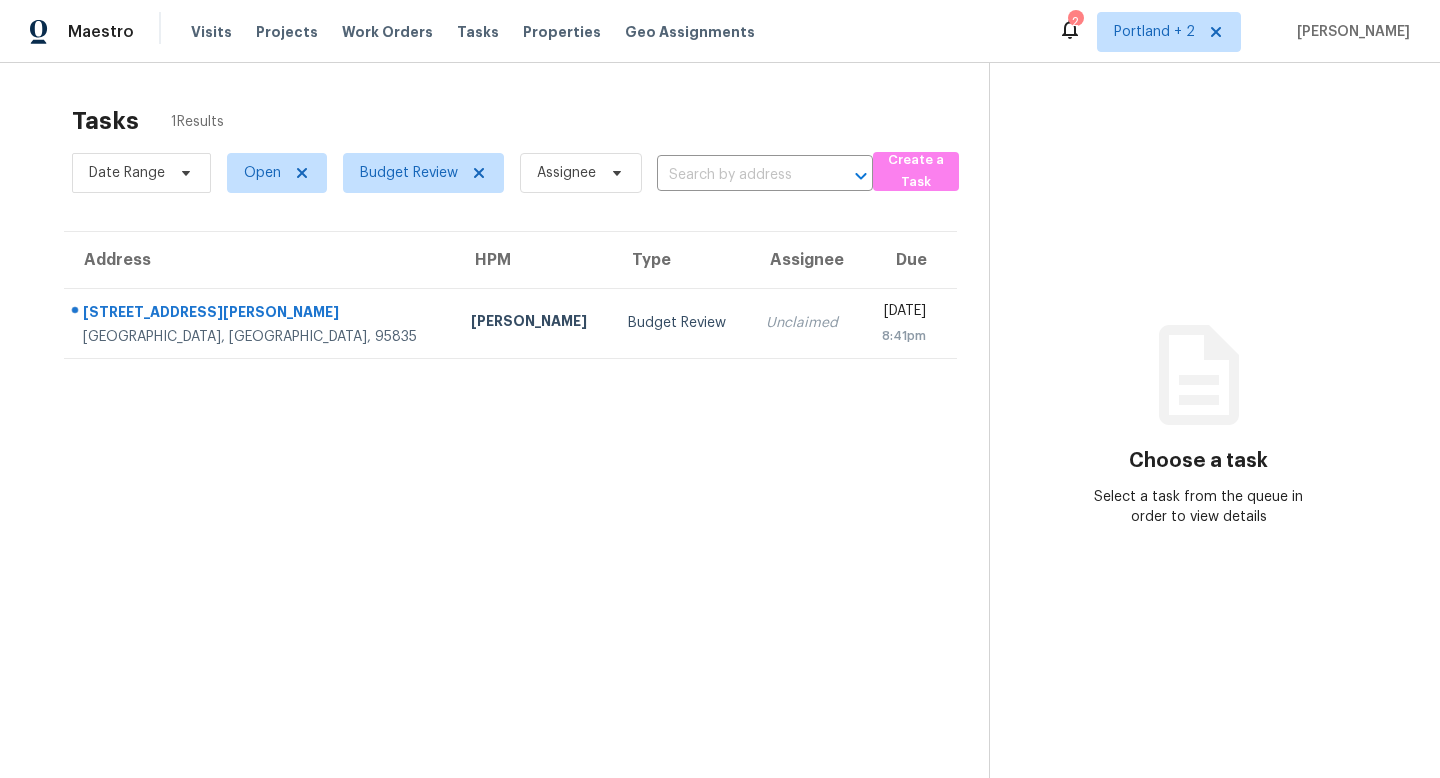 scroll, scrollTop: 0, scrollLeft: 0, axis: both 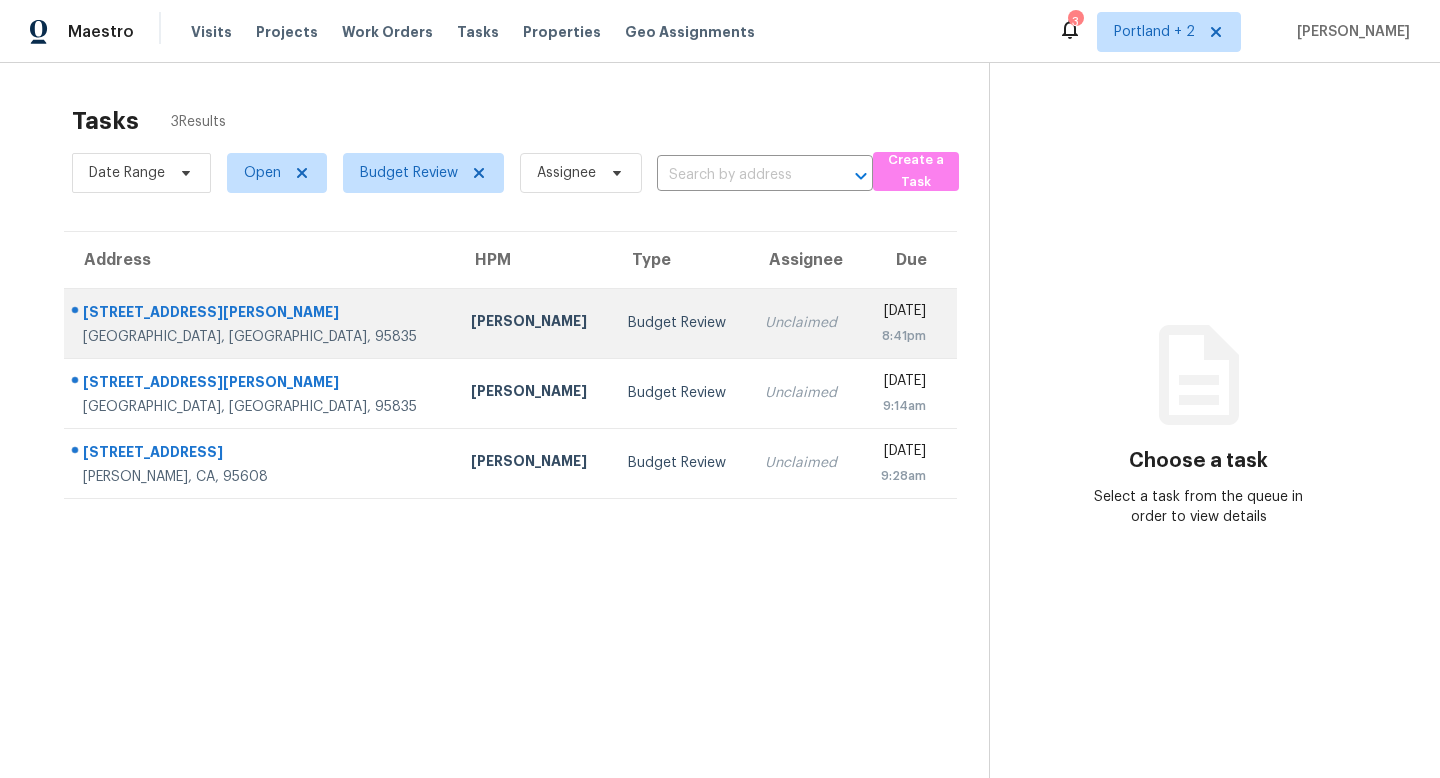 click on "Toni Little" at bounding box center (533, 323) 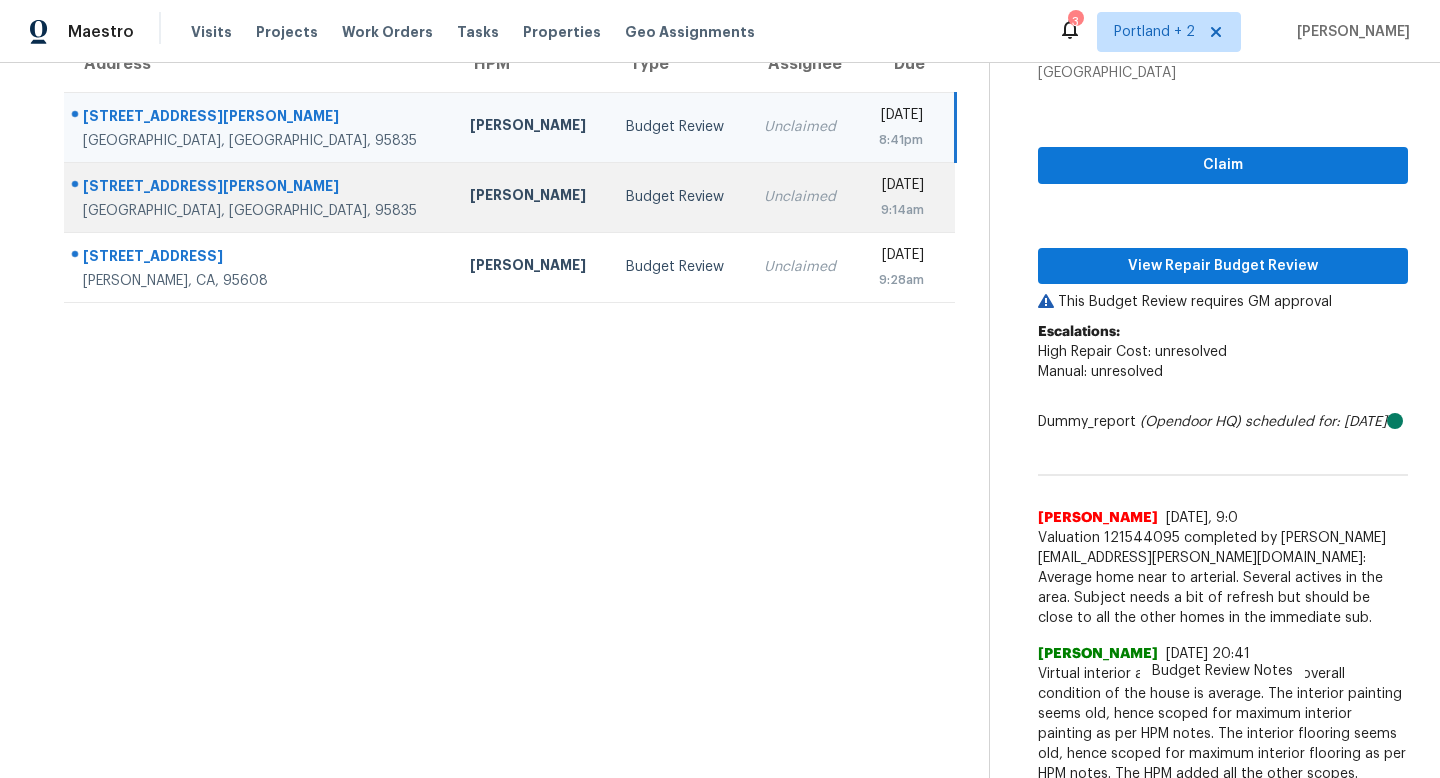 scroll, scrollTop: 244, scrollLeft: 0, axis: vertical 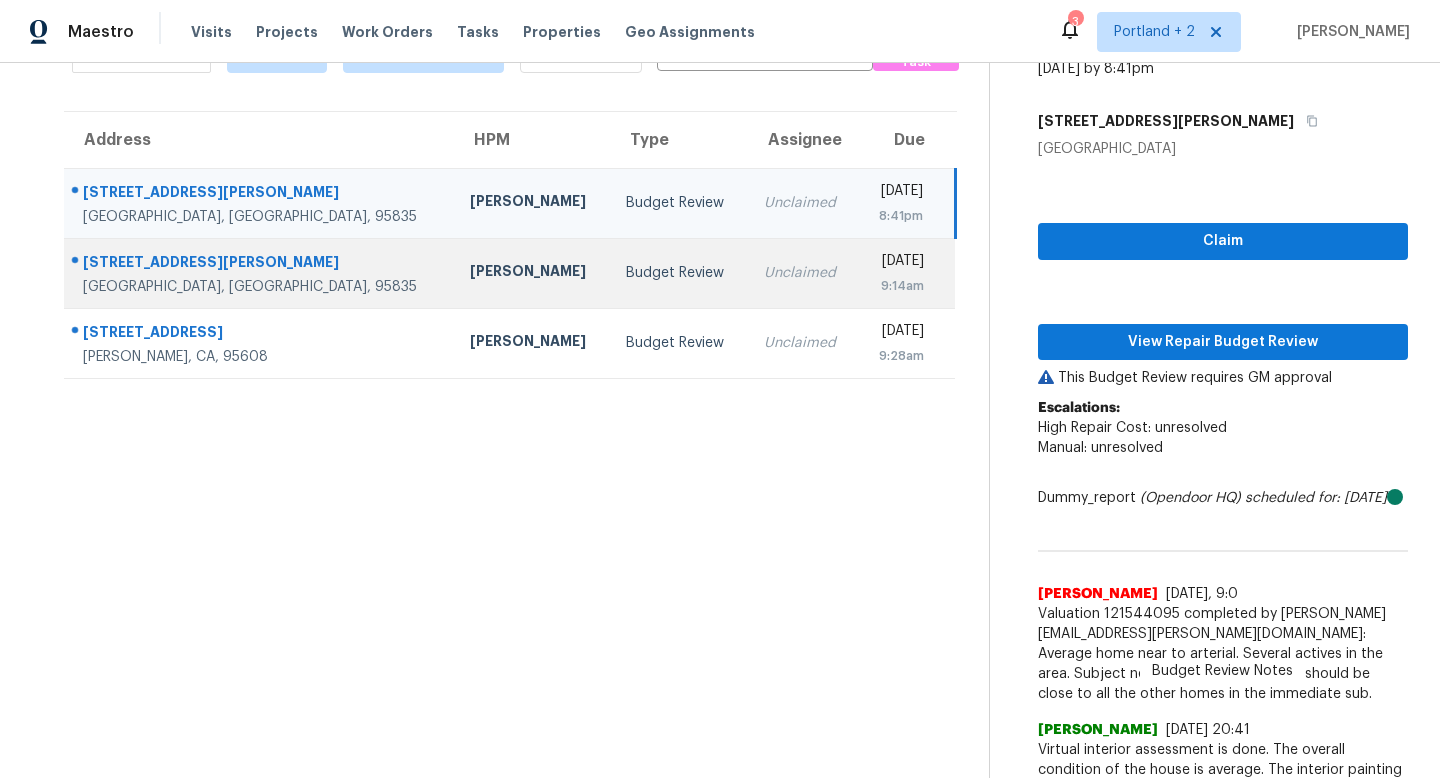 click on "Budget Review" at bounding box center [678, 273] 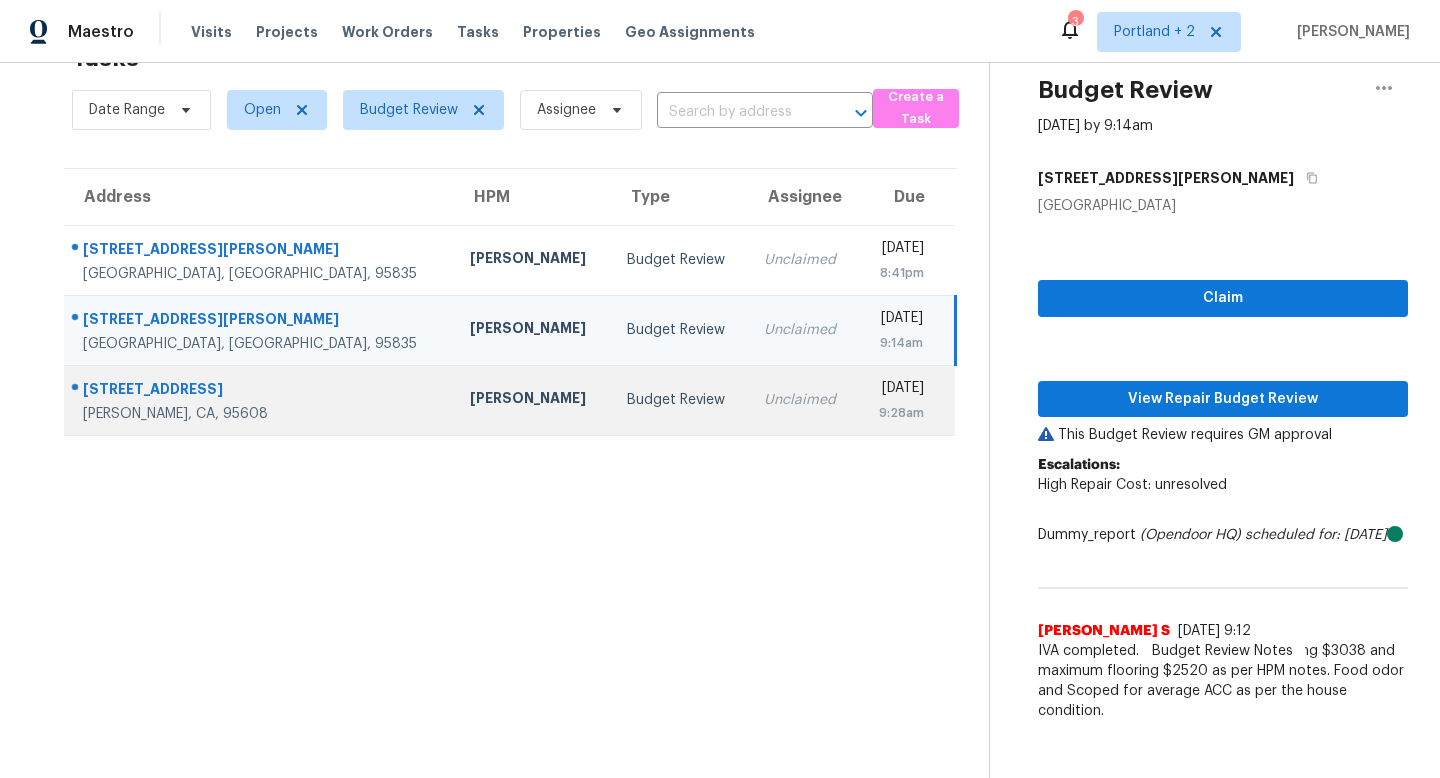 click on "[PERSON_NAME]" at bounding box center (532, 400) 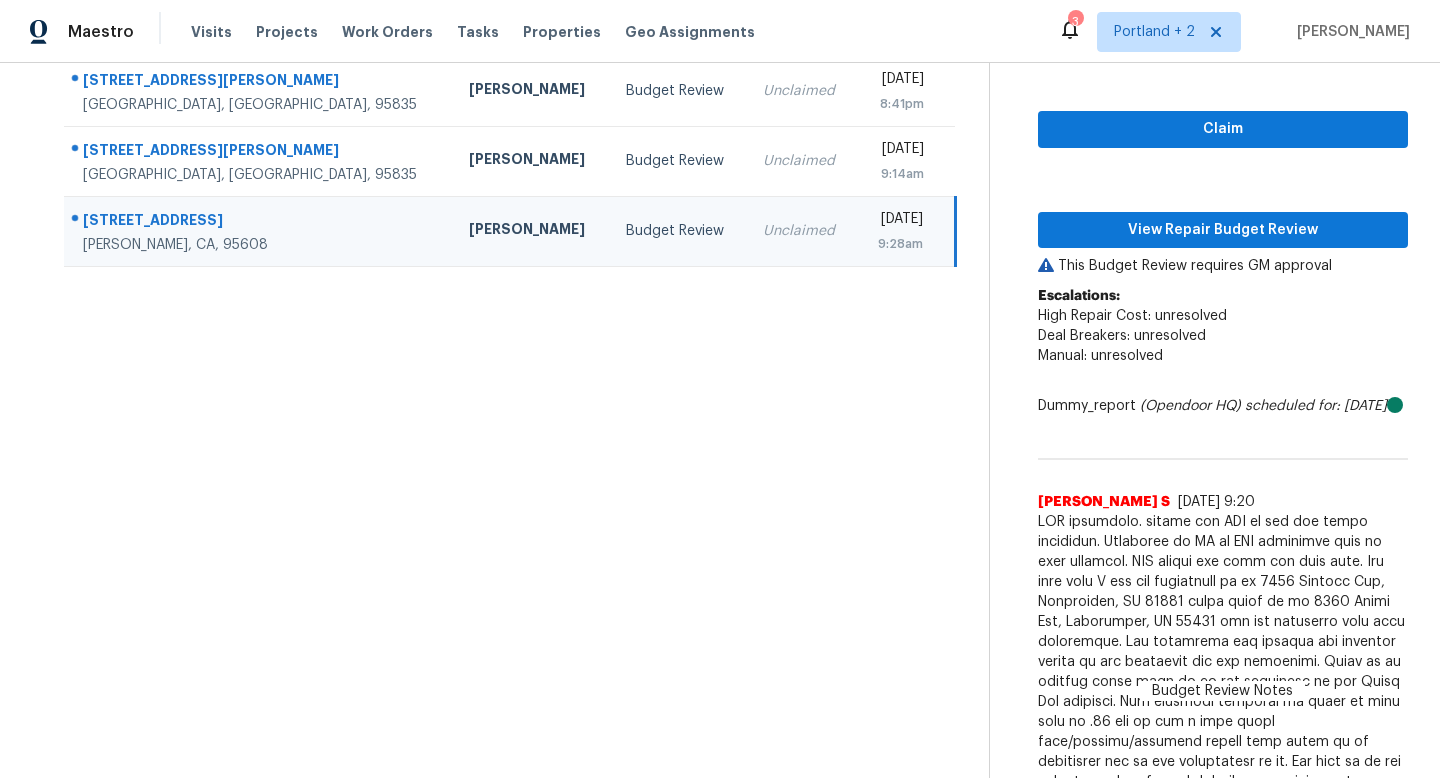 scroll, scrollTop: 0, scrollLeft: 0, axis: both 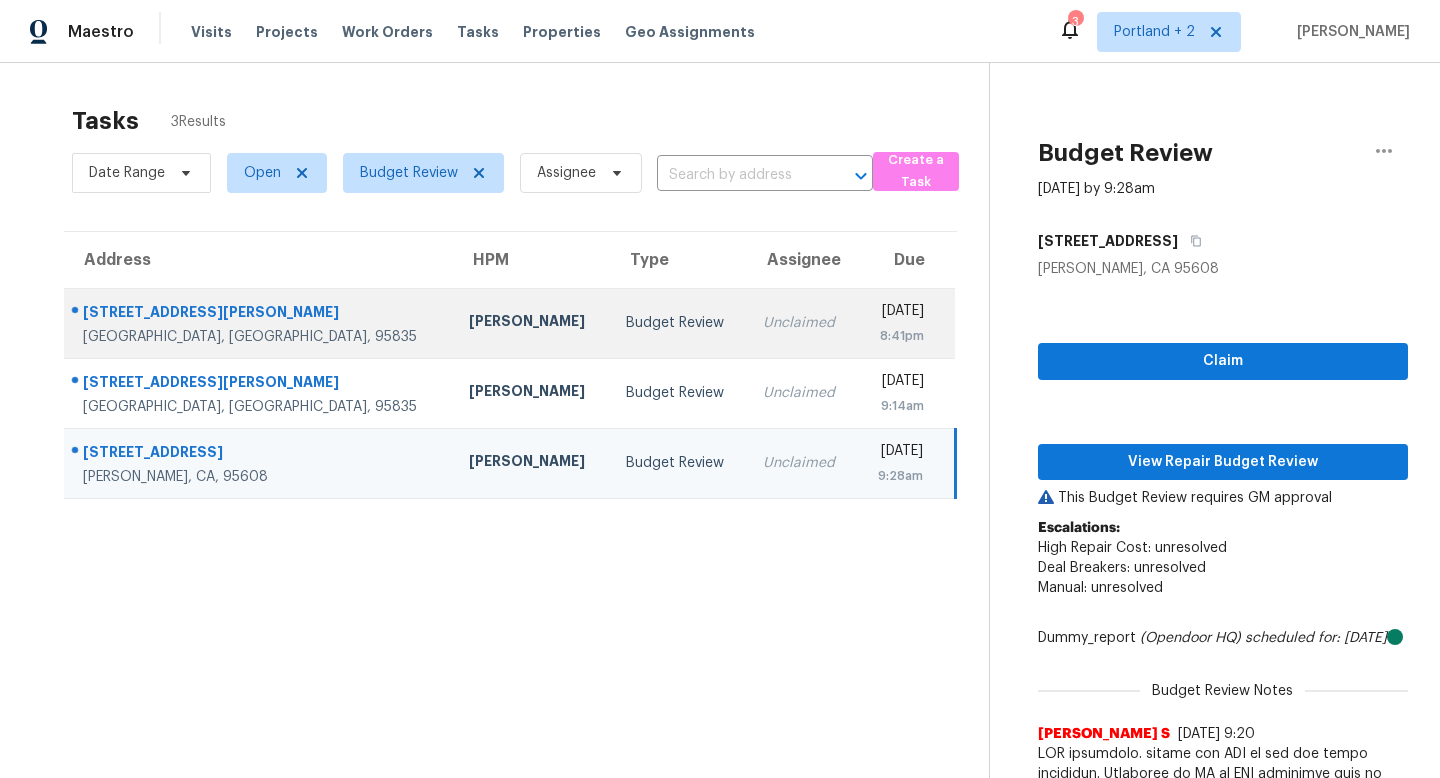 click on "Budget Review" at bounding box center (678, 323) 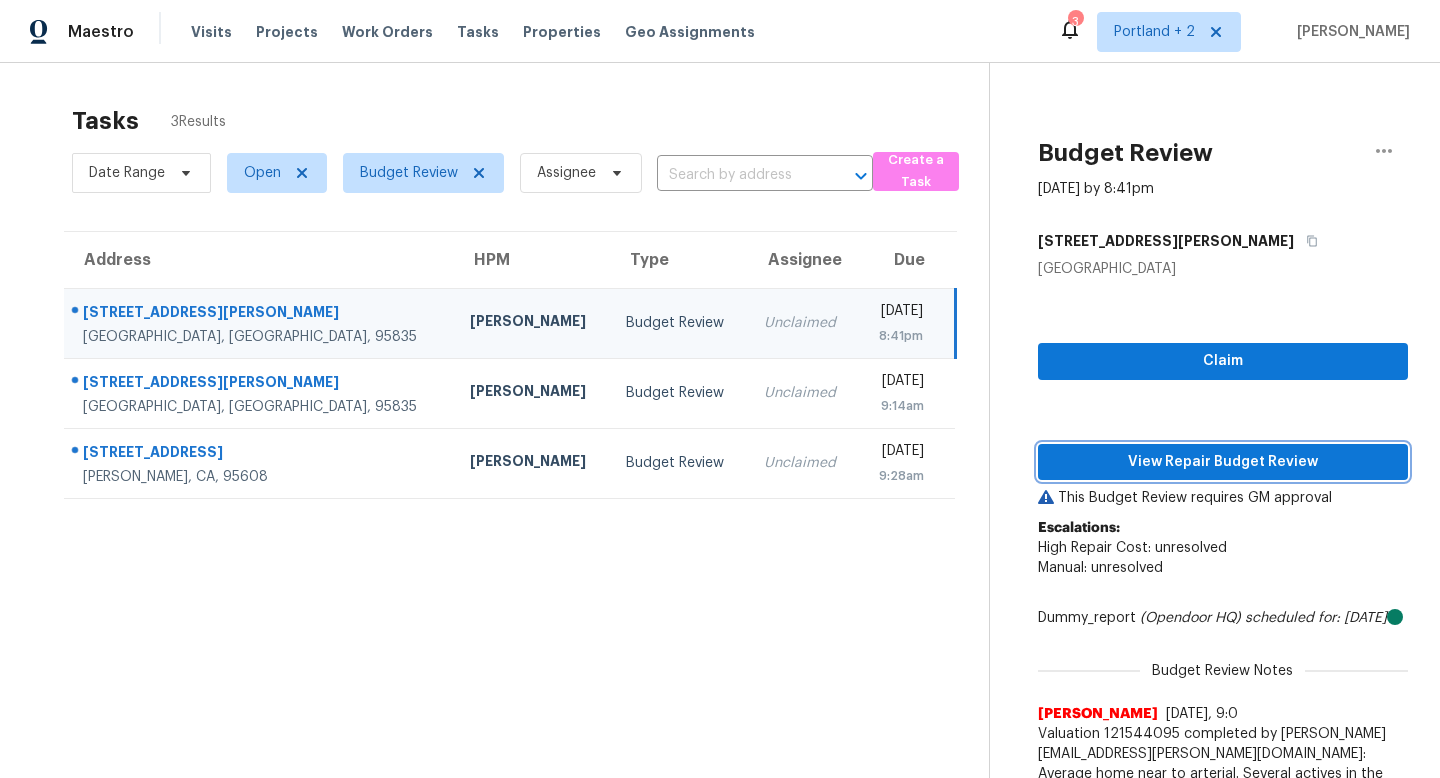 click on "View Repair Budget Review" at bounding box center [1223, 462] 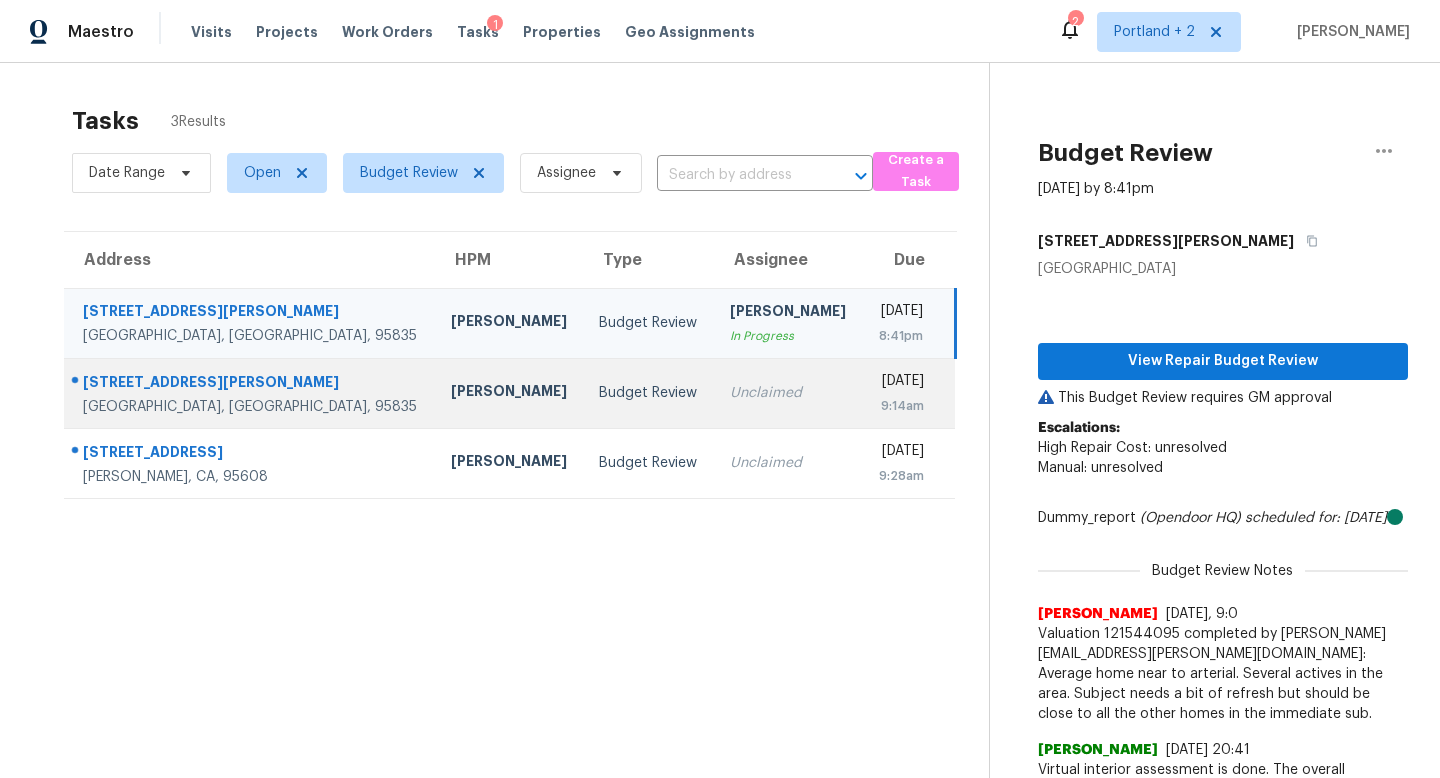 click on "Toni Little" at bounding box center [509, 393] 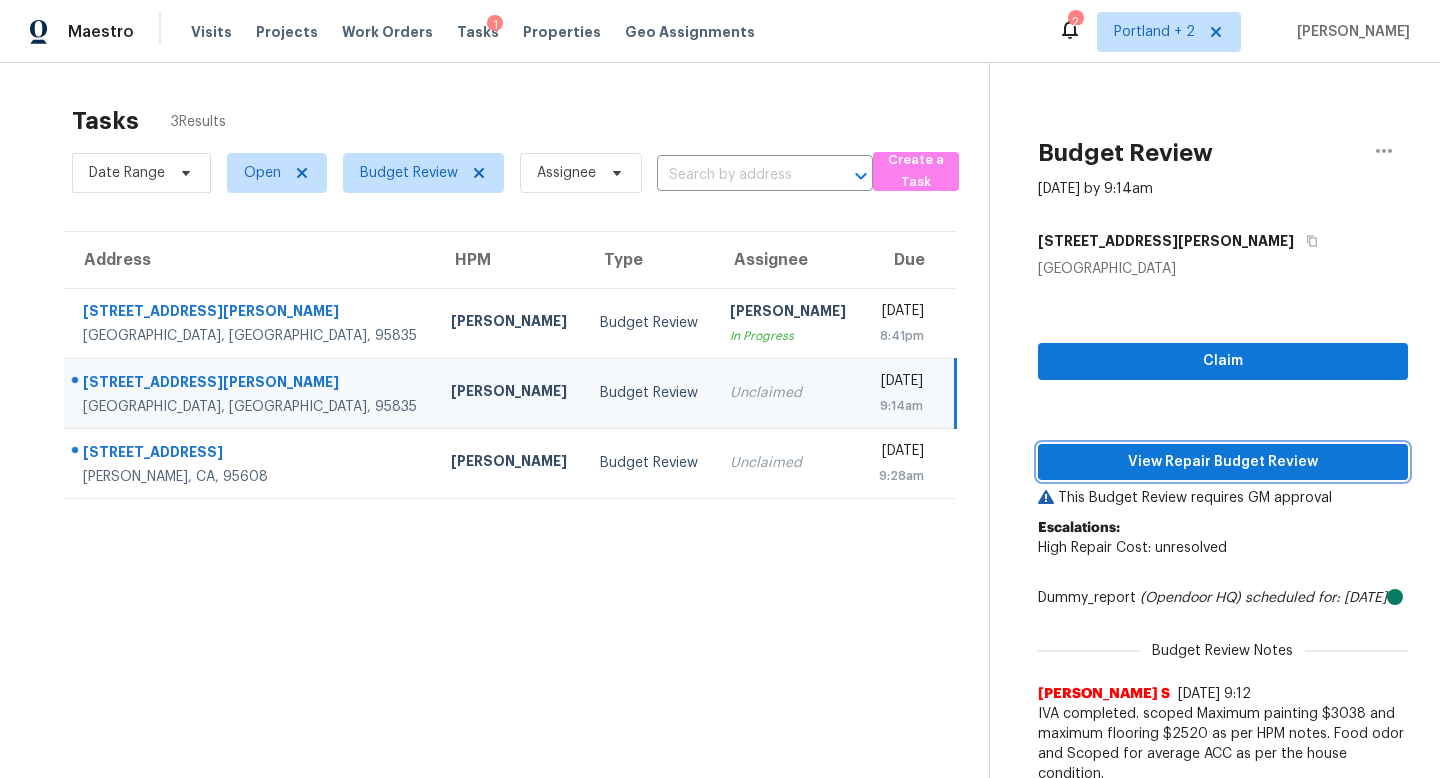 click on "View Repair Budget Review" at bounding box center (1223, 462) 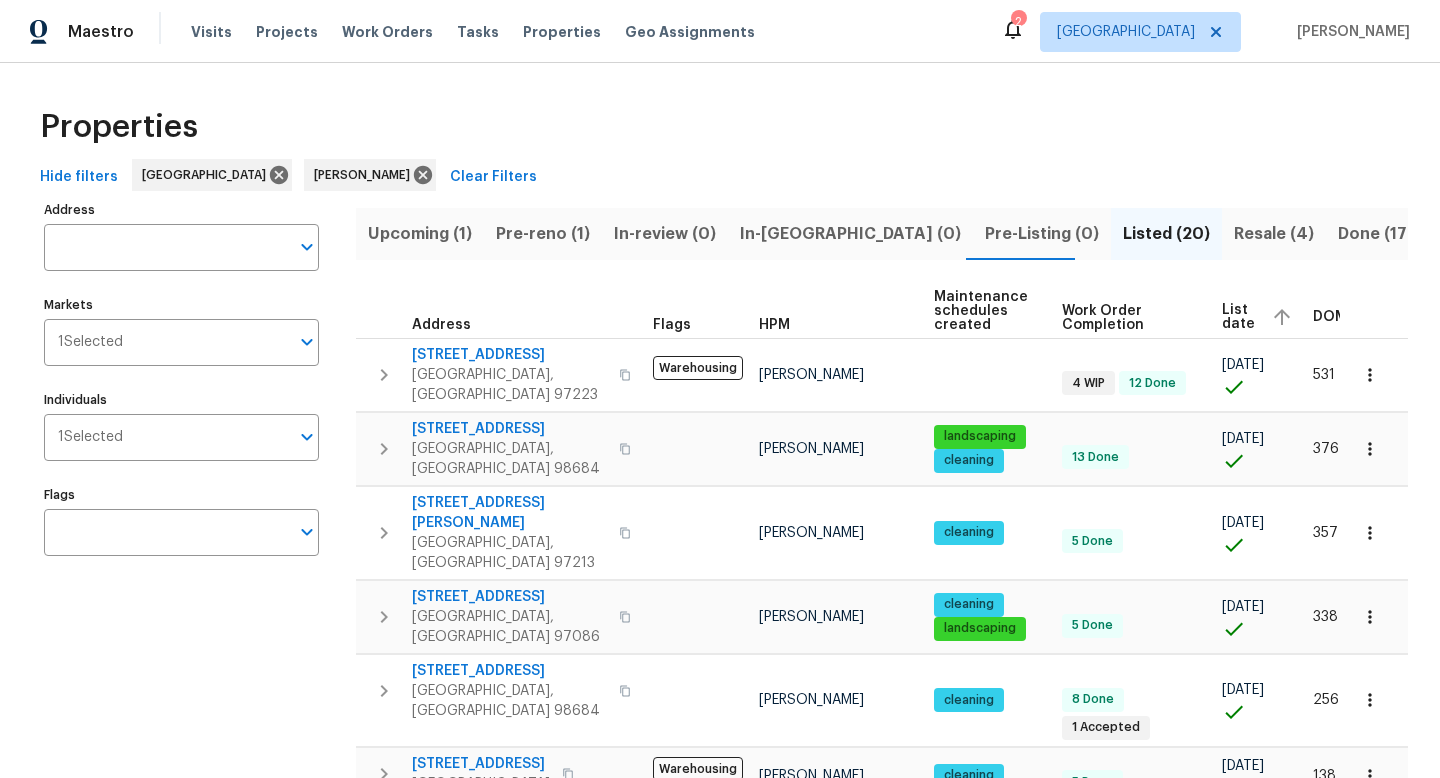 click on "Address Address Markets 1  Selected Markets Individuals 1  Selected Individuals Flags Flags" at bounding box center [194, 1048] 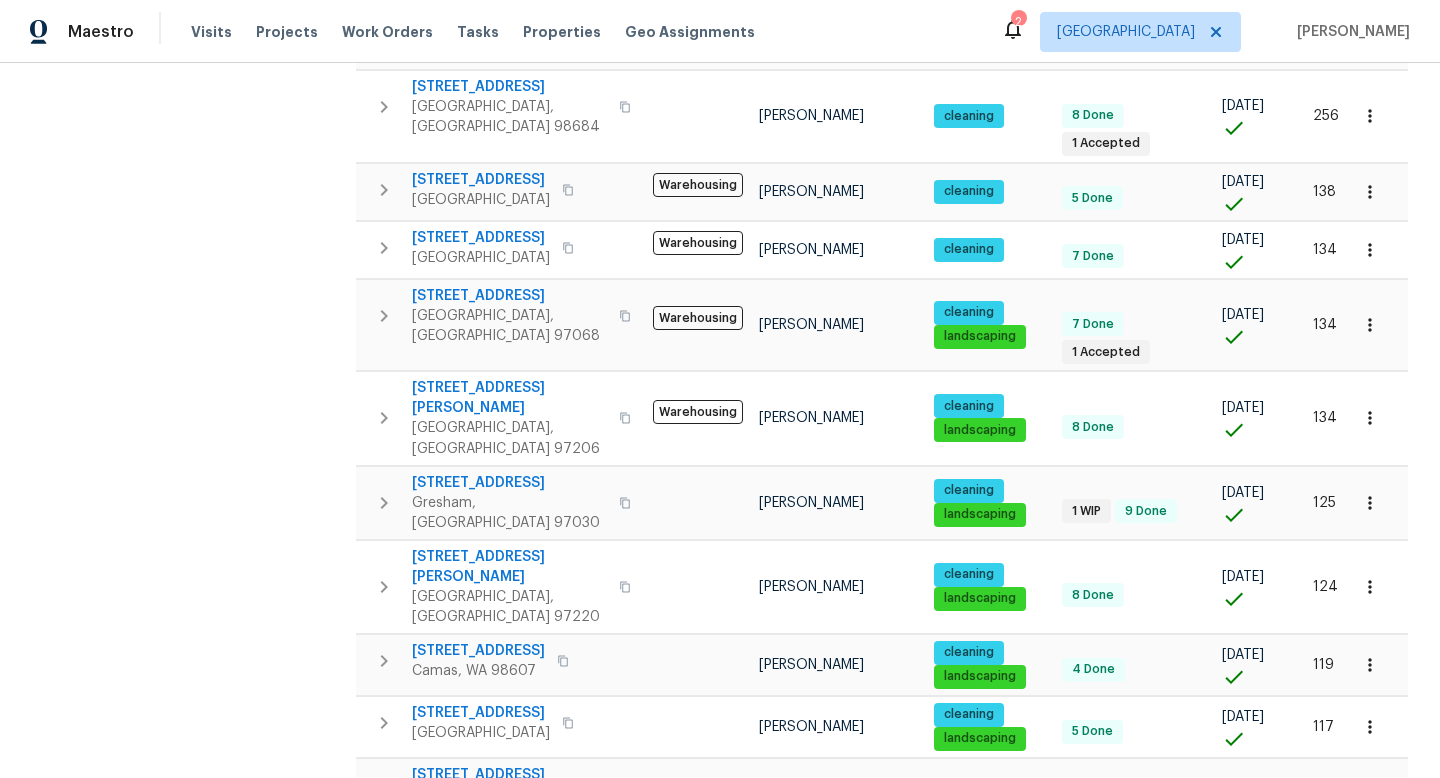 scroll, scrollTop: 0, scrollLeft: 0, axis: both 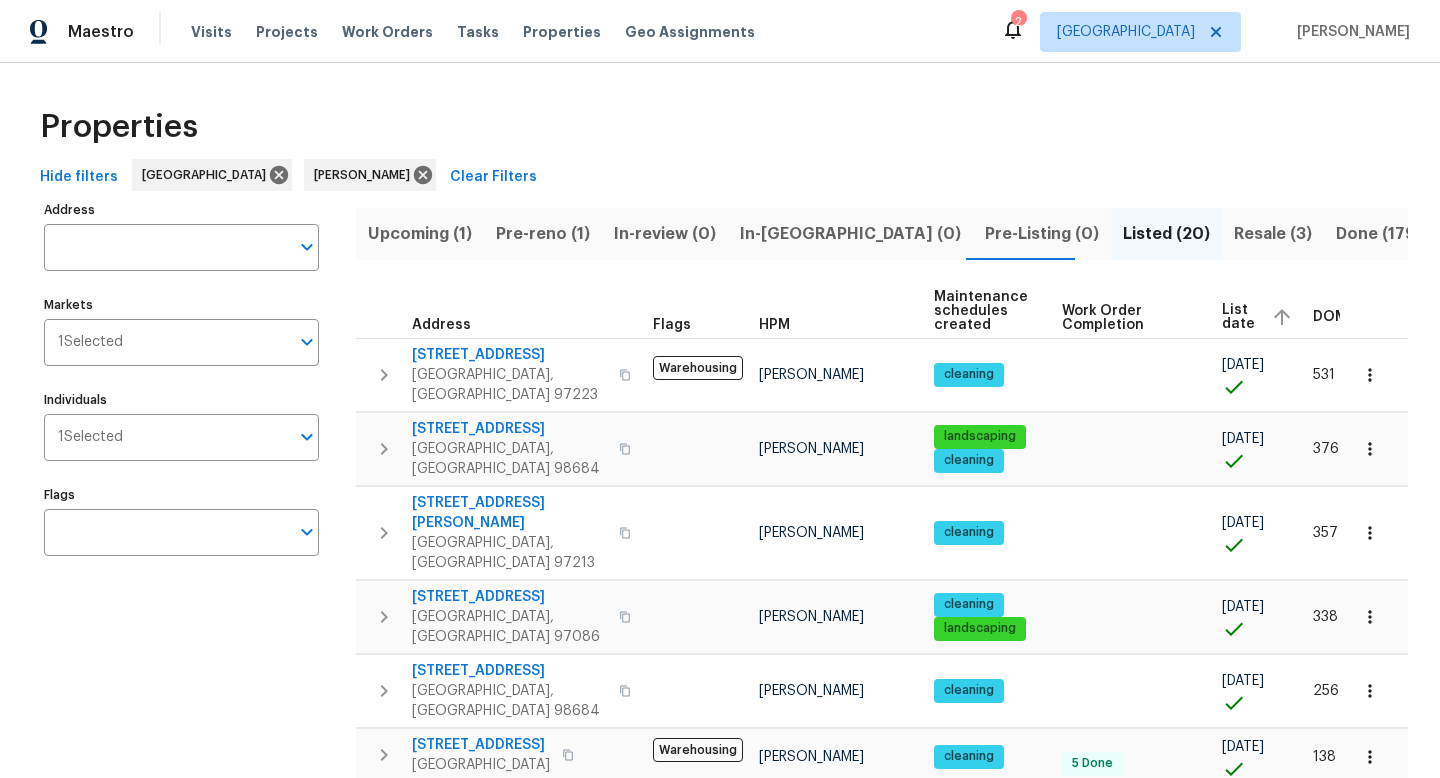 click on "Resale (3)" at bounding box center (1273, 234) 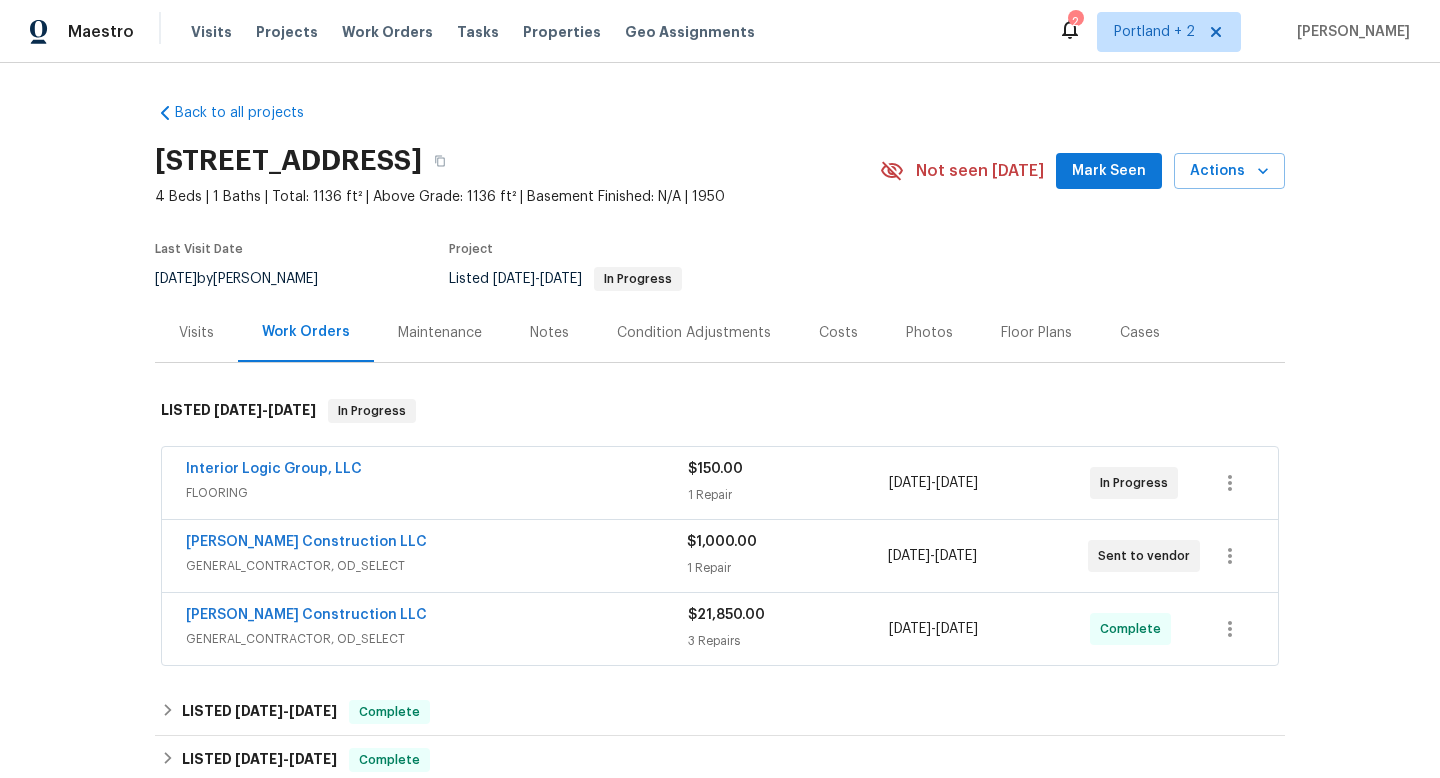 scroll, scrollTop: 0, scrollLeft: 0, axis: both 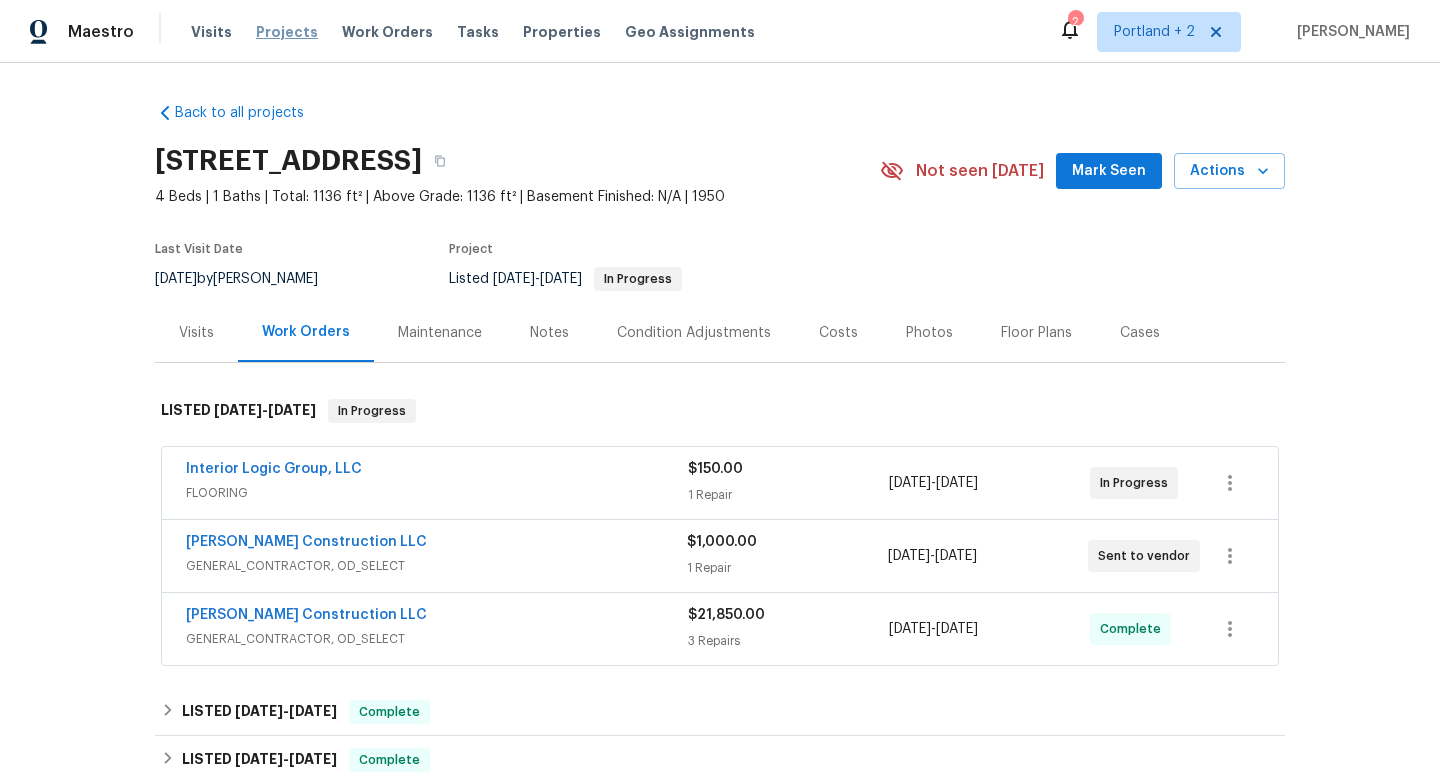 click on "Projects" at bounding box center (287, 32) 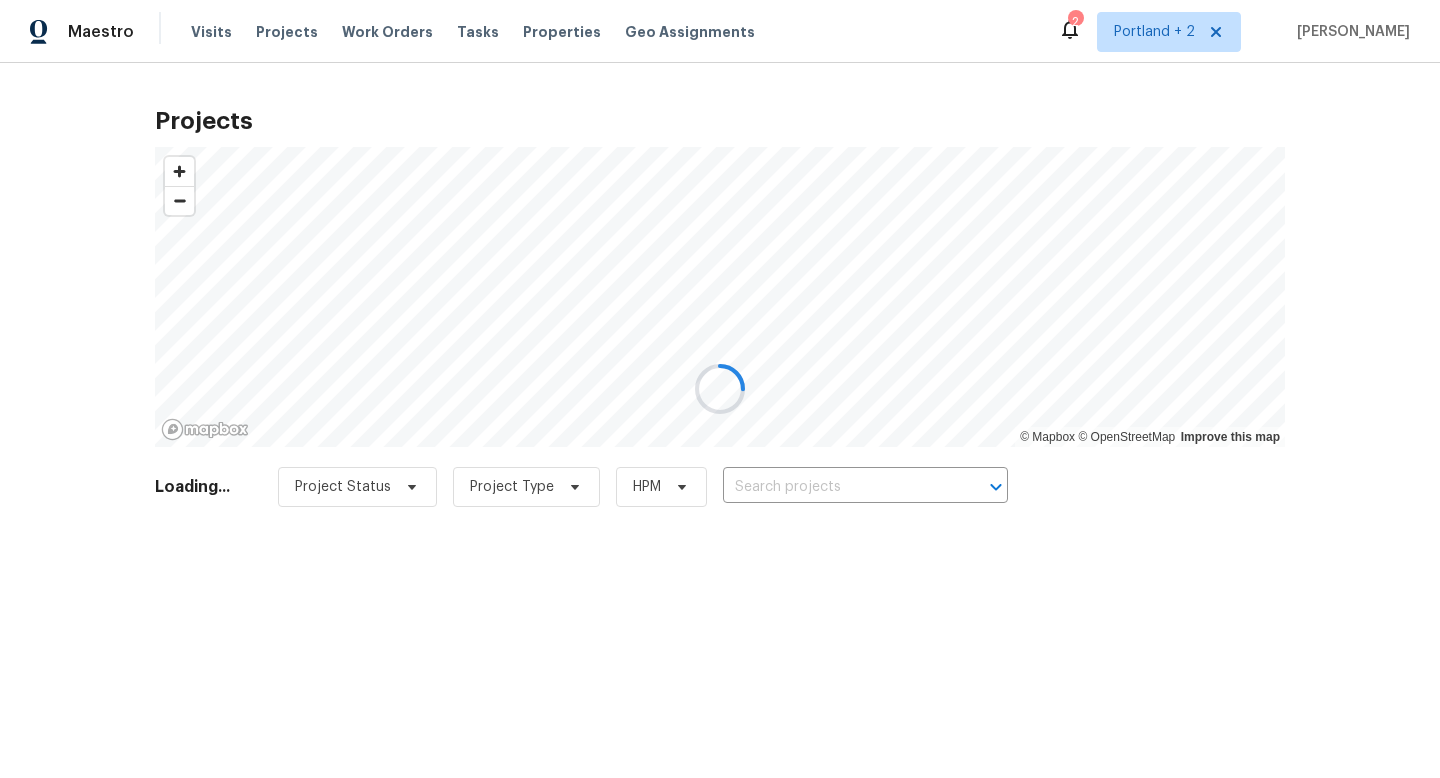 click at bounding box center (720, 389) 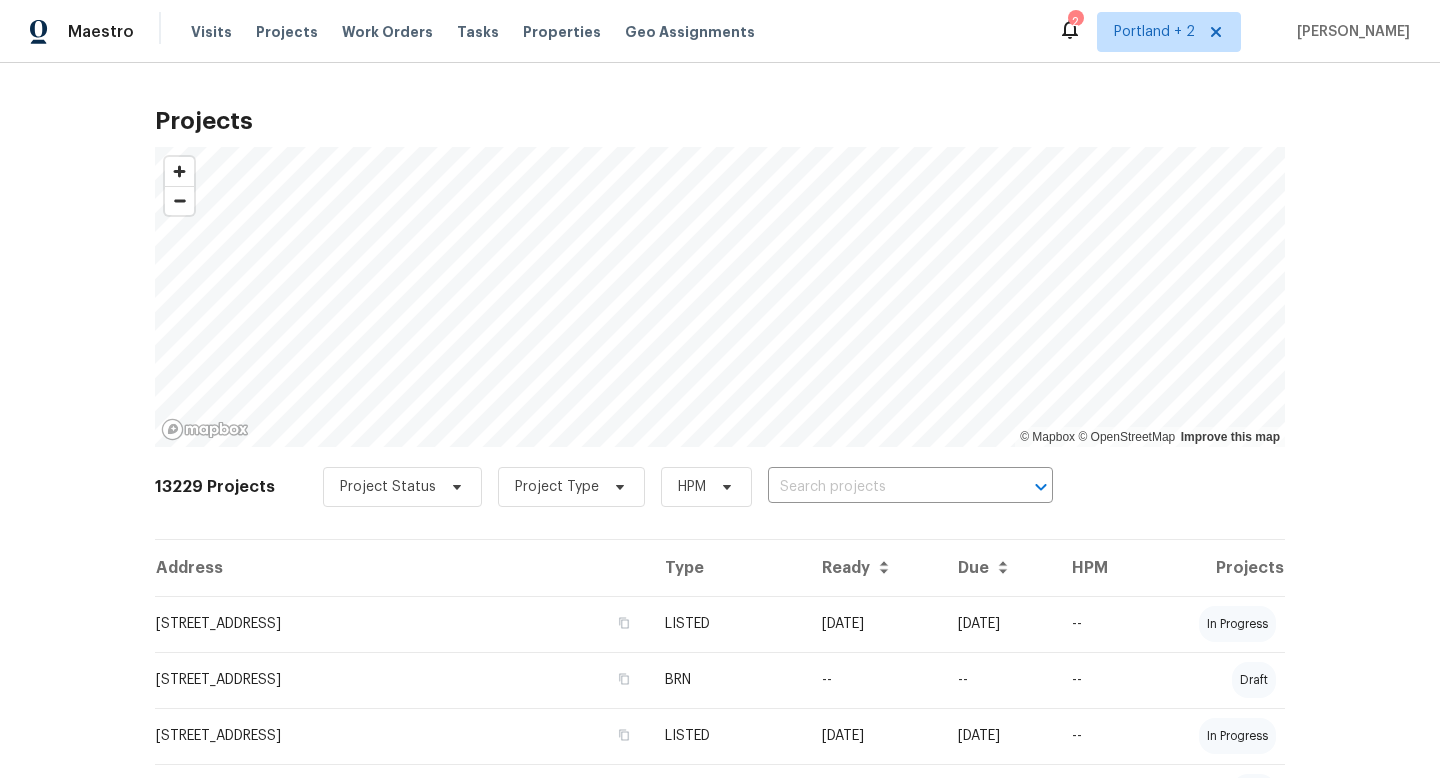 click at bounding box center [882, 487] 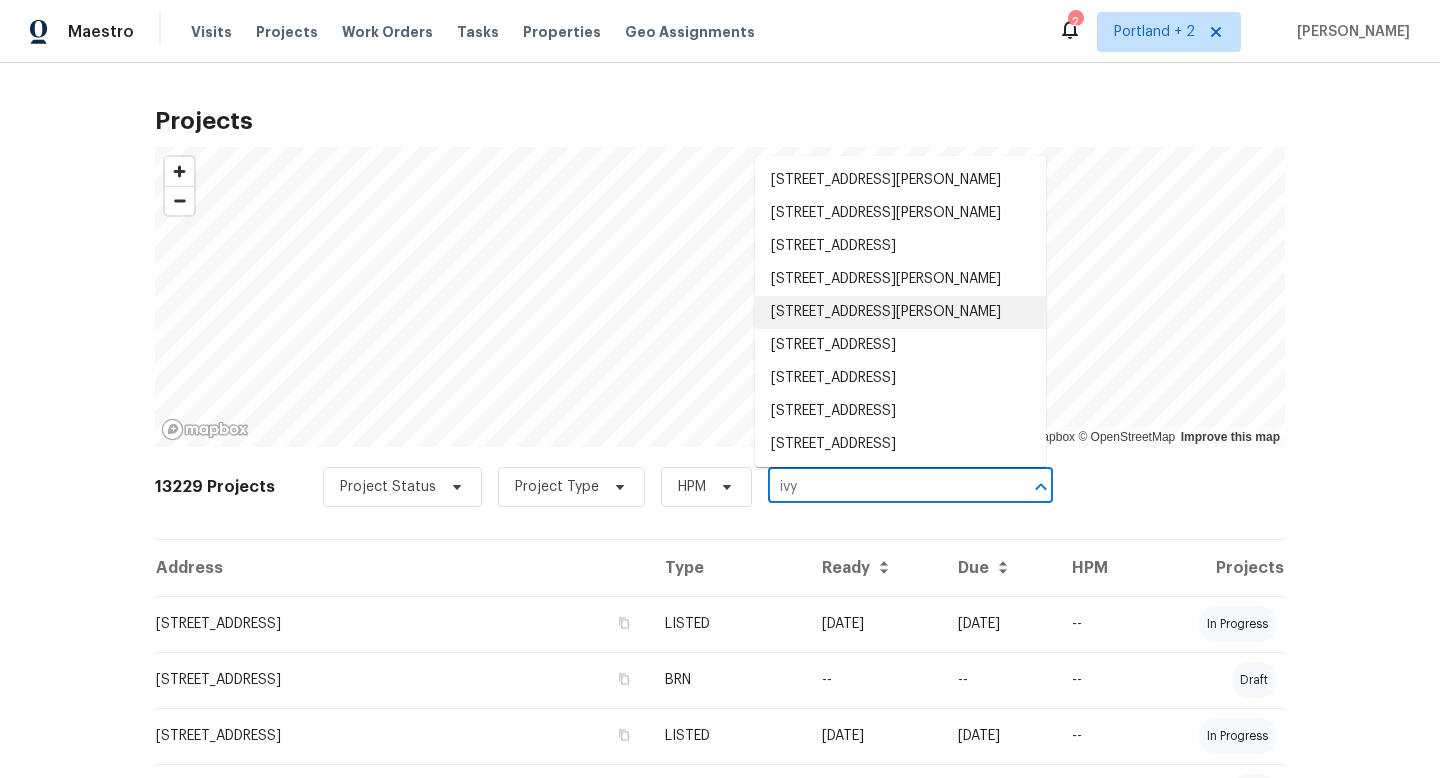 type on "ivy" 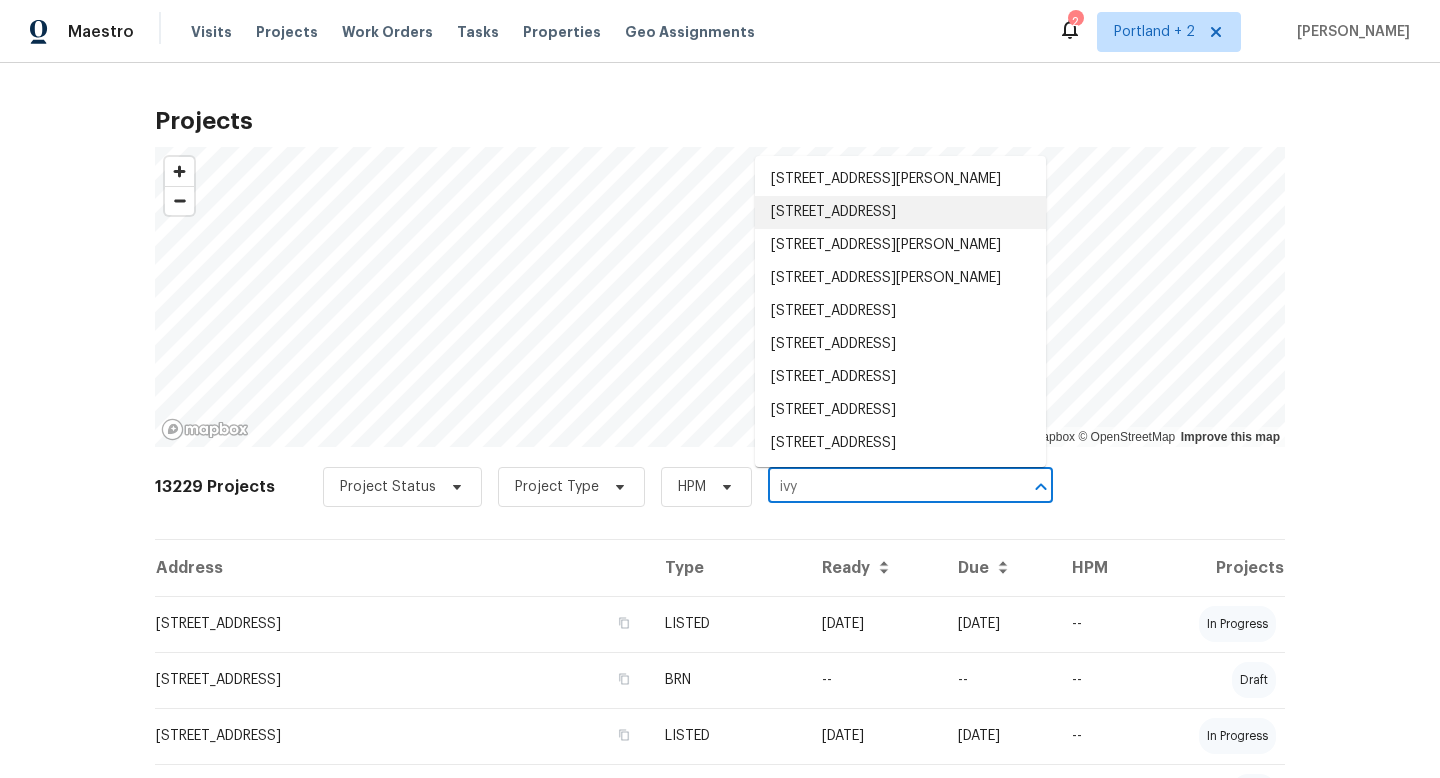 scroll, scrollTop: 77, scrollLeft: 0, axis: vertical 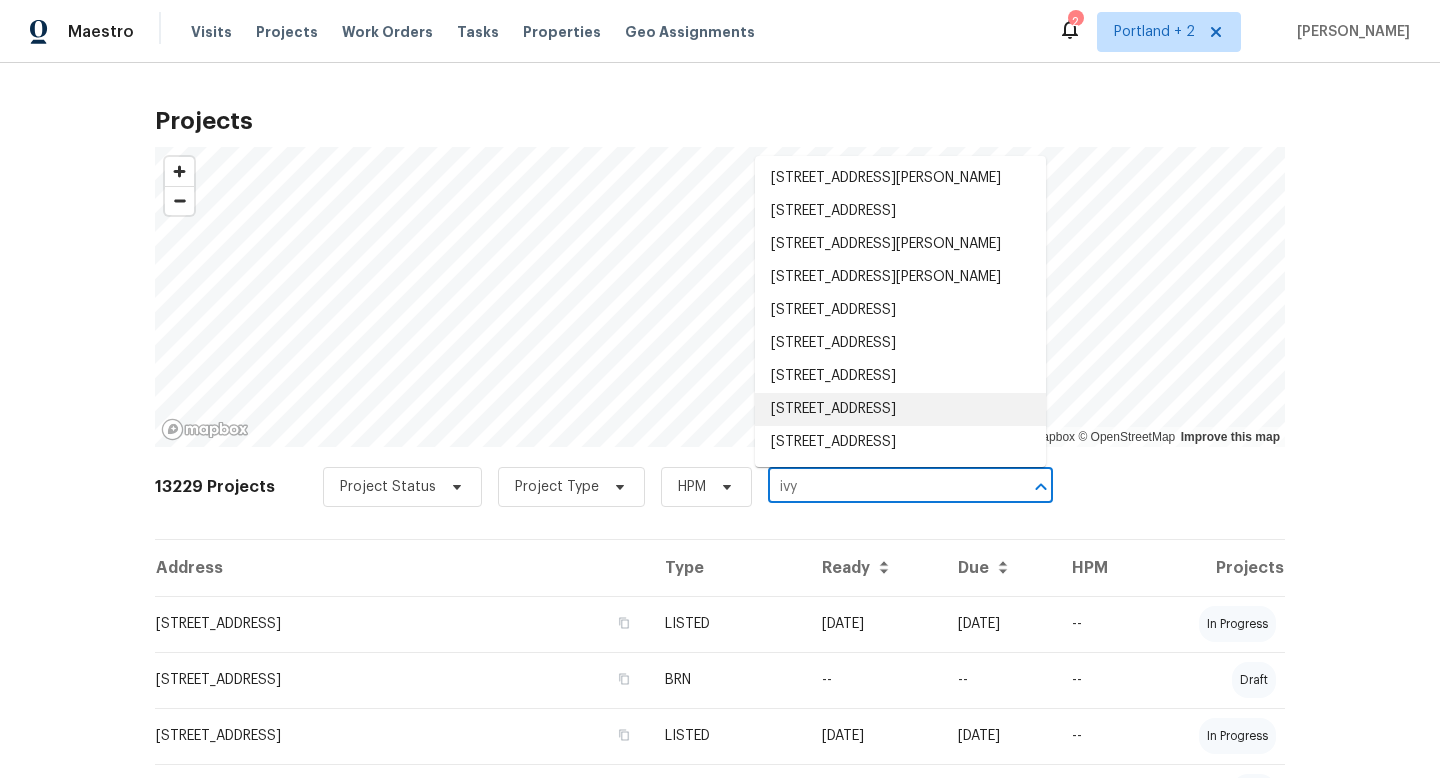 click on "[STREET_ADDRESS]" at bounding box center (900, 409) 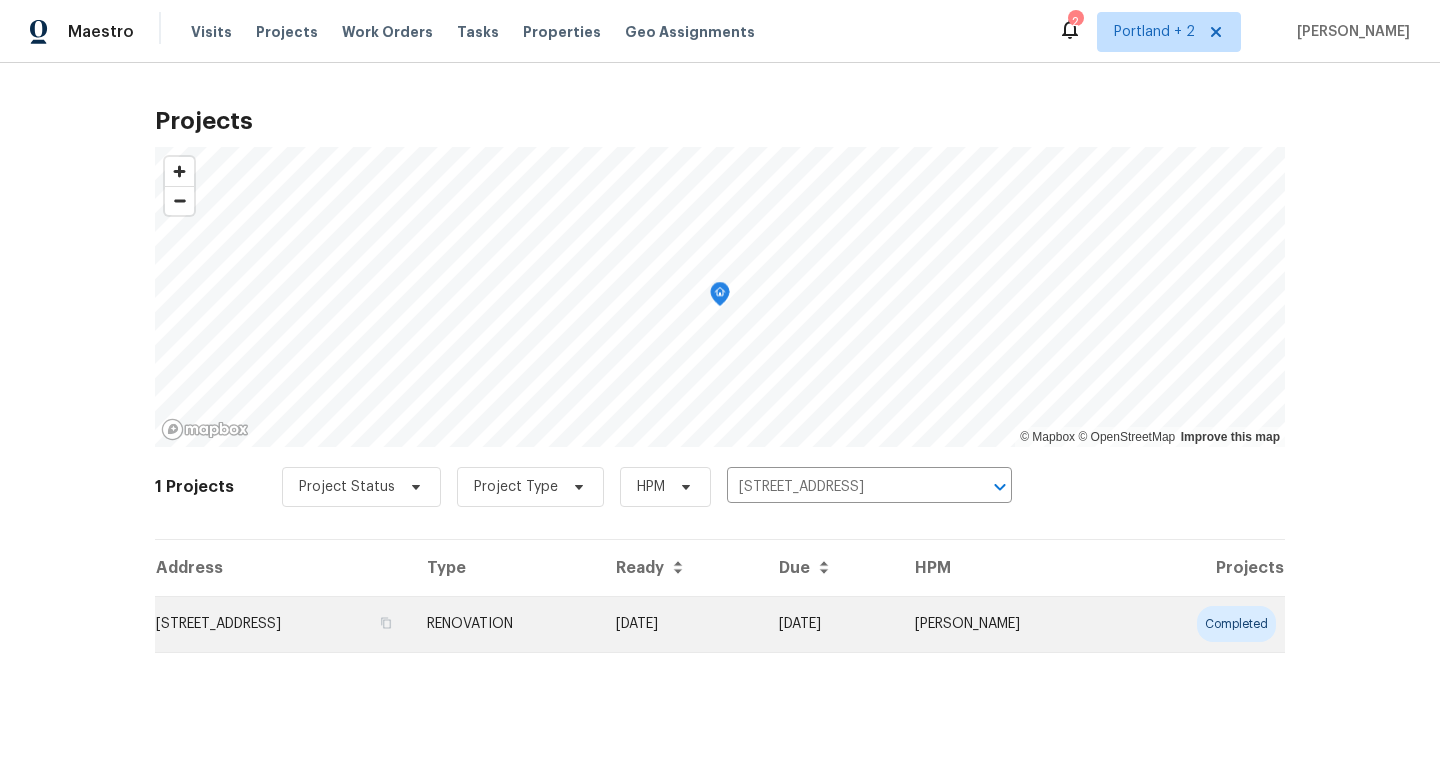 click on "[STREET_ADDRESS]" at bounding box center [283, 624] 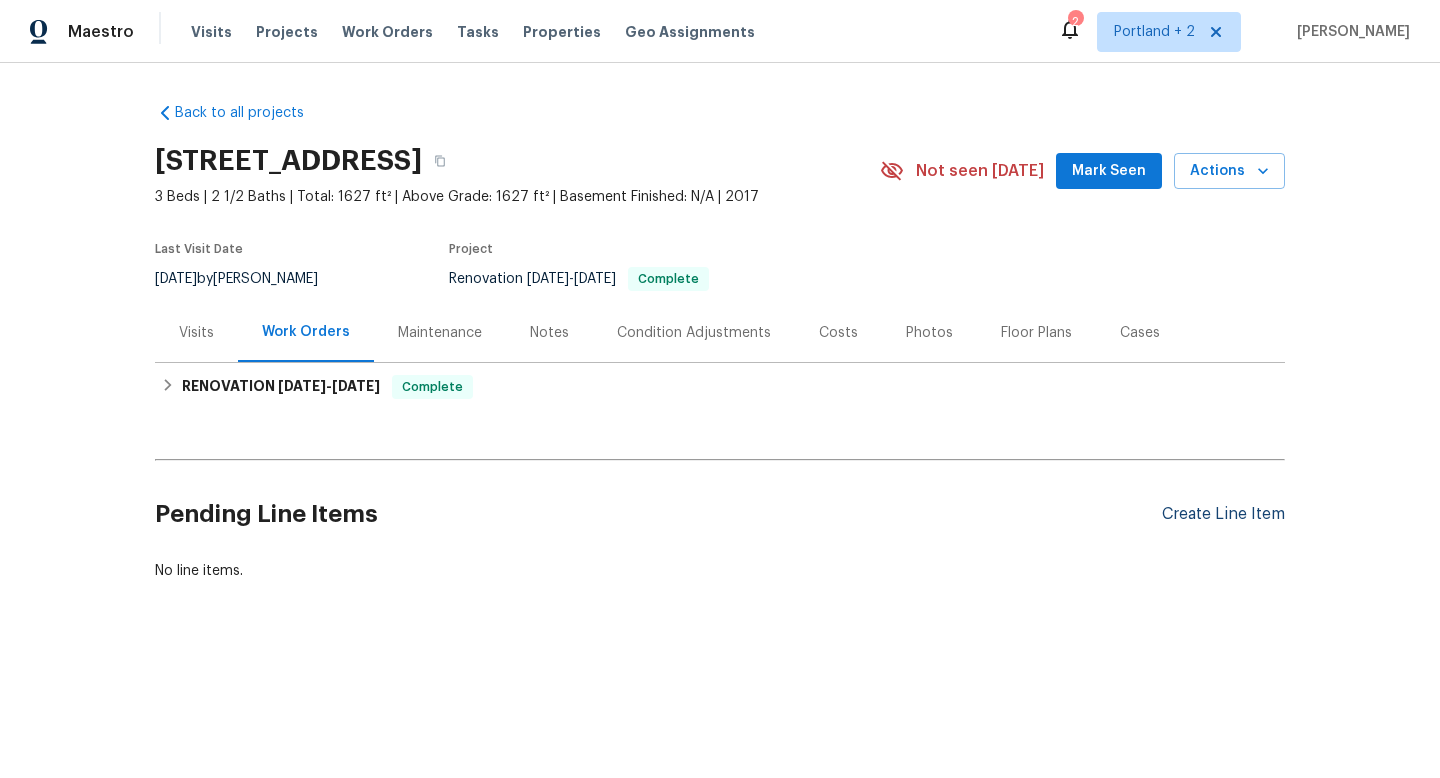 click on "Create Line Item" at bounding box center (1223, 514) 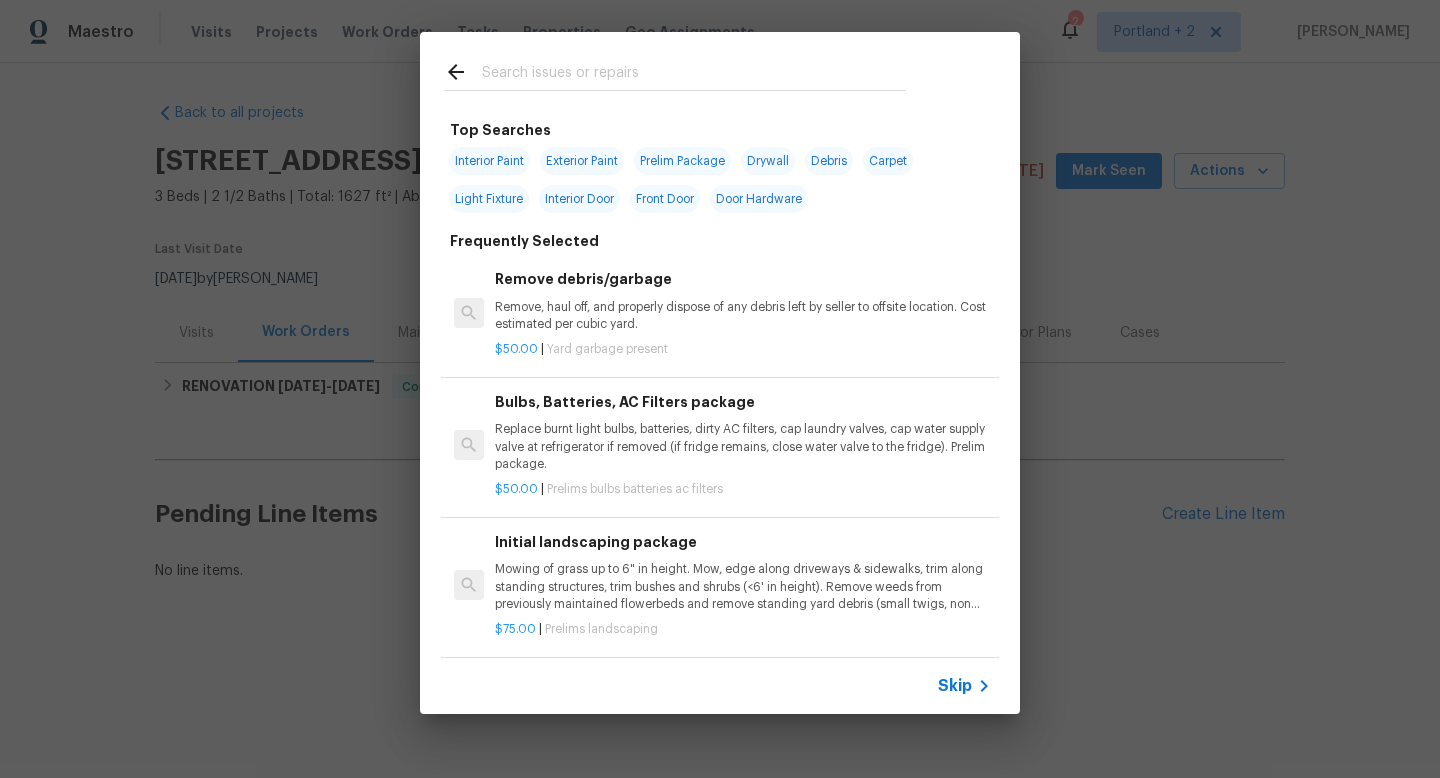 click at bounding box center (694, 75) 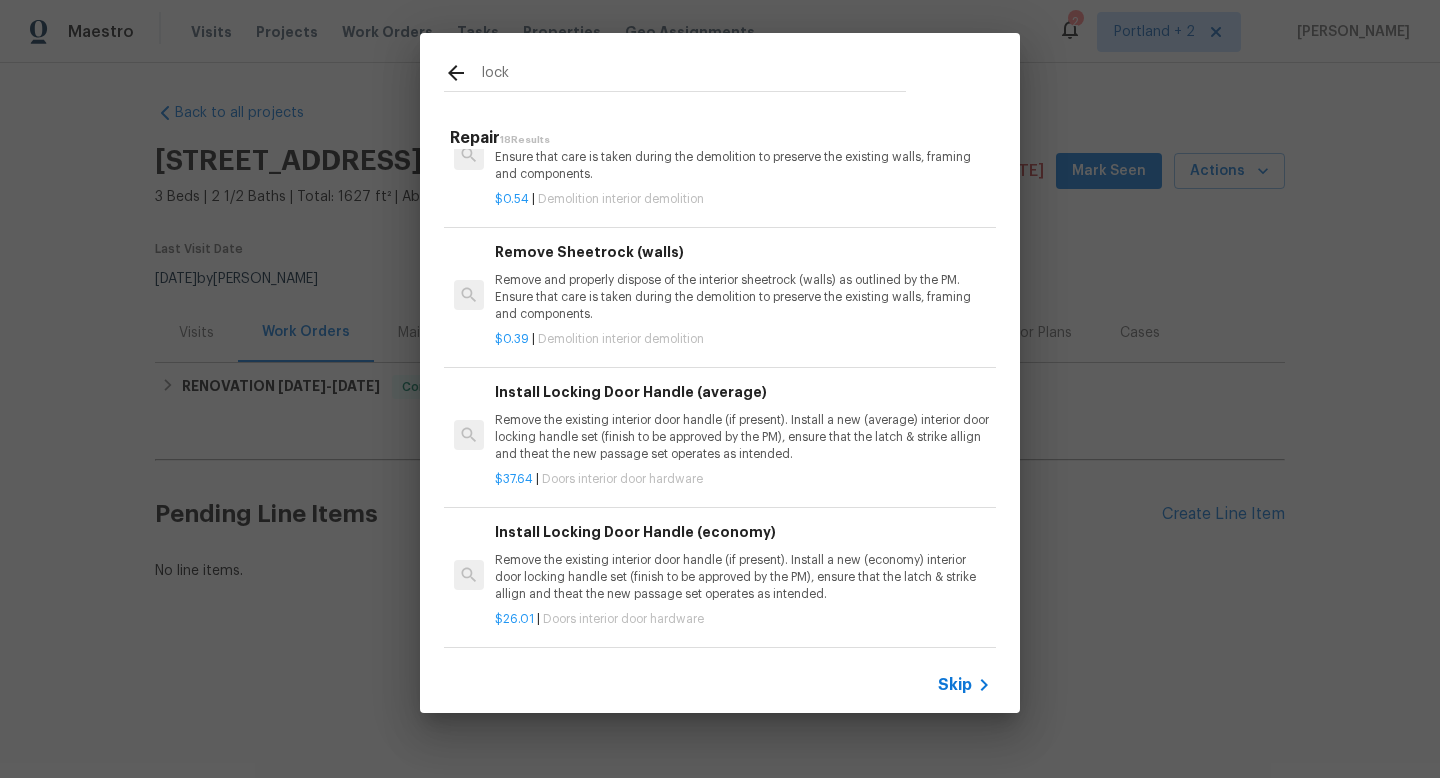 scroll, scrollTop: 731, scrollLeft: 0, axis: vertical 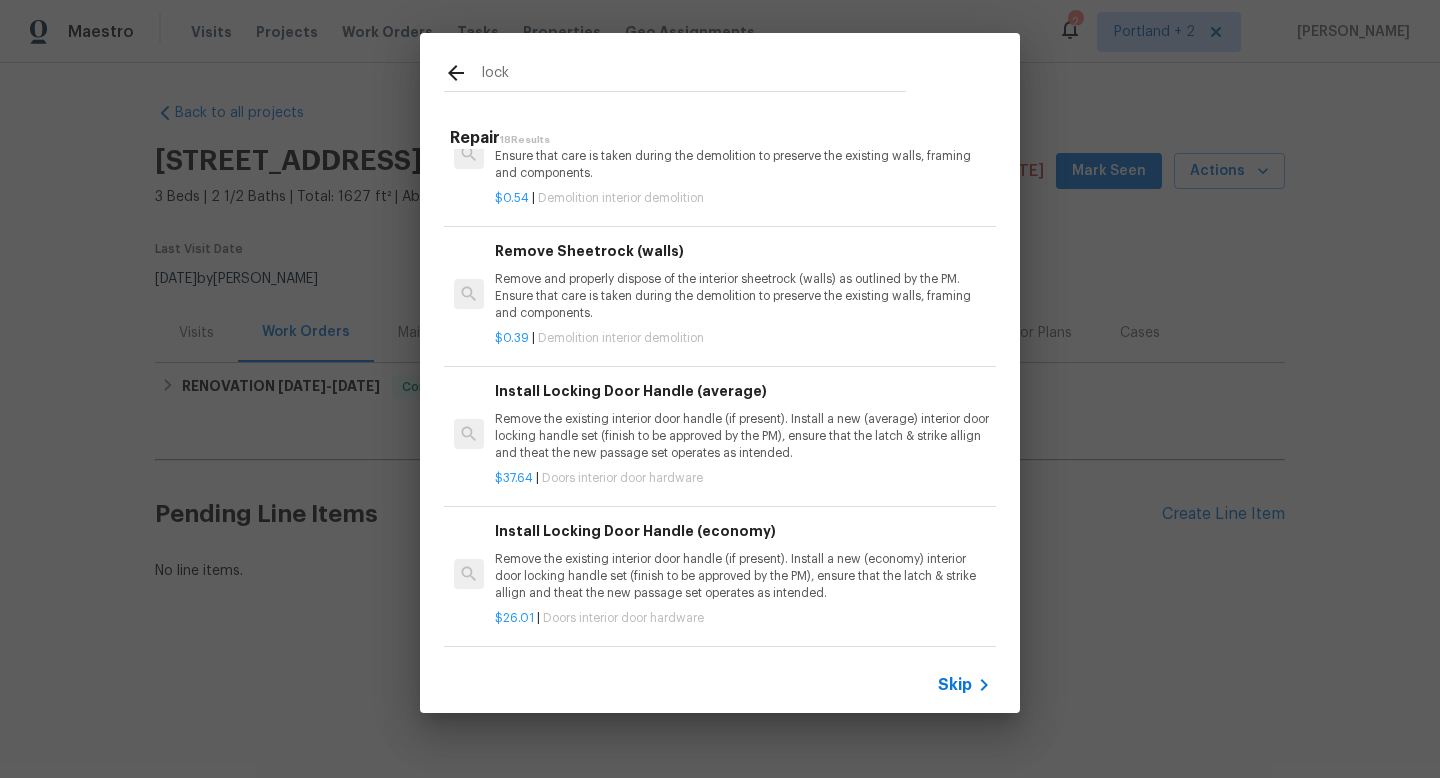 type on "lock" 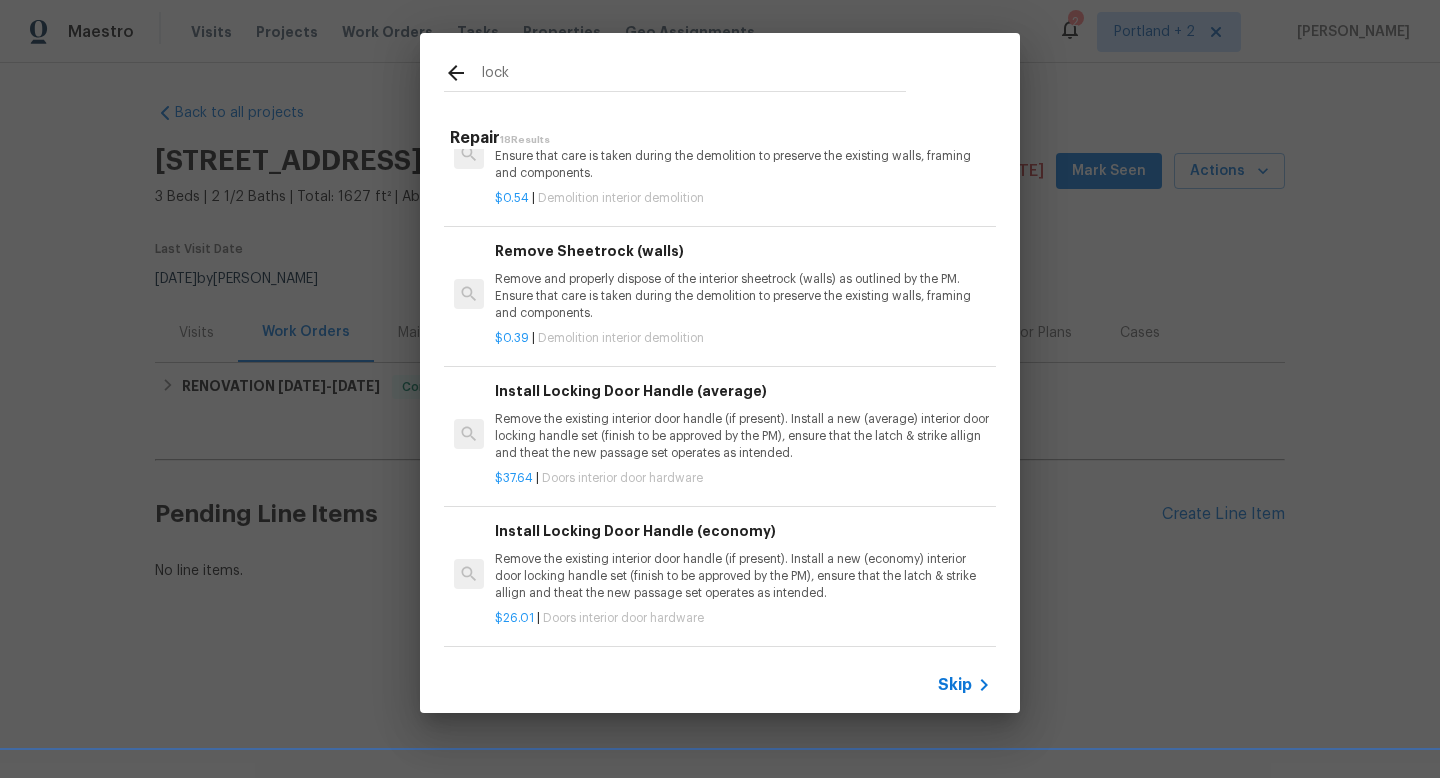 click on "Remove the existing interior door handle (if present). Install a new (average) interior door locking handle set (finish to be approved by the PM), ensure that the latch & strike allign and theat the new passage set operates as intended." at bounding box center (743, 436) 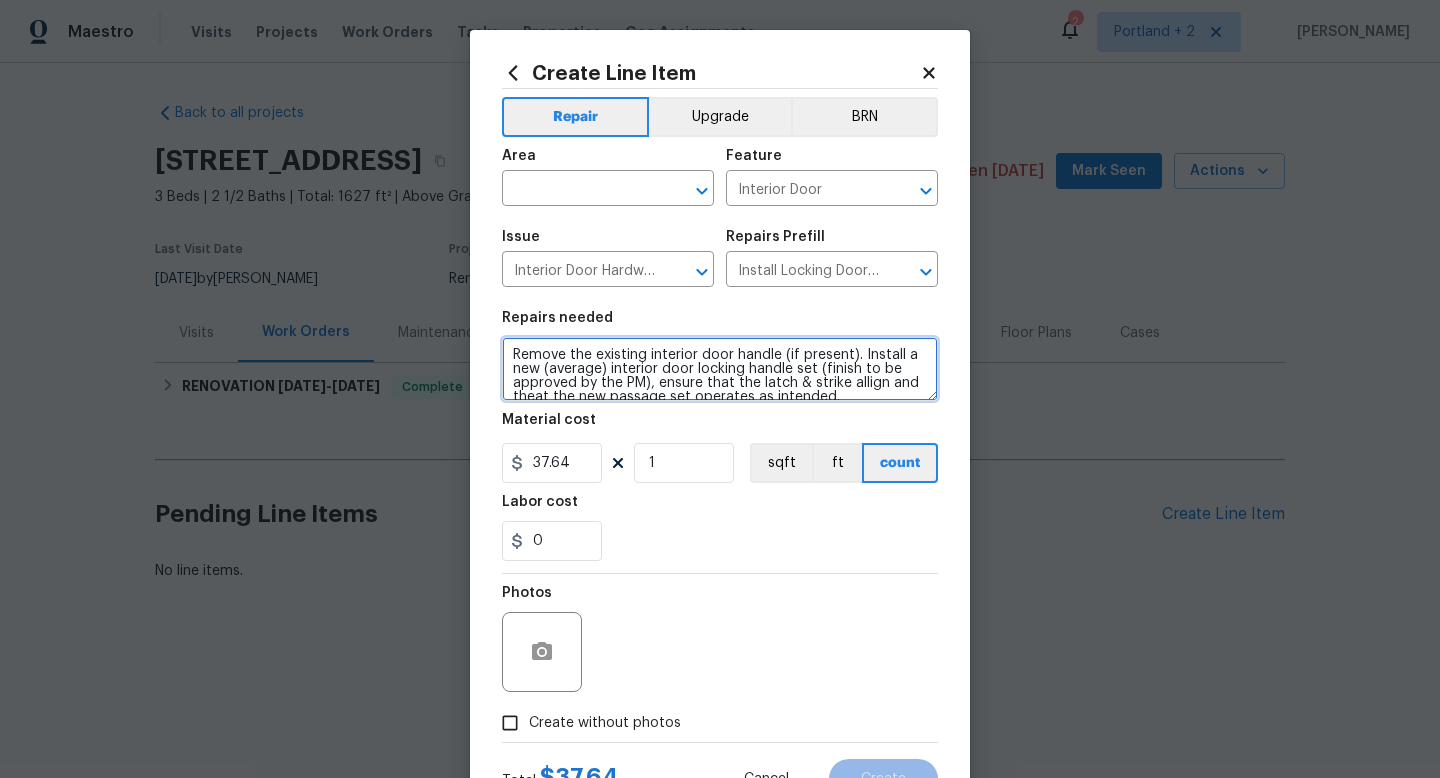 click on "Remove the existing interior door handle (if present). Install a new (average) interior door locking handle set (finish to be approved by the PM), ensure that the latch & strike allign and theat the new passage set operates as intended." at bounding box center (720, 369) 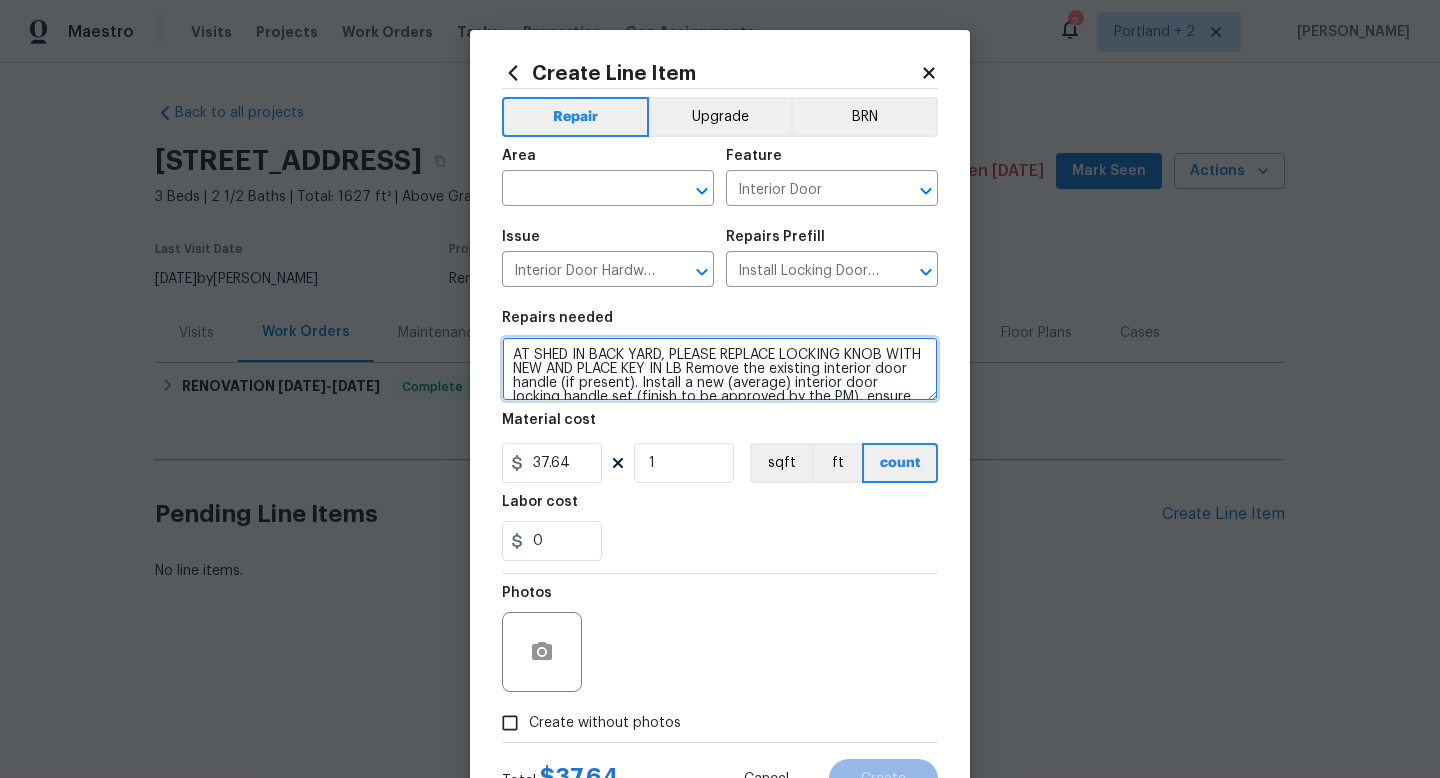 type on "AT SHED IN BACK YARD, PLEASE REPLACE LOCKING KNOB WITH NEW AND PLACE KEY IN LB Remove the existing interior door handle (if present). Install a new (average) interior door locking handle set (finish to be approved by the PM), ensure that the latch & strike allign and theat the new passage set operates as intended." 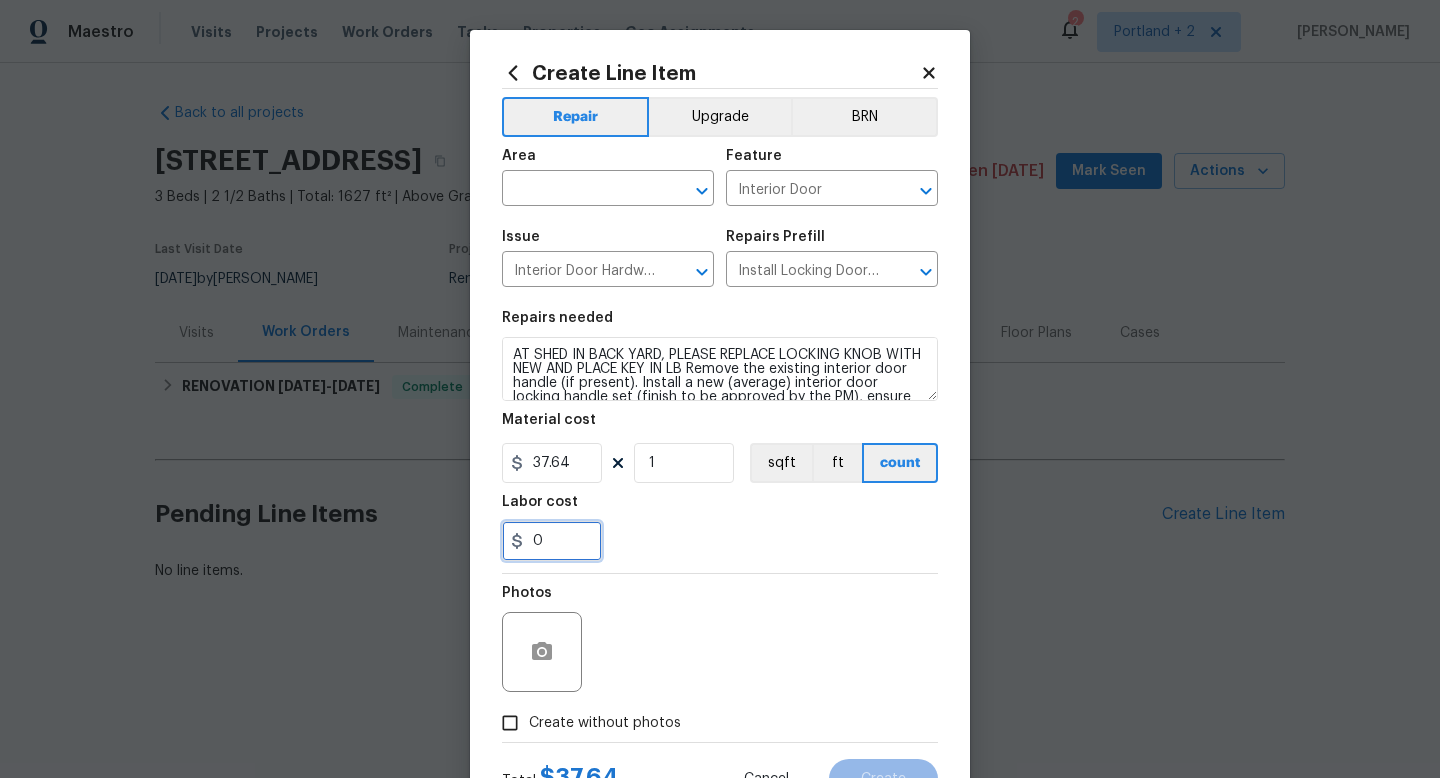 click on "0" at bounding box center [552, 541] 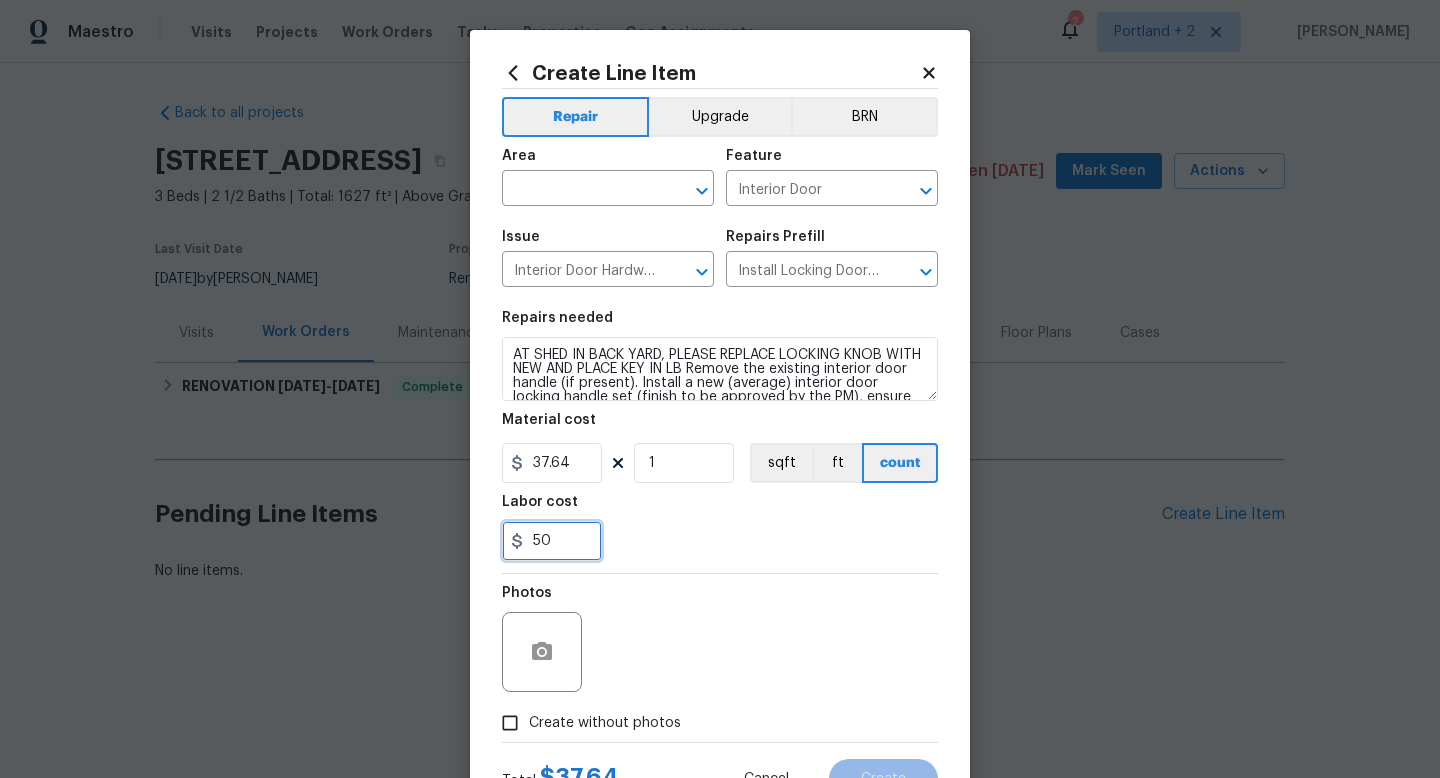 scroll, scrollTop: 84, scrollLeft: 0, axis: vertical 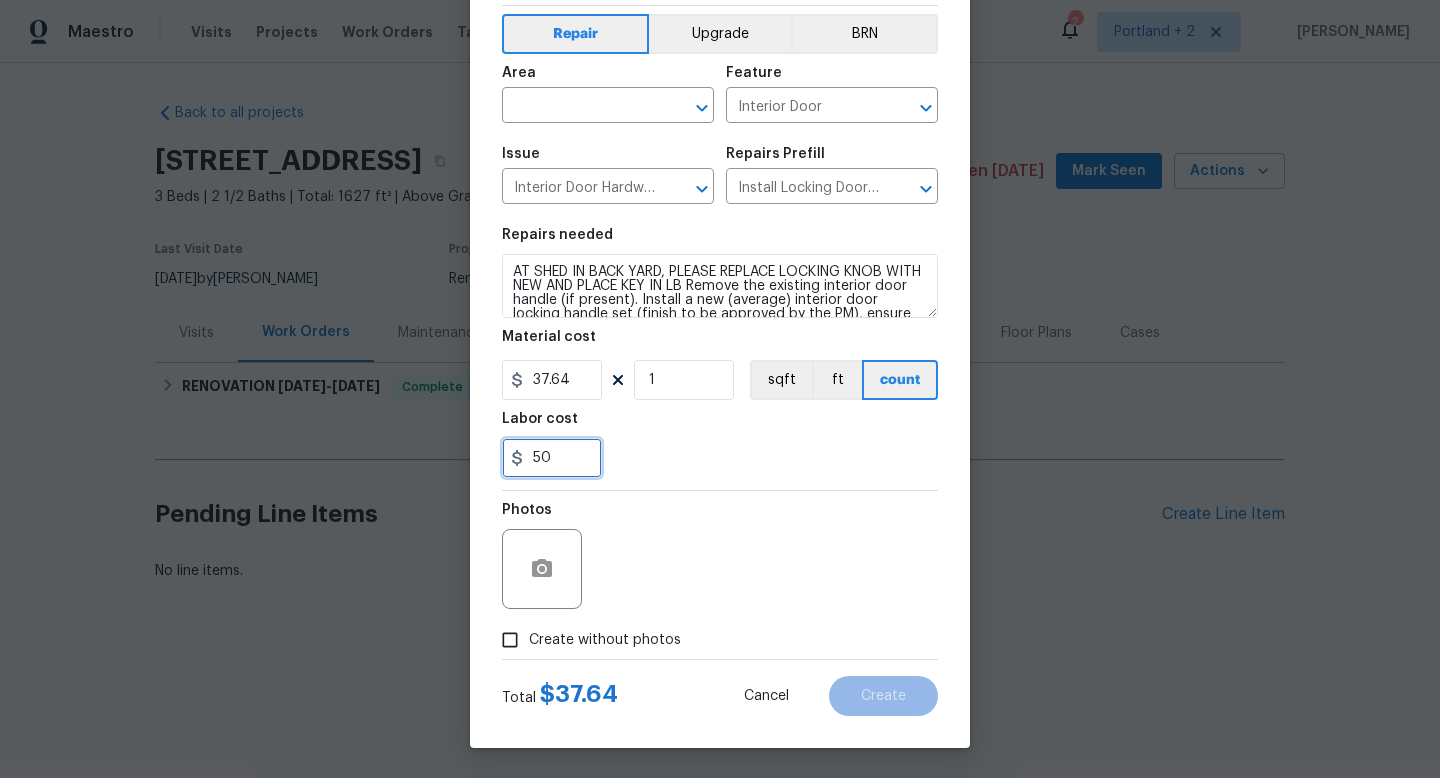 type on "50" 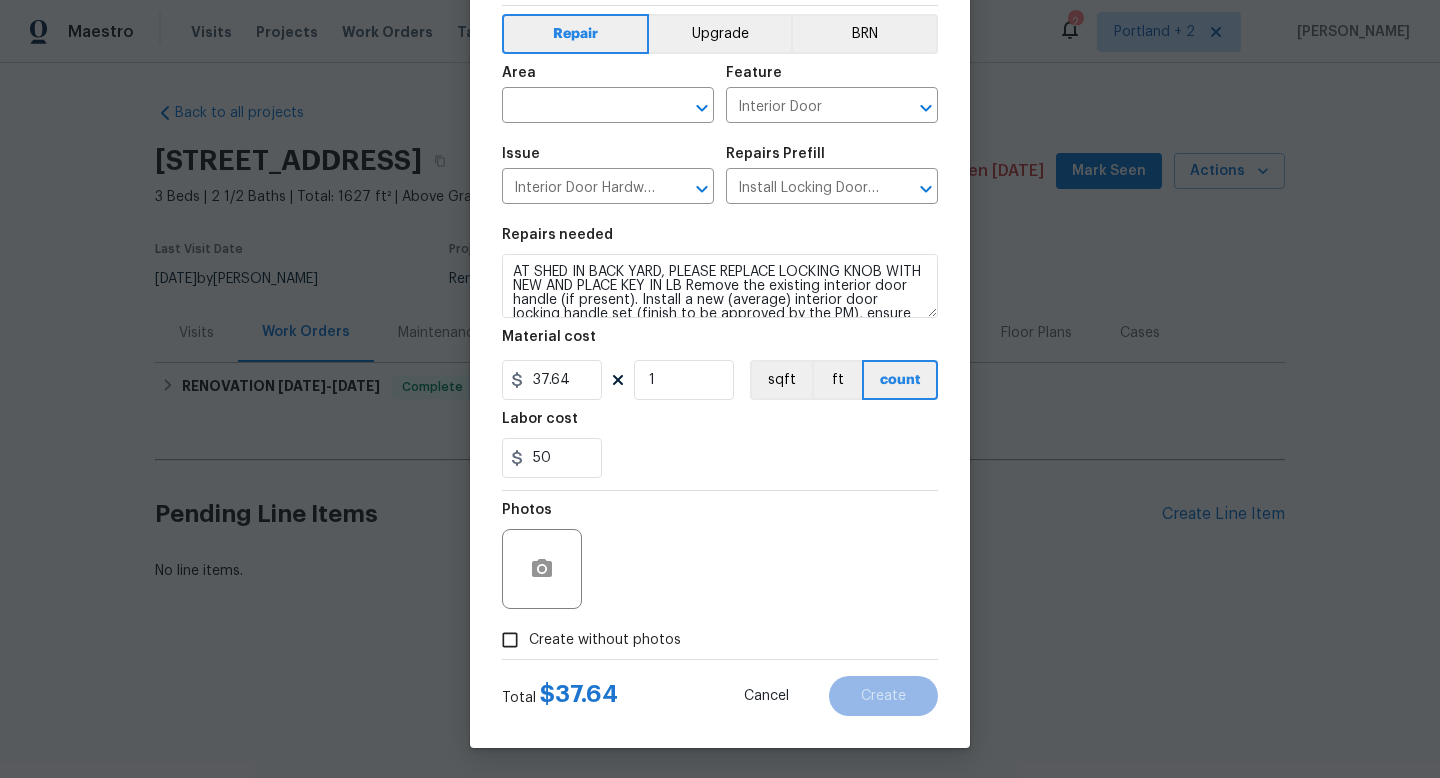 click on "Create without photos" at bounding box center [586, 640] 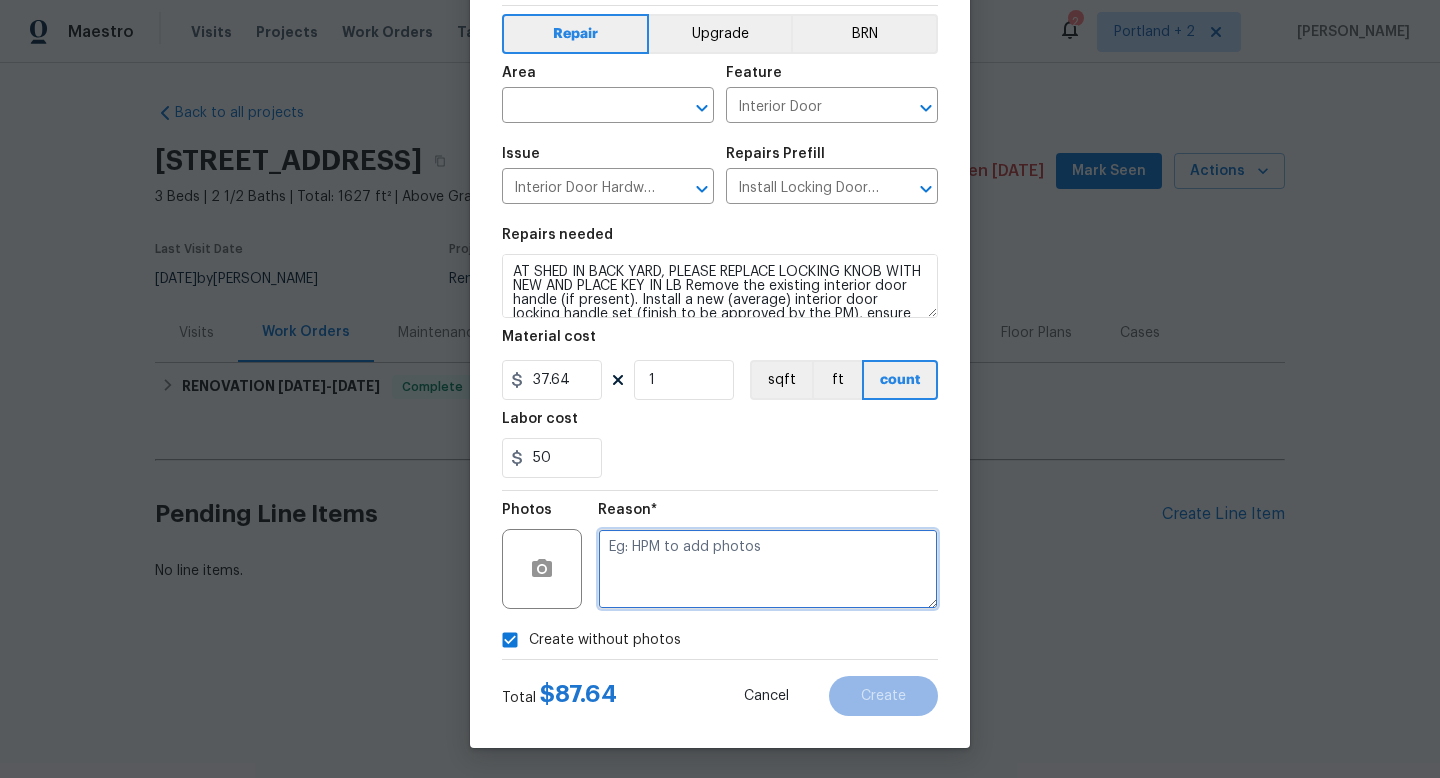 click at bounding box center [768, 569] 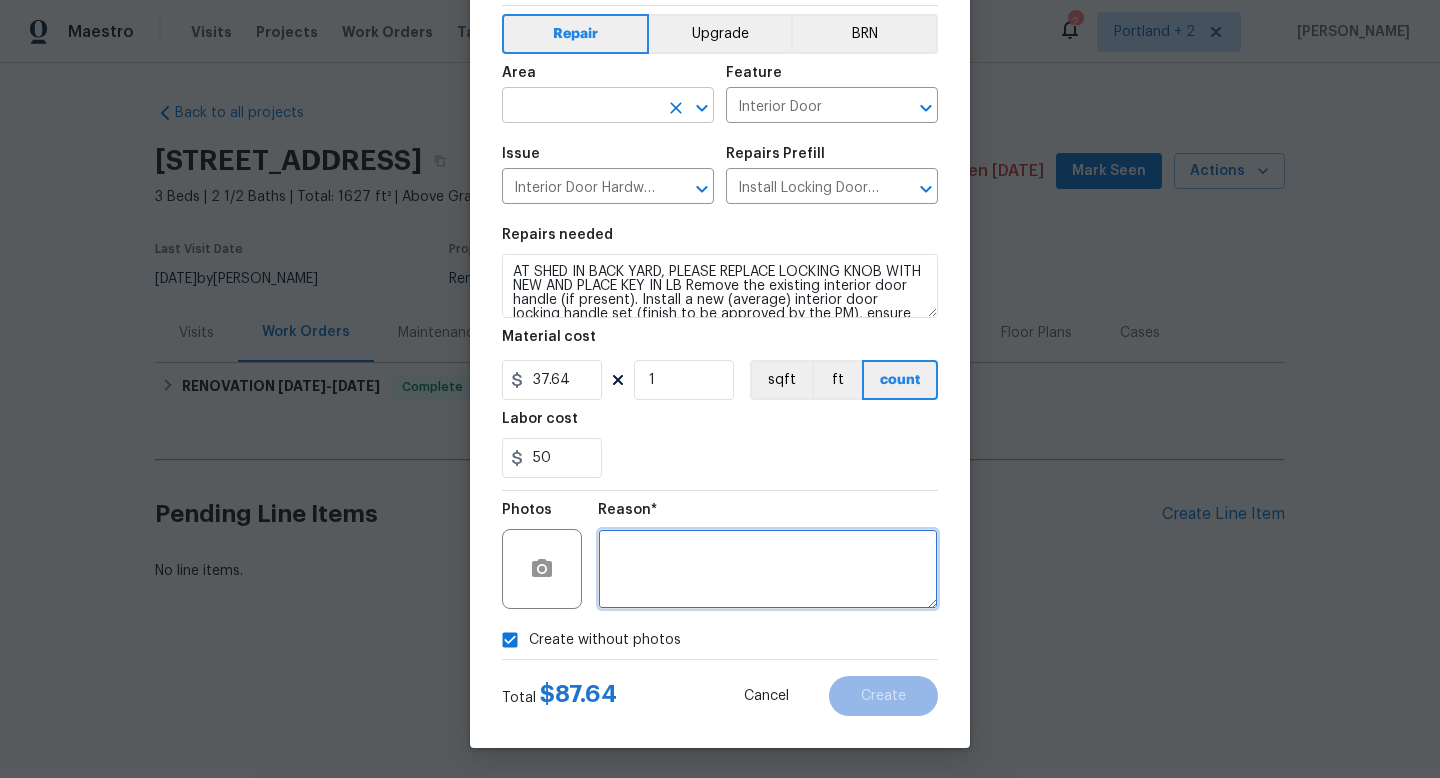 type 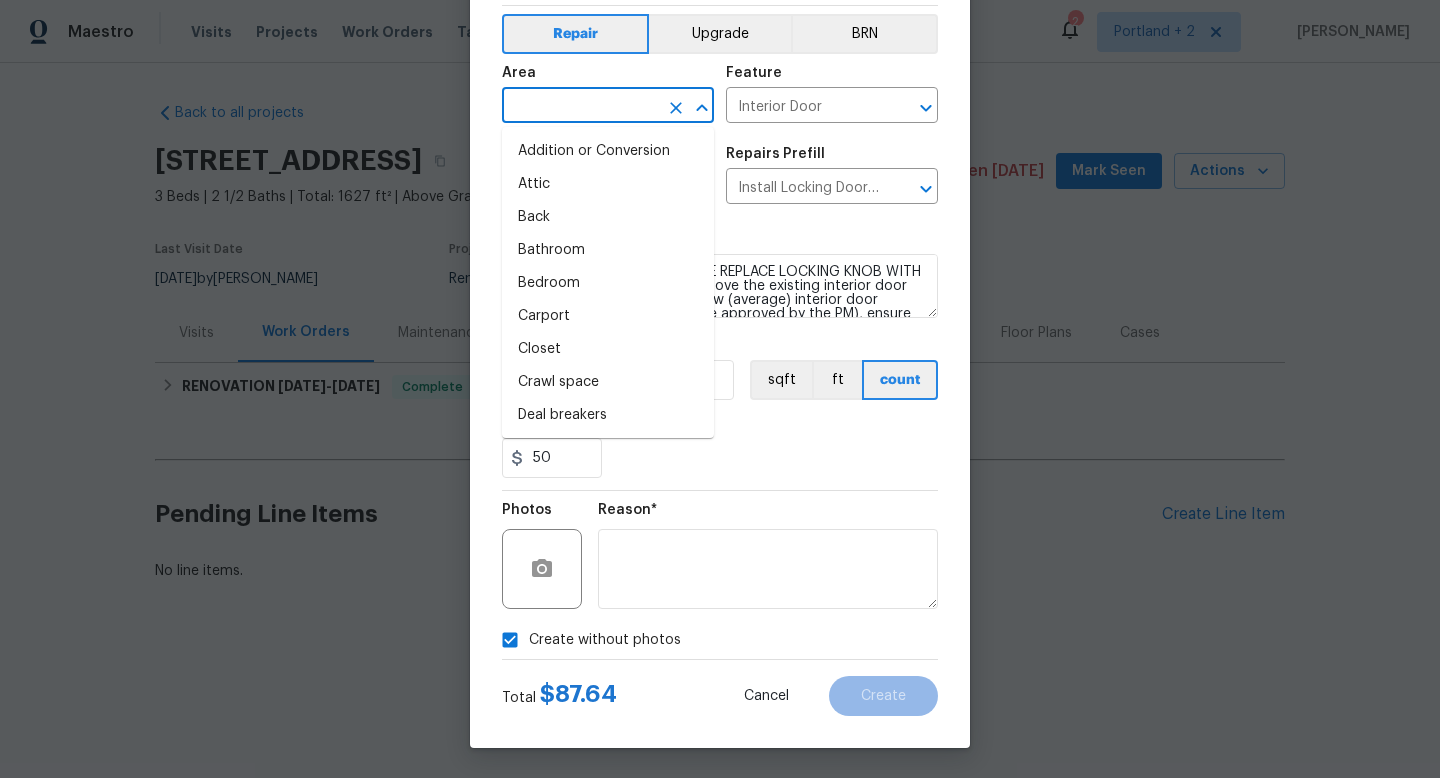 click at bounding box center (580, 107) 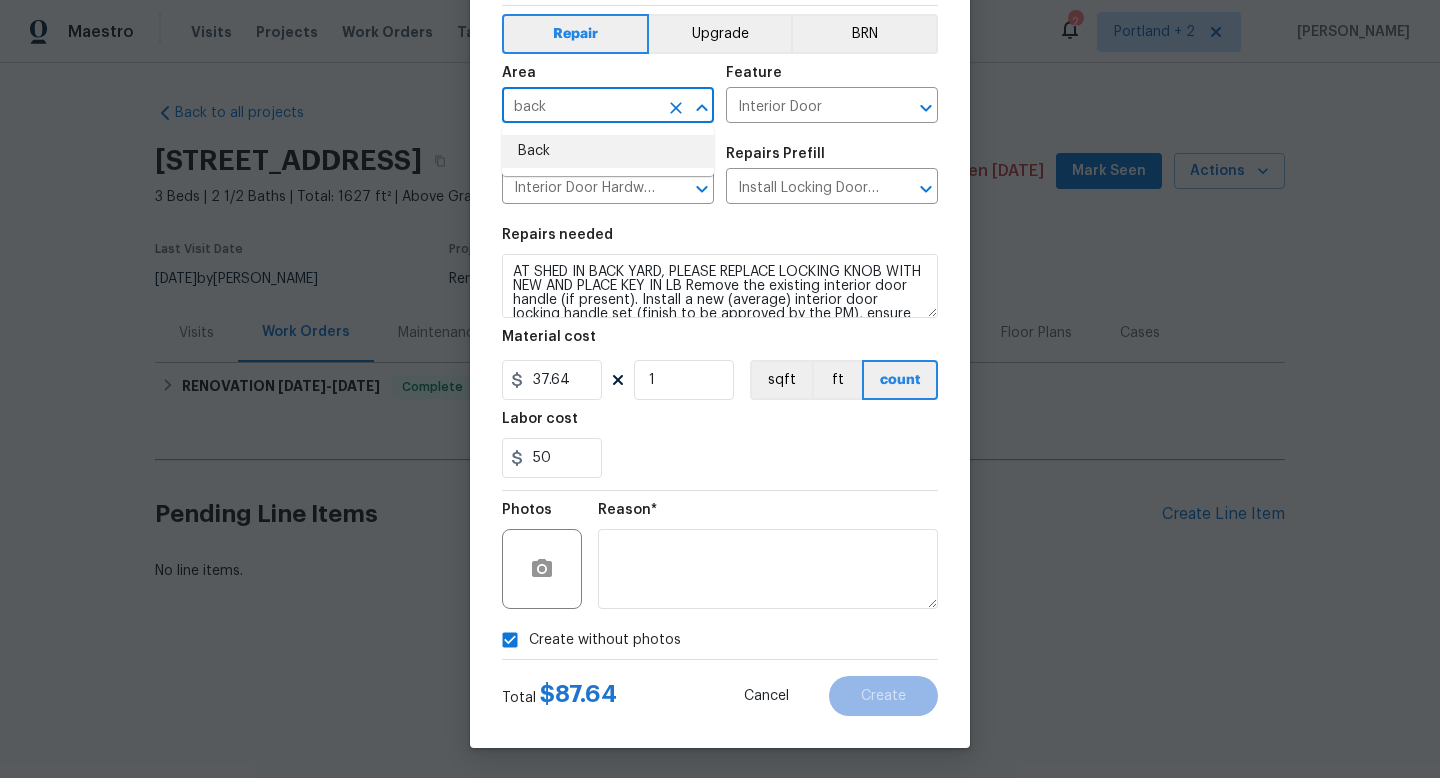 click on "Back" at bounding box center (608, 151) 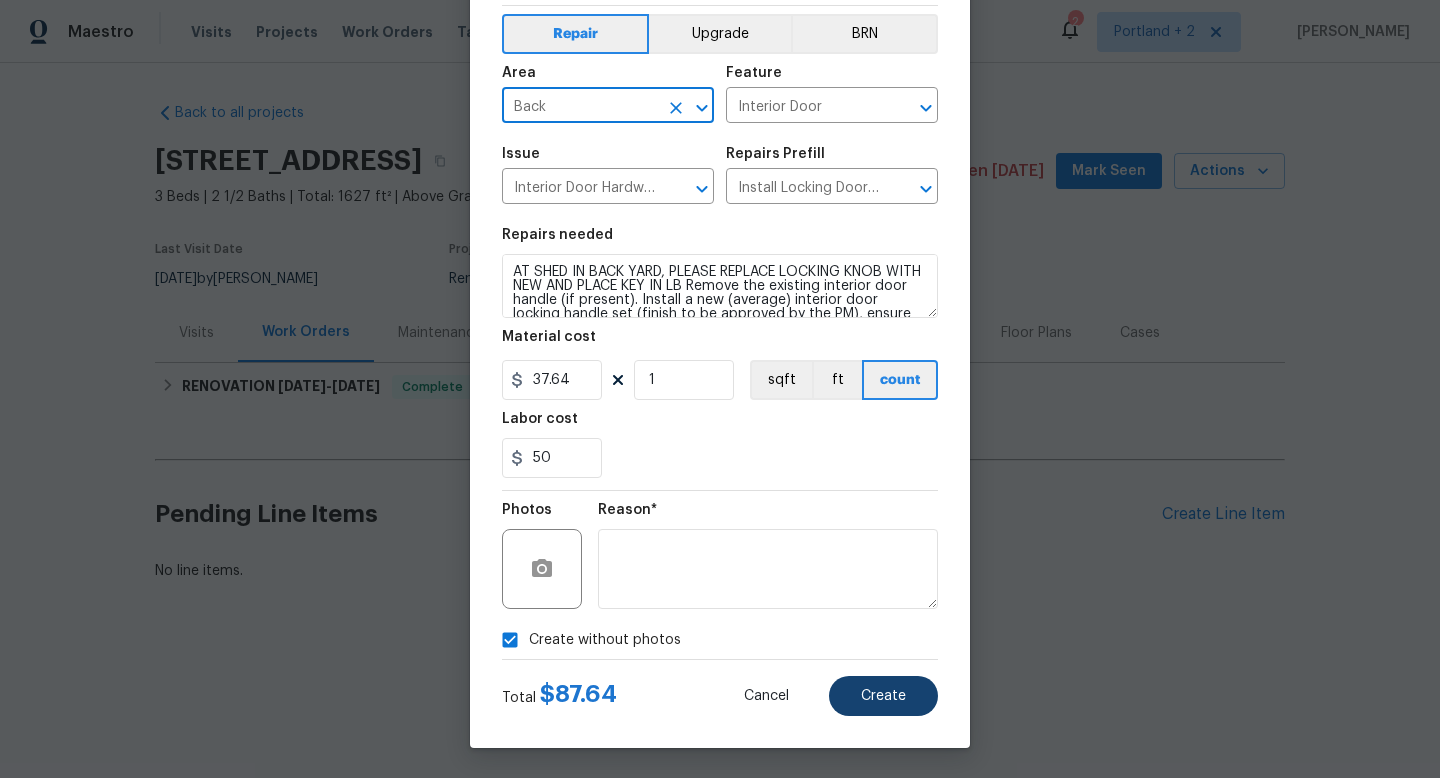 type on "Back" 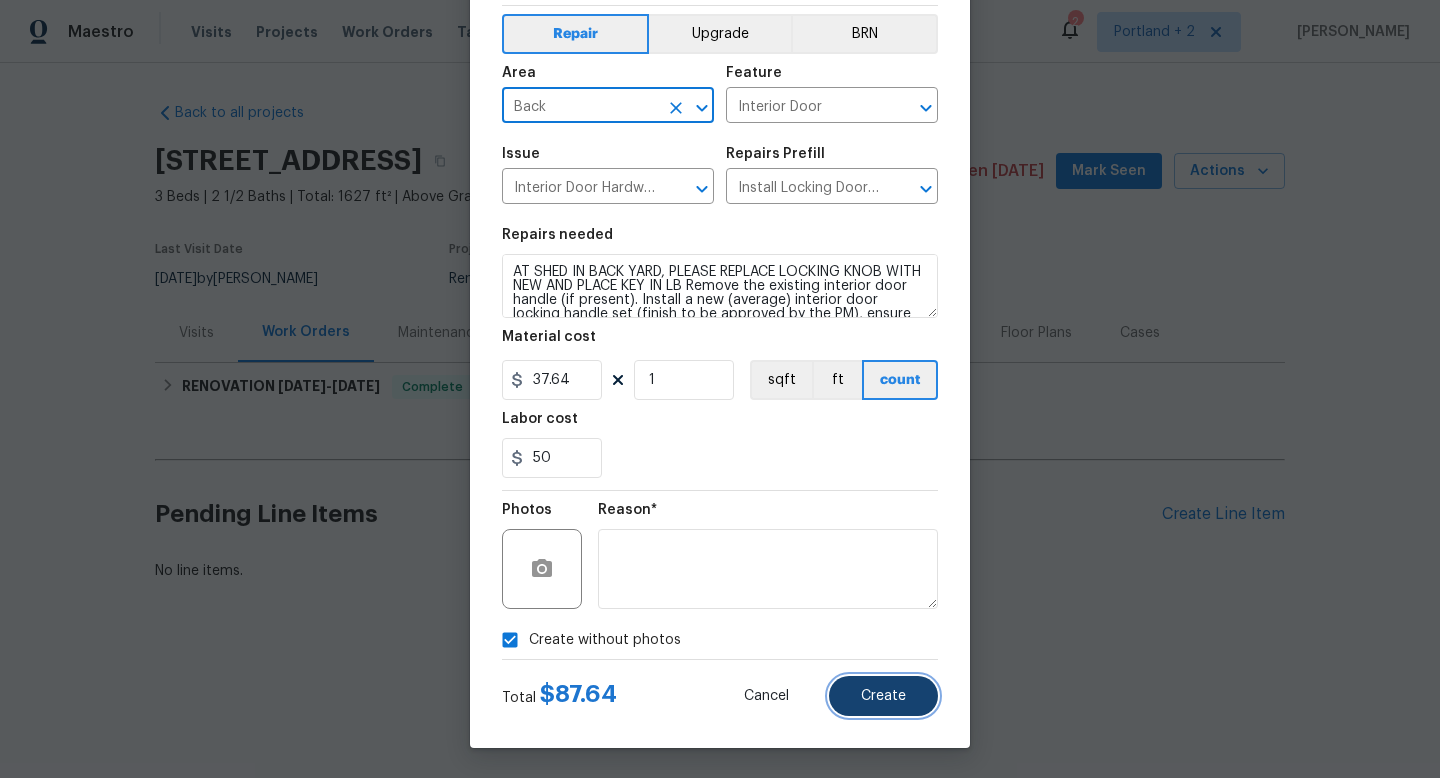 click on "Create" at bounding box center [883, 696] 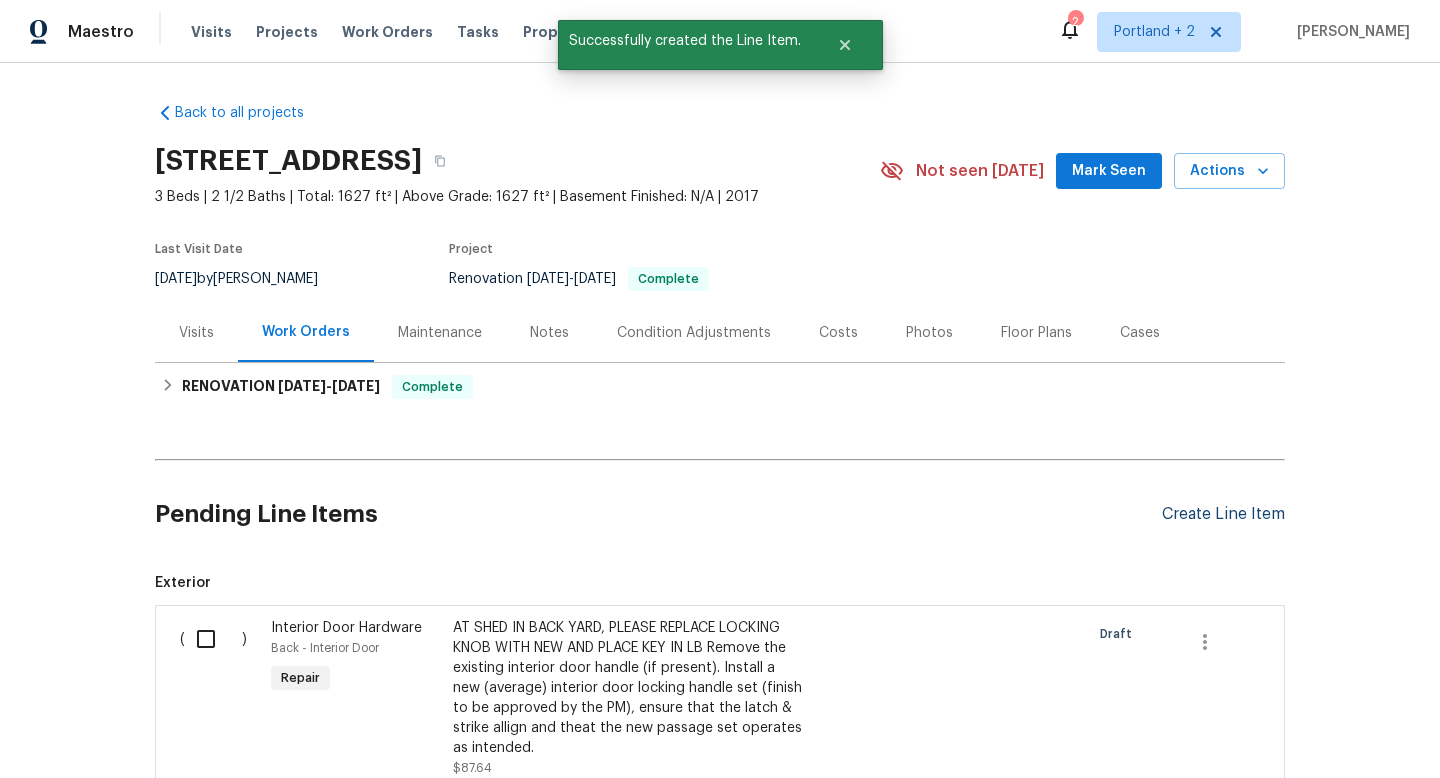 click on "Create Line Item" at bounding box center [1223, 514] 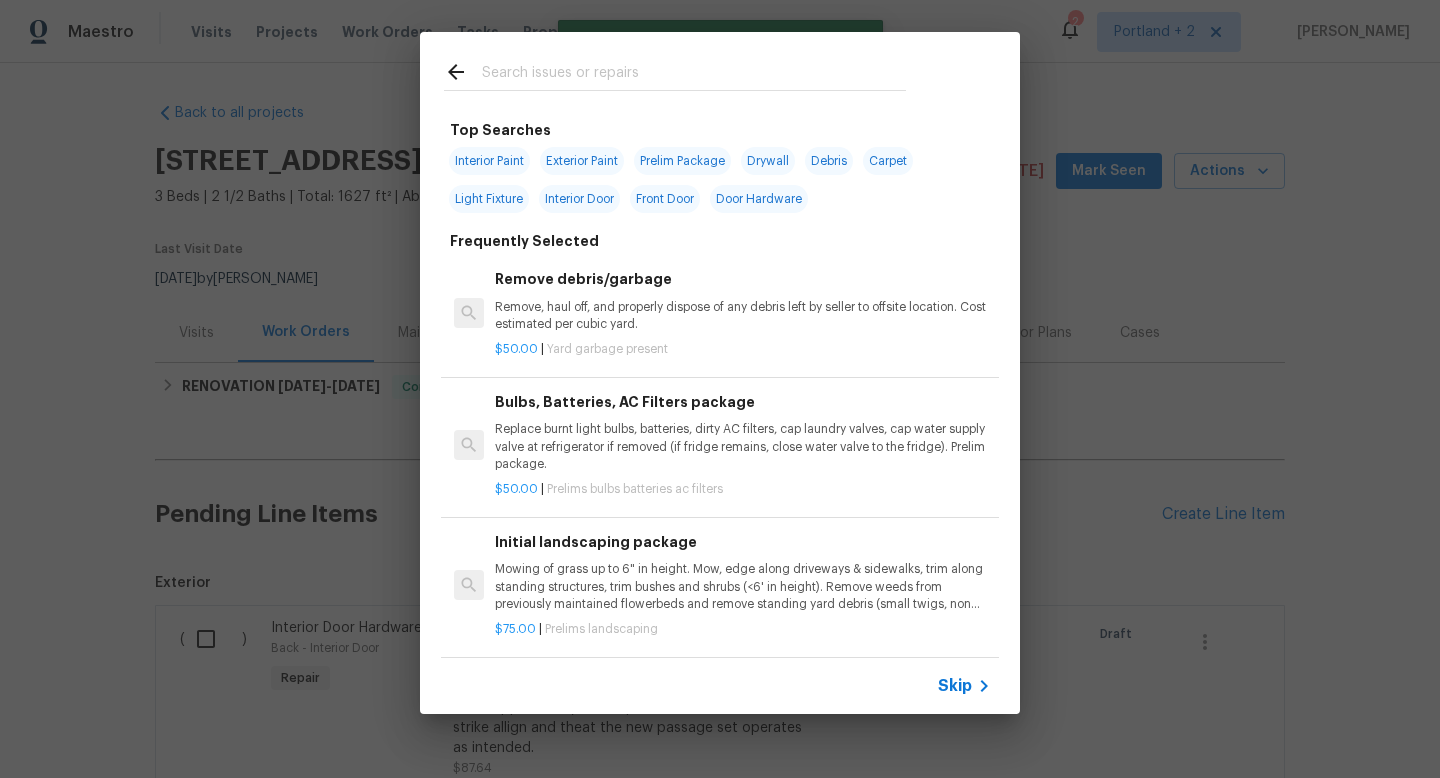 click at bounding box center (694, 75) 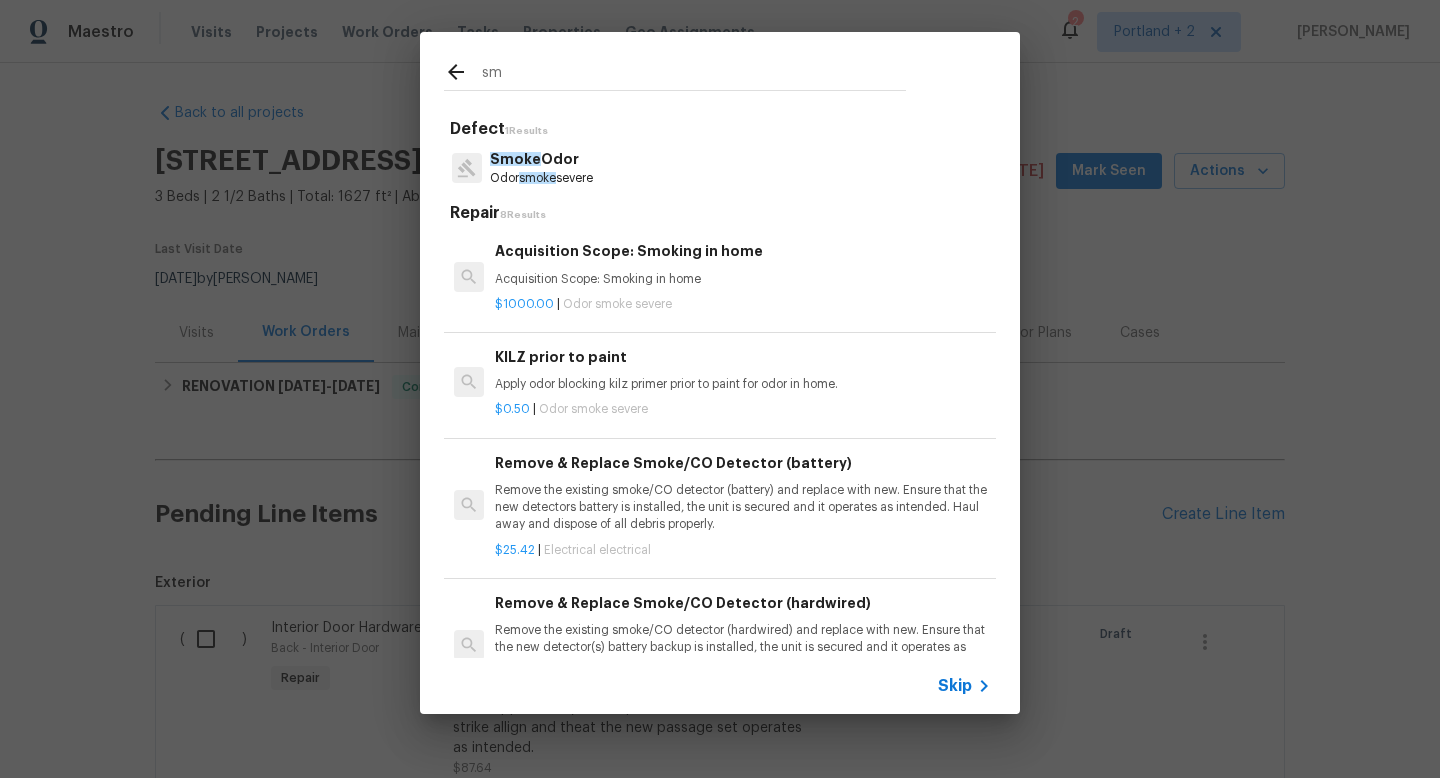 type on "s" 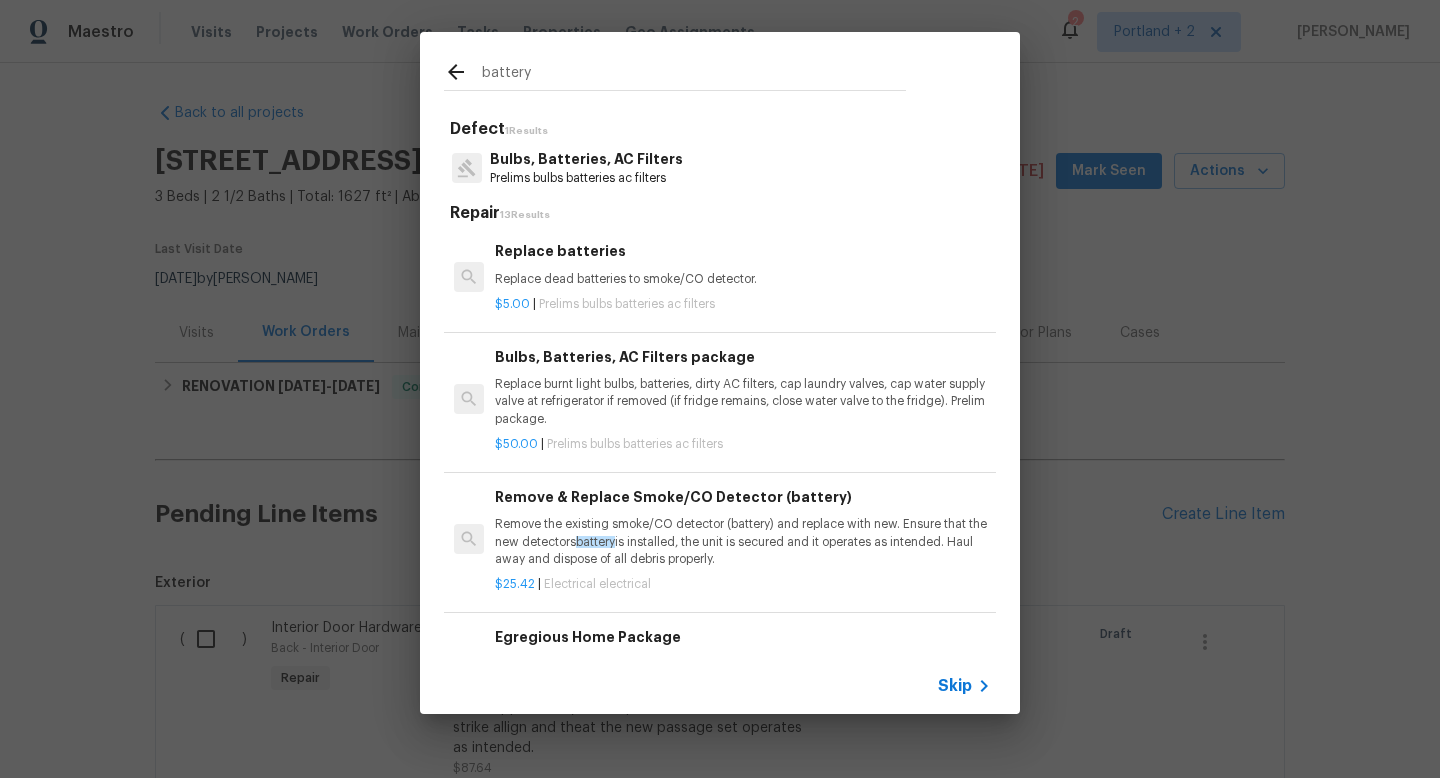 type on "battery" 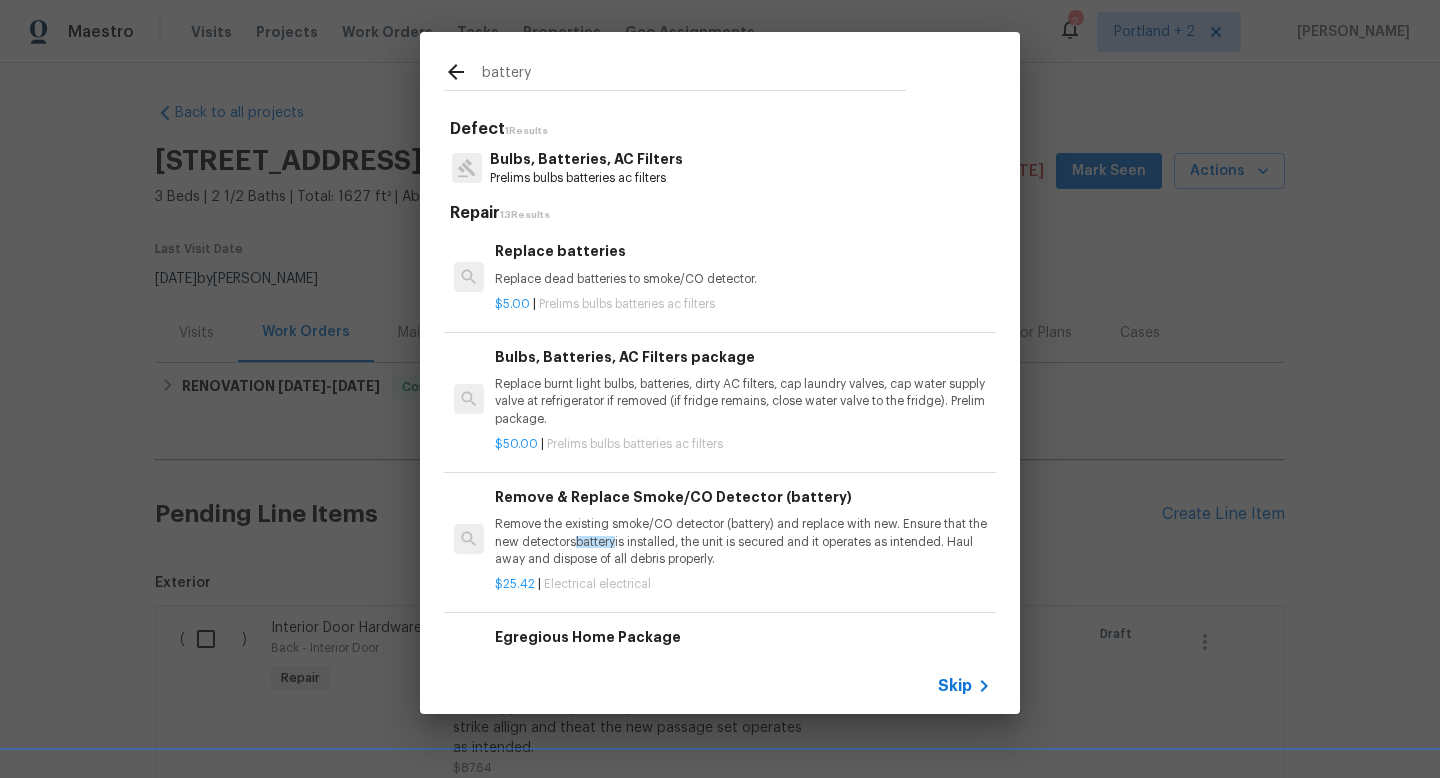 click on "$5.00   |   Prelims bulbs batteries ac filters" at bounding box center [743, 304] 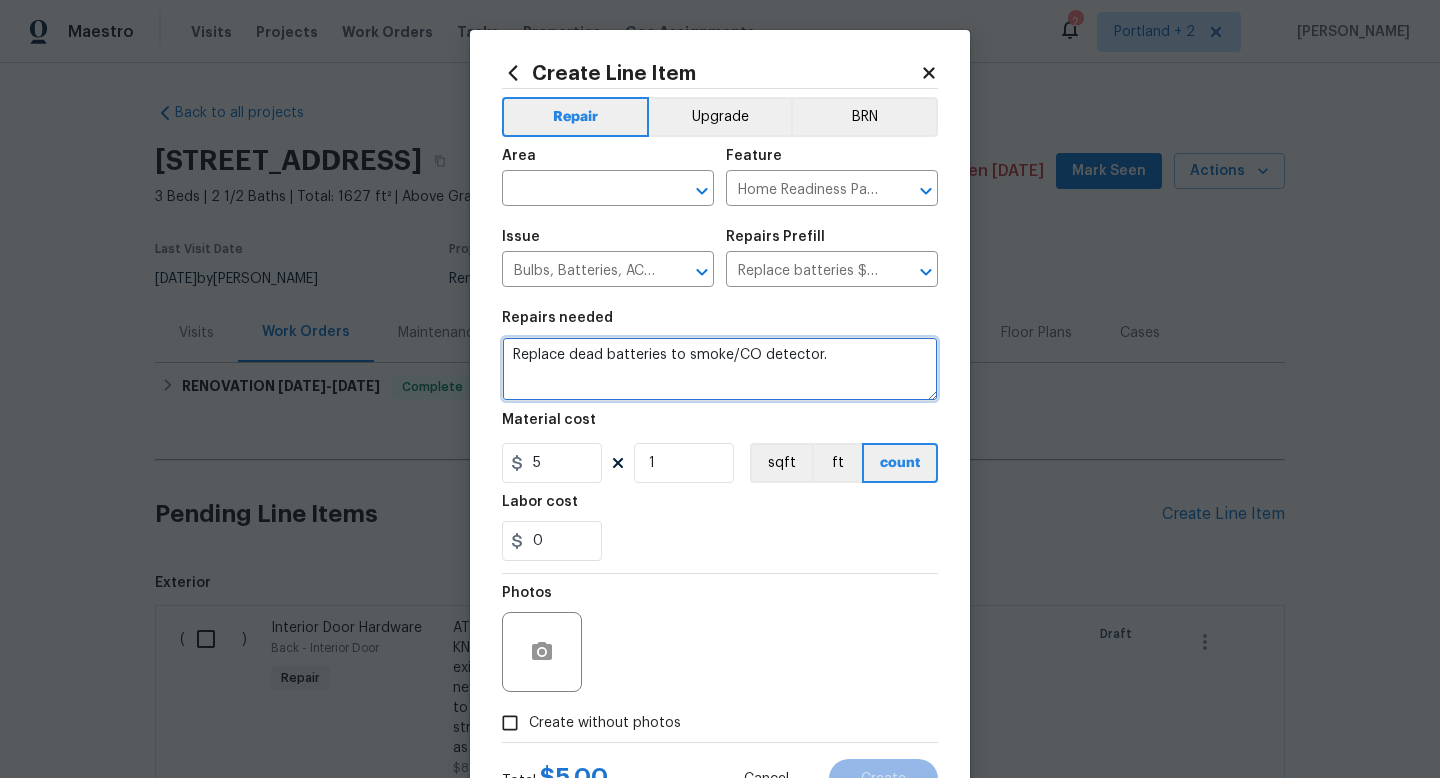 click on "Replace dead batteries to smoke/CO detector." at bounding box center [720, 369] 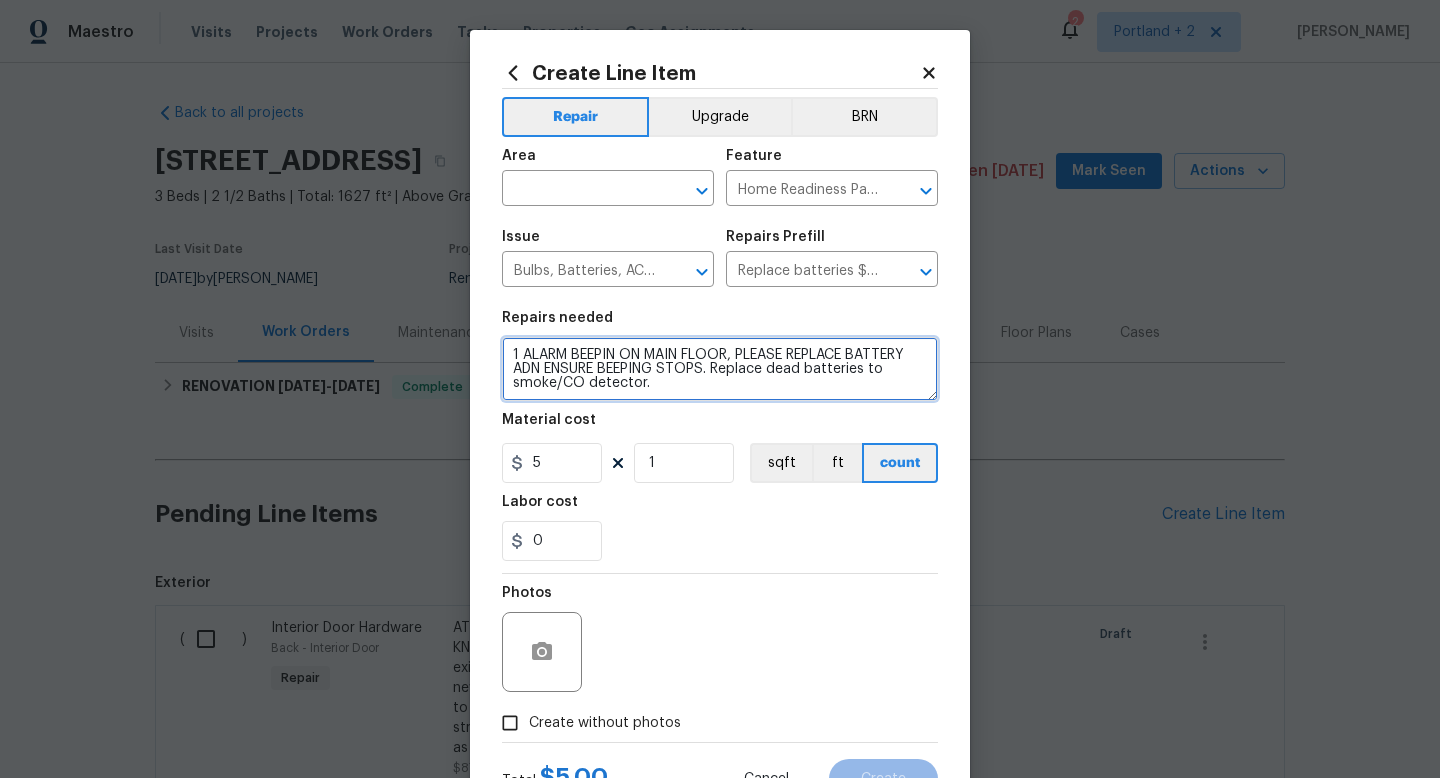 type on "1 ALARM BEEPIN ON MAIN FLOOR, PLEASE REPLACE BATTERY ADN ENSURE BEEPING STOPS. Replace dead batteries to smoke/CO detector." 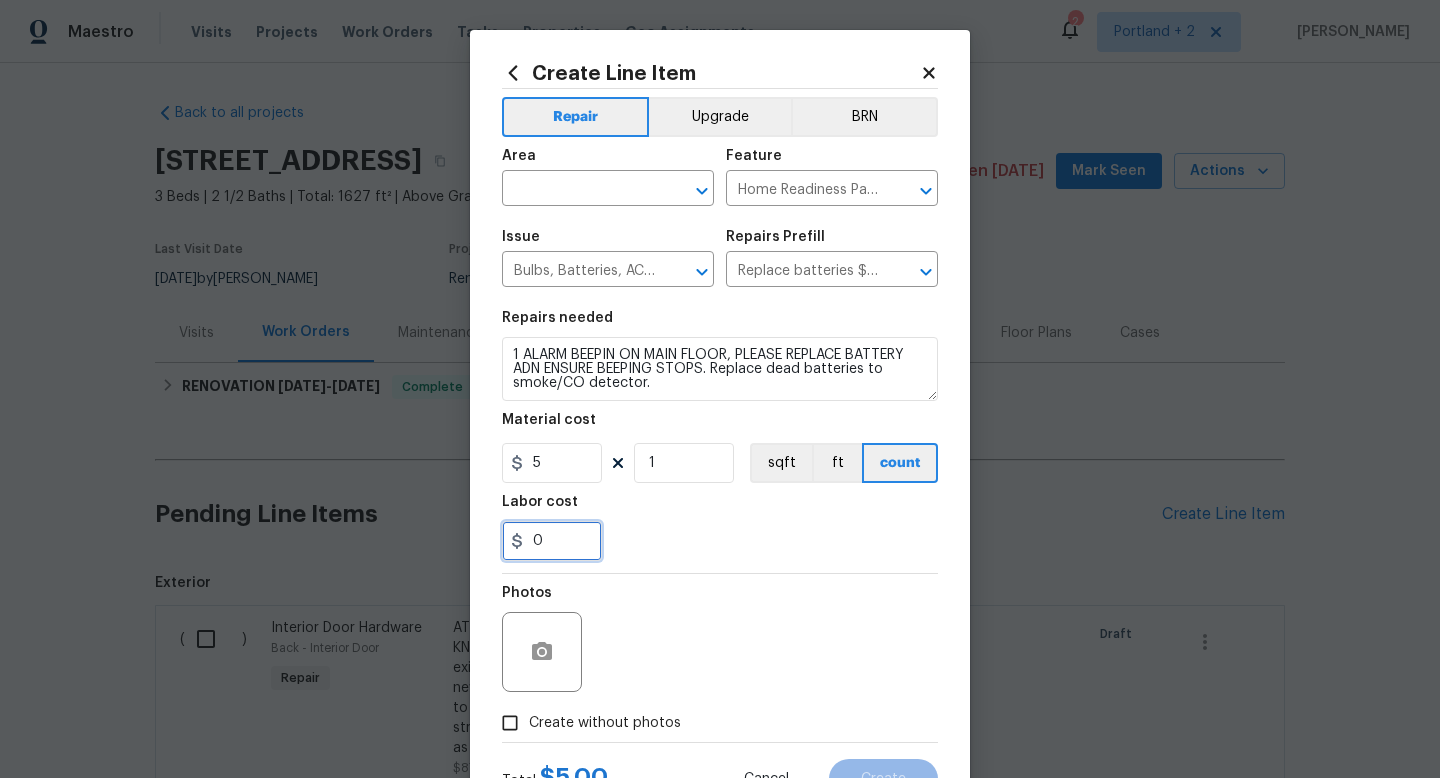 click on "0" at bounding box center [552, 541] 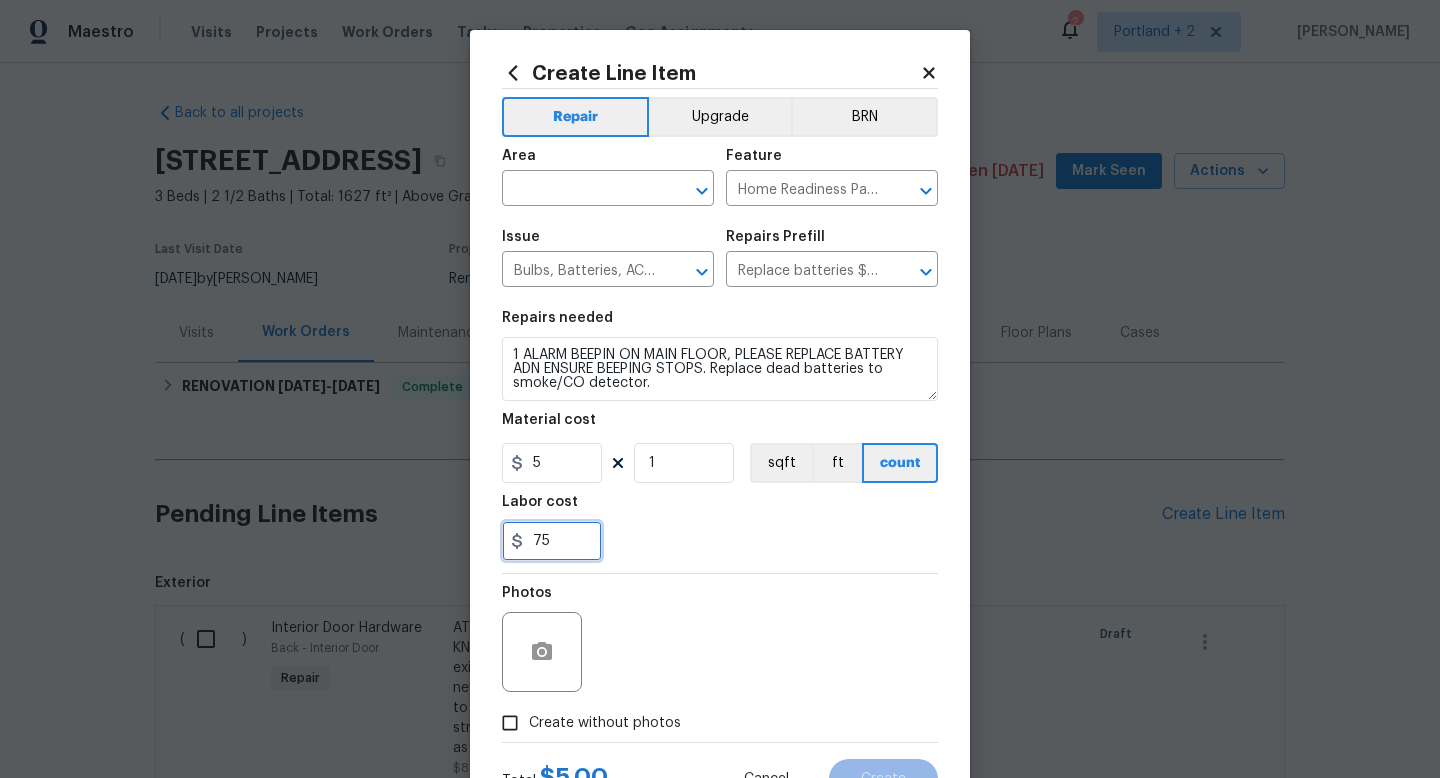 scroll, scrollTop: 84, scrollLeft: 0, axis: vertical 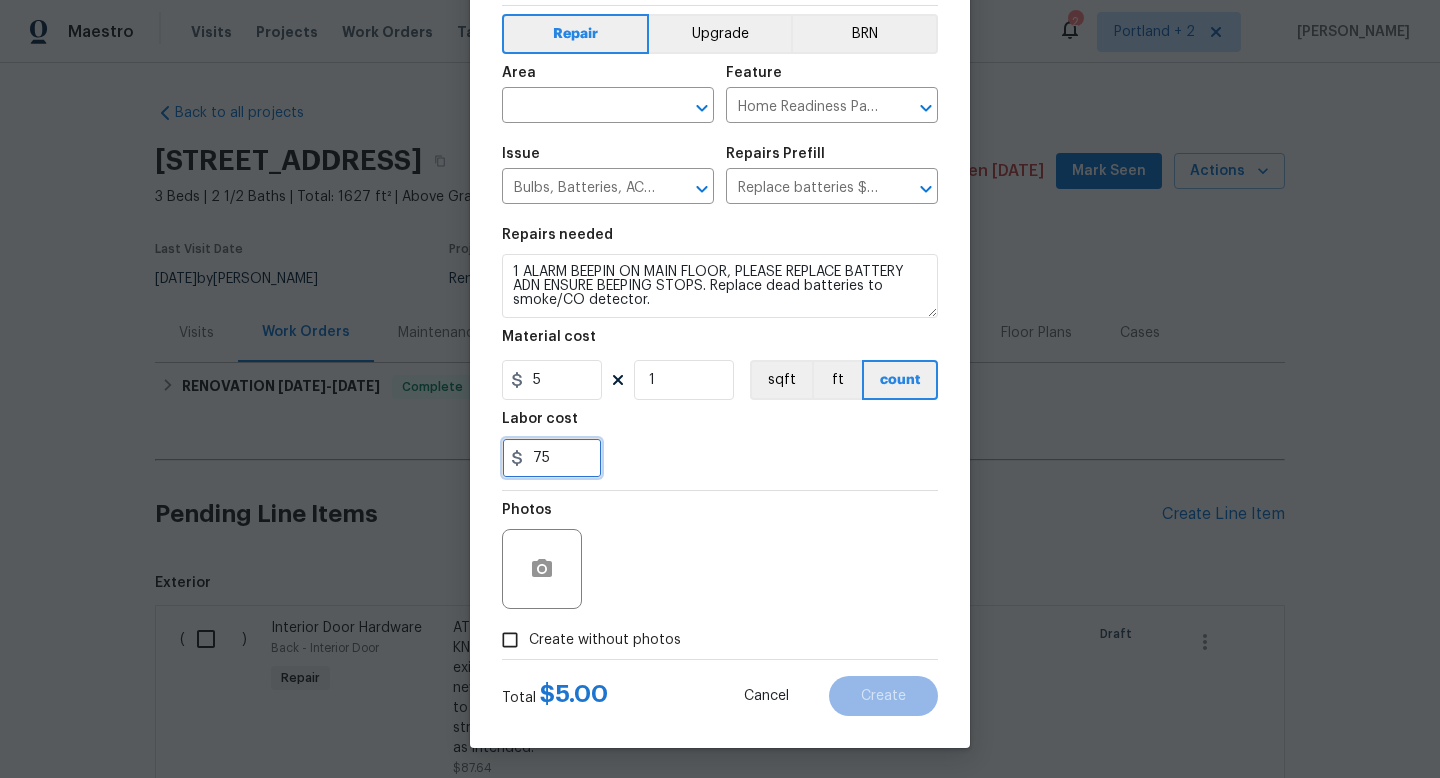type on "75" 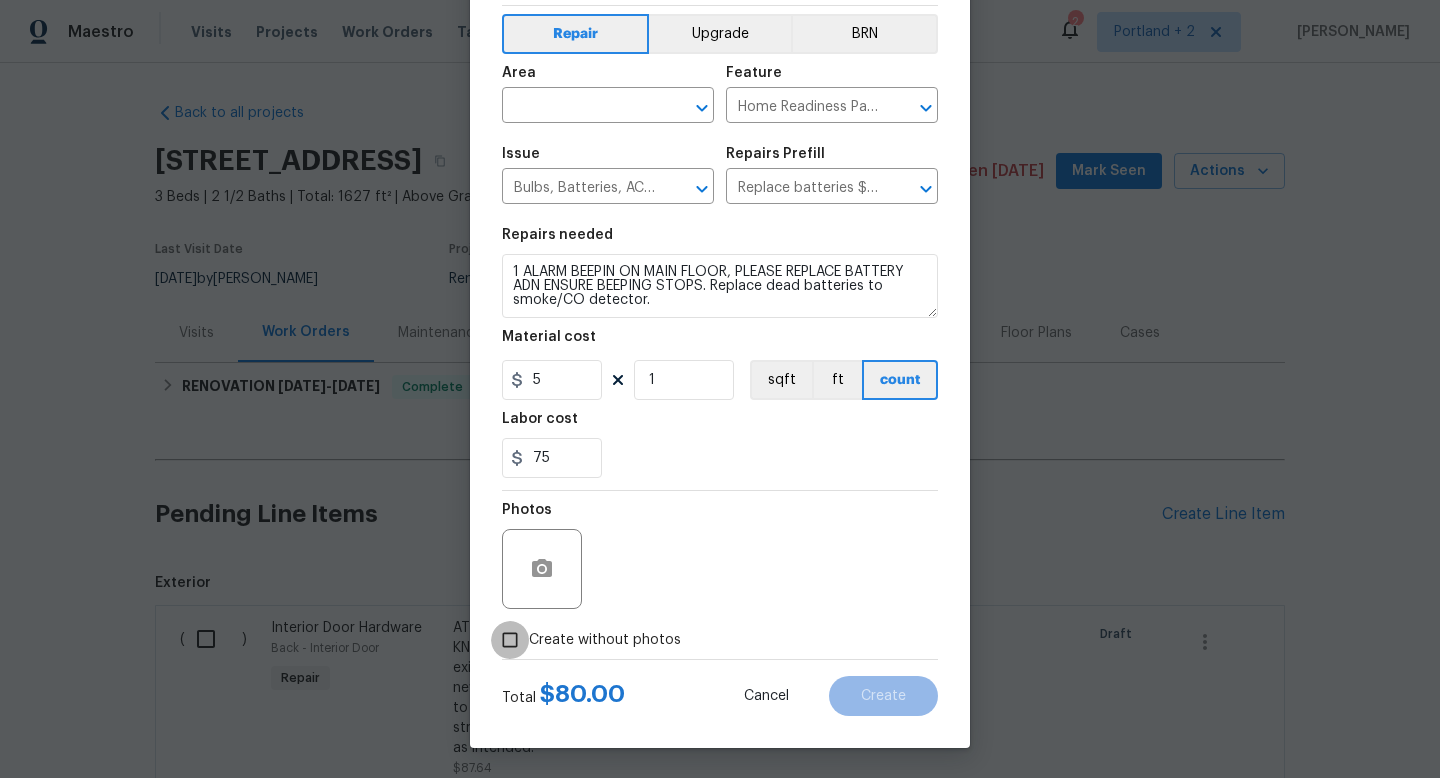 click on "Create without photos" at bounding box center (510, 640) 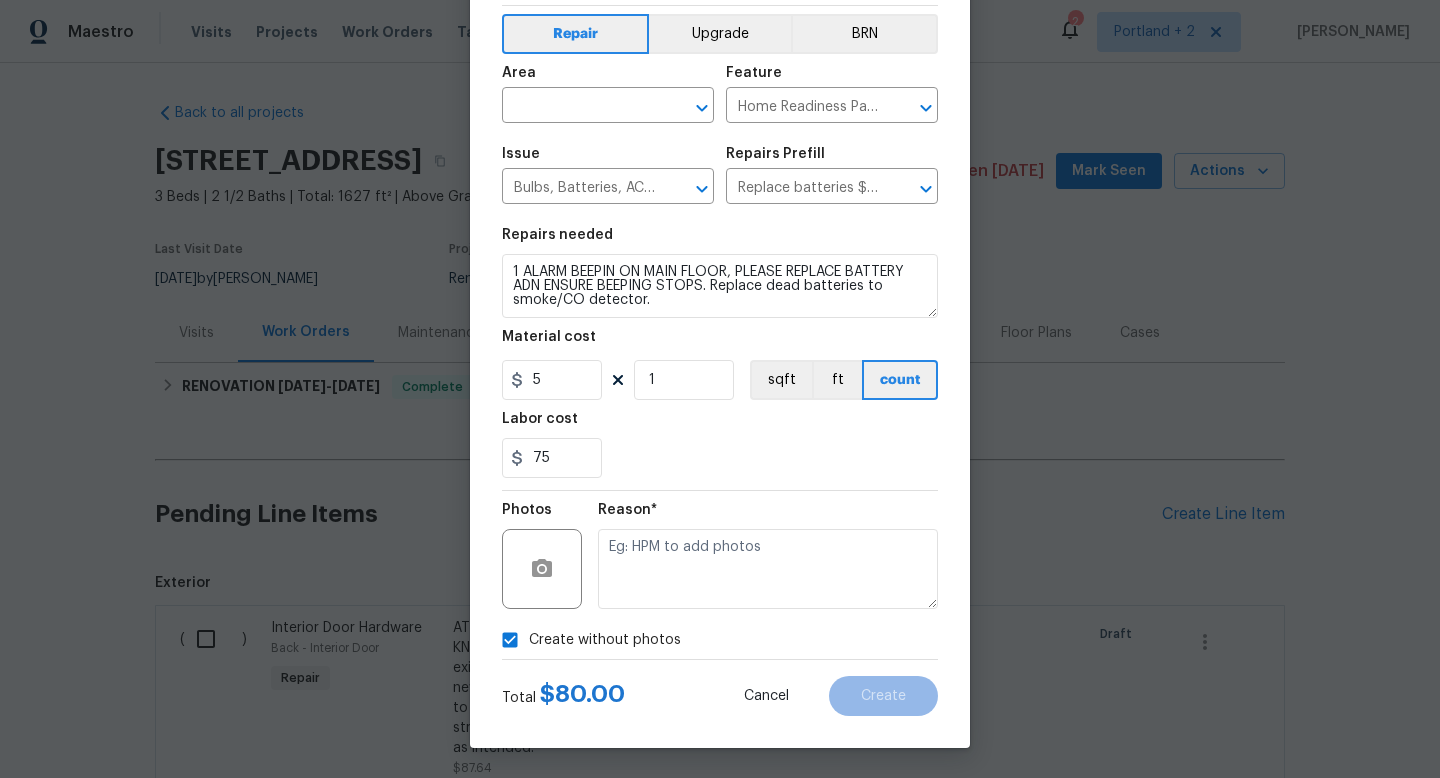 click on "Reason*" at bounding box center (768, 556) 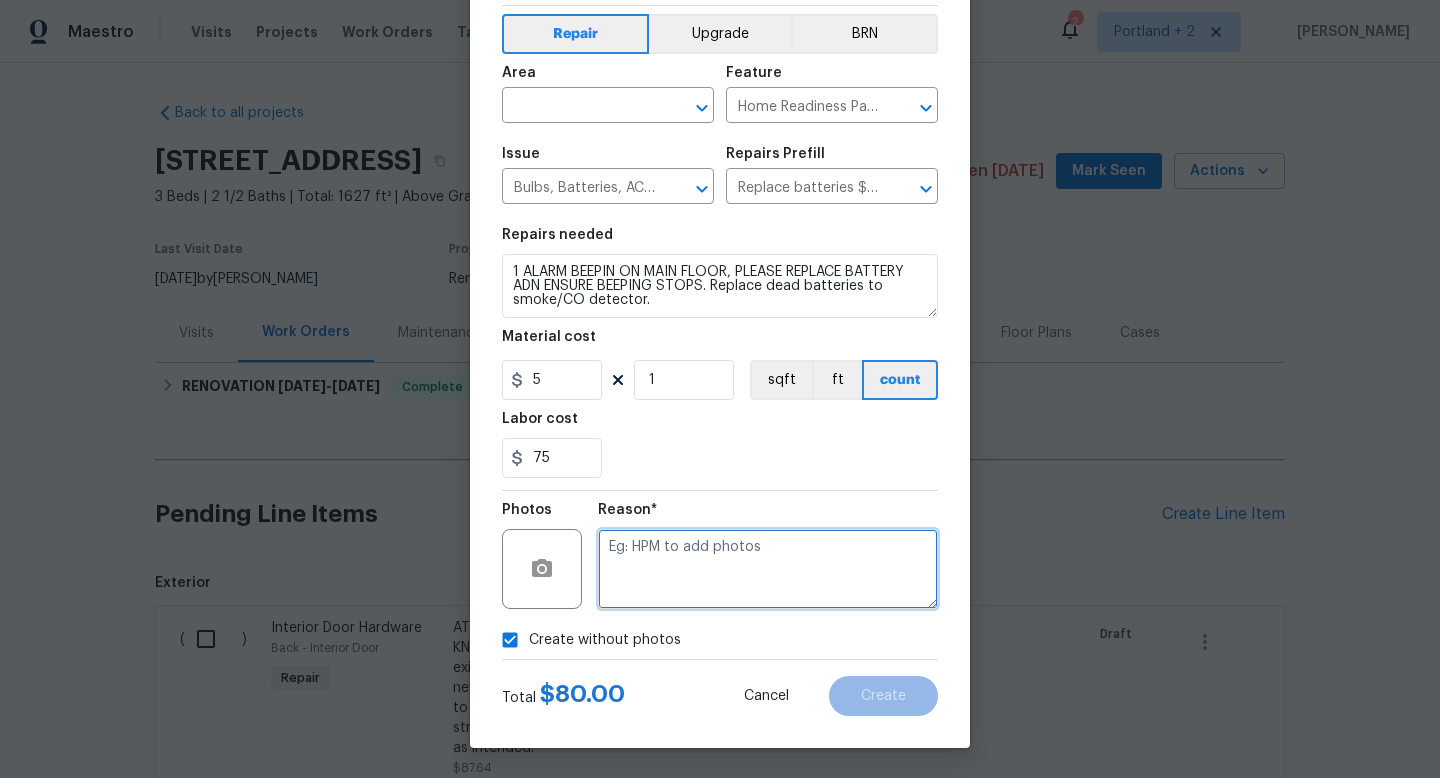 click at bounding box center [768, 569] 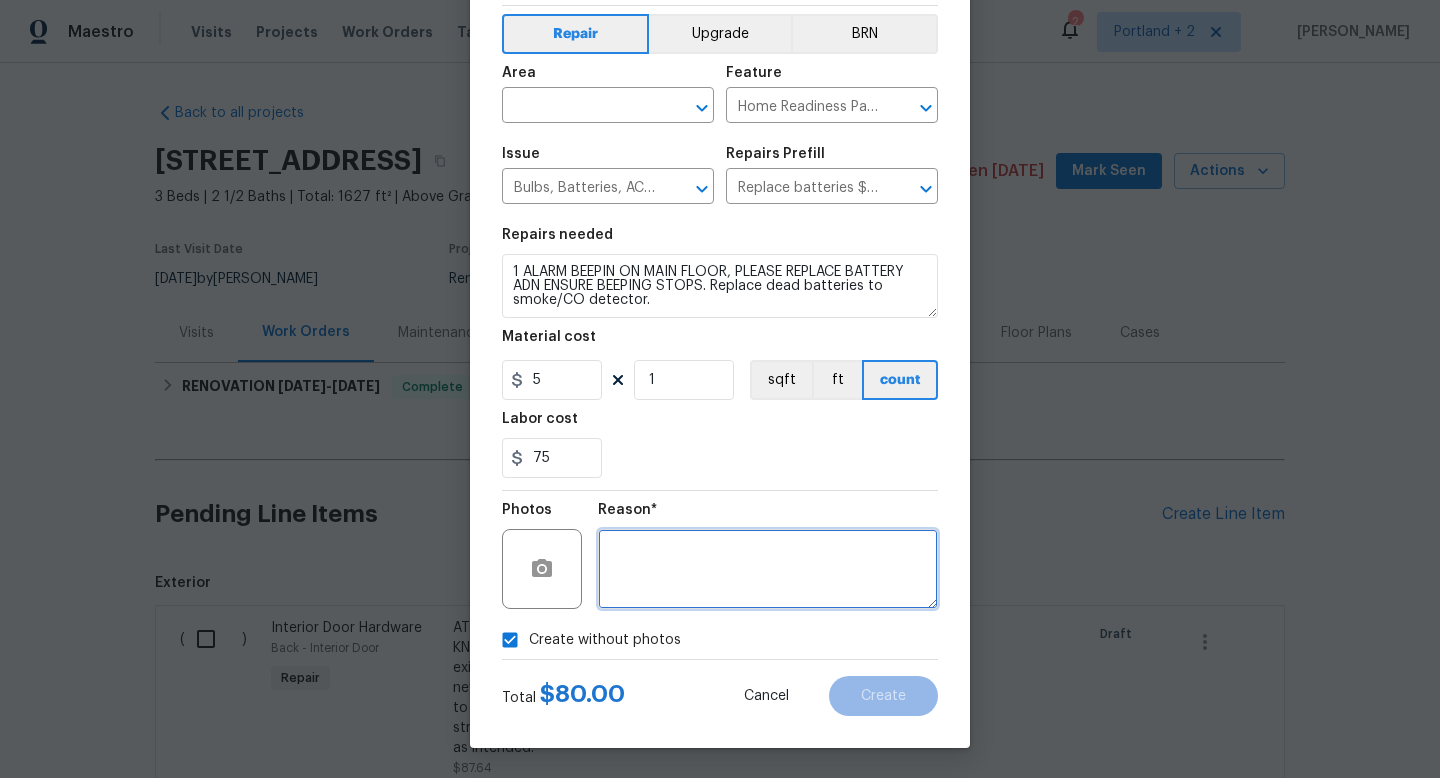 click at bounding box center [768, 569] 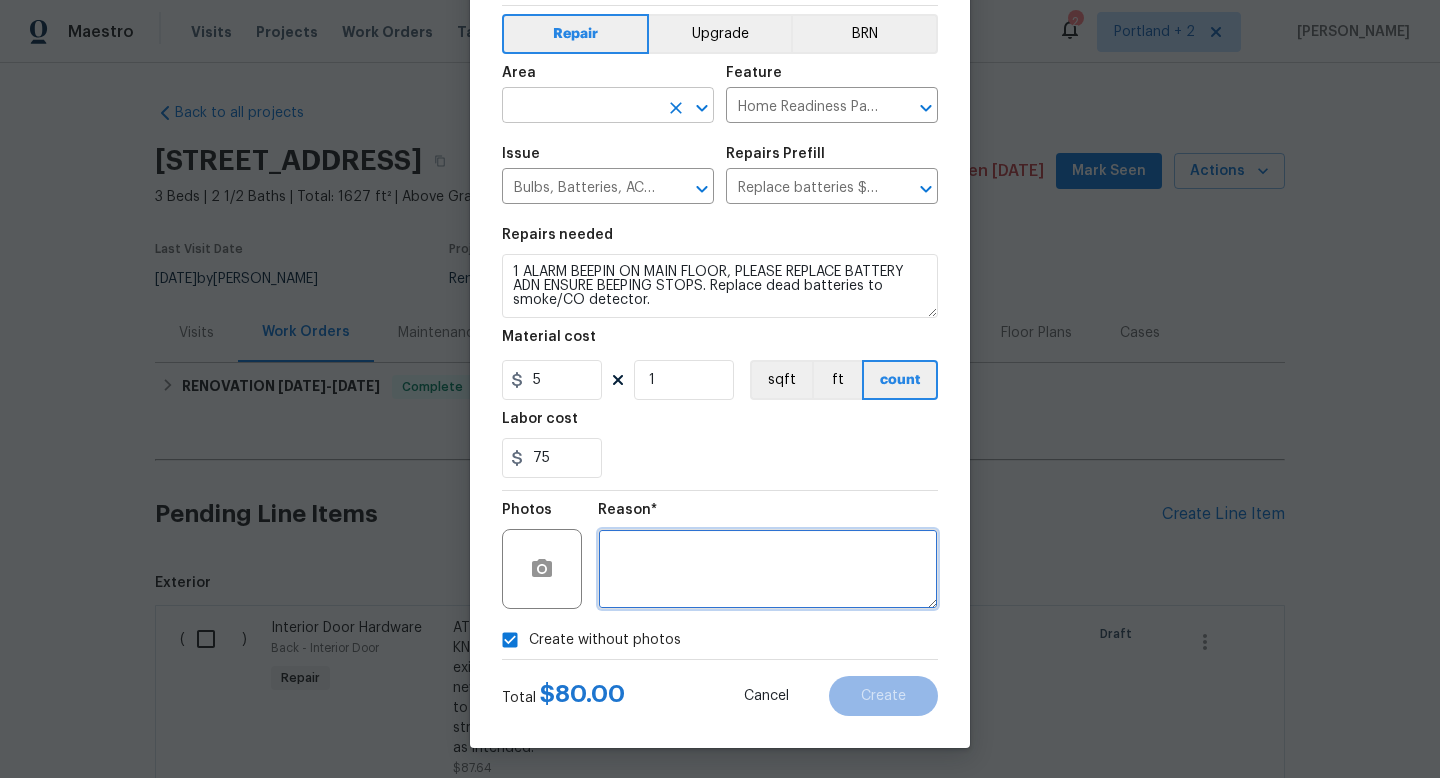 type 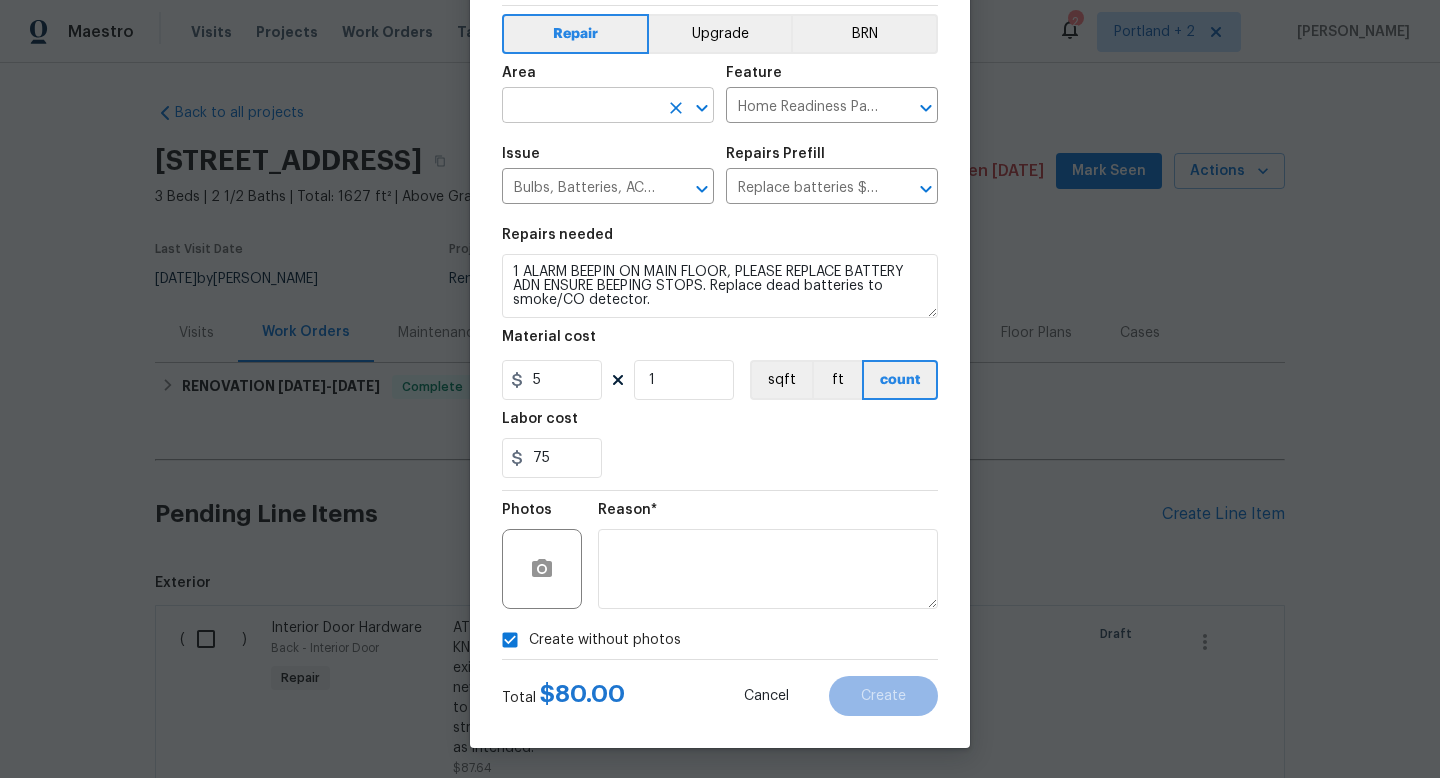 click at bounding box center (580, 107) 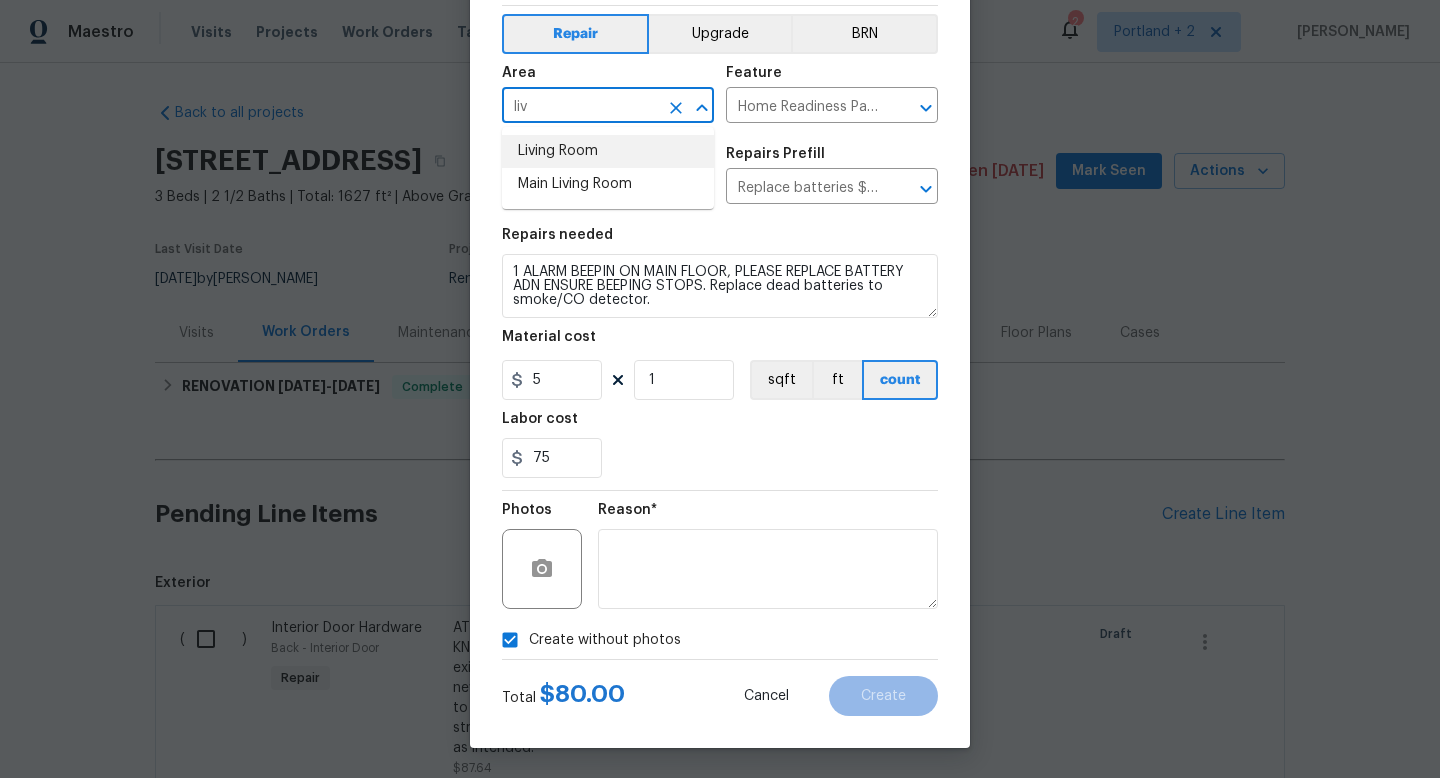 click on "Living Room" at bounding box center (608, 151) 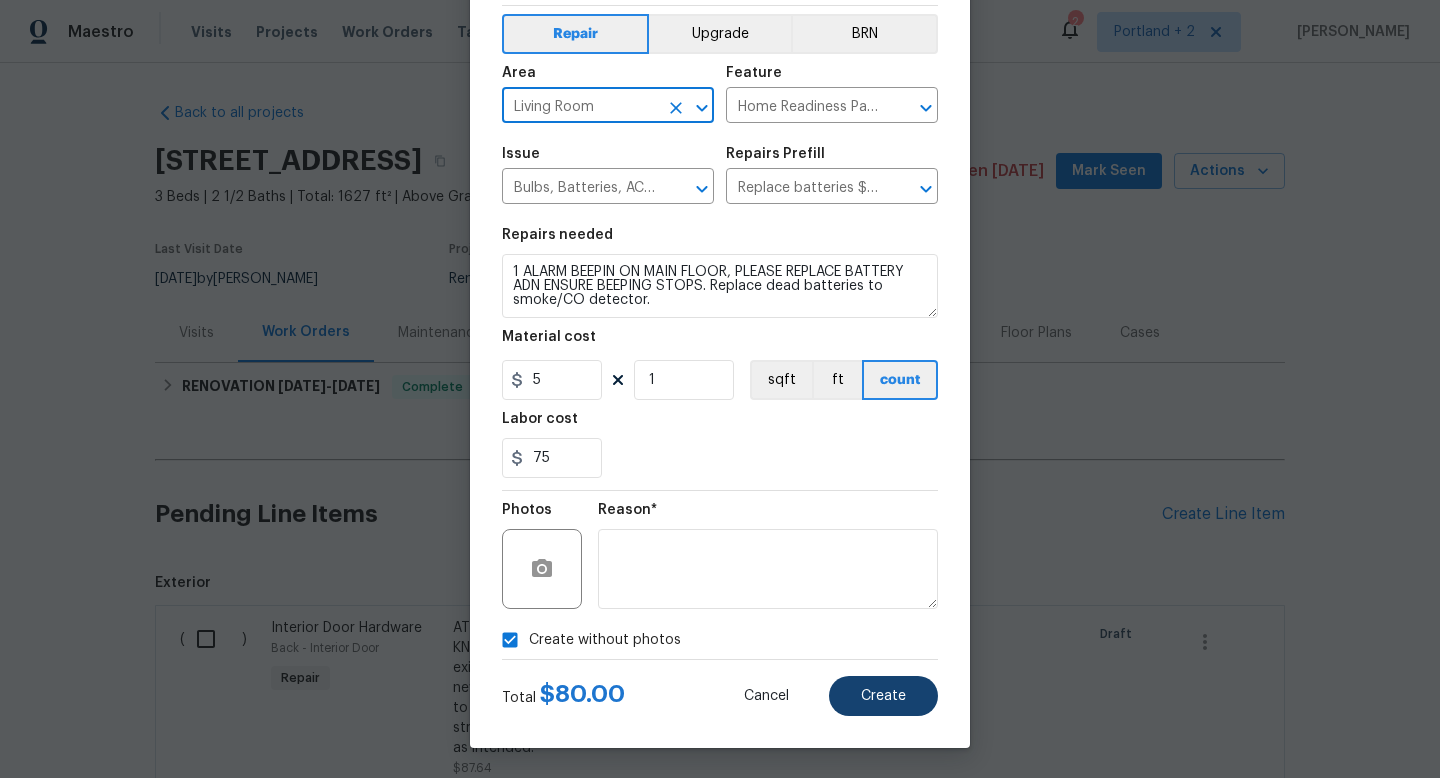 type on "Living Room" 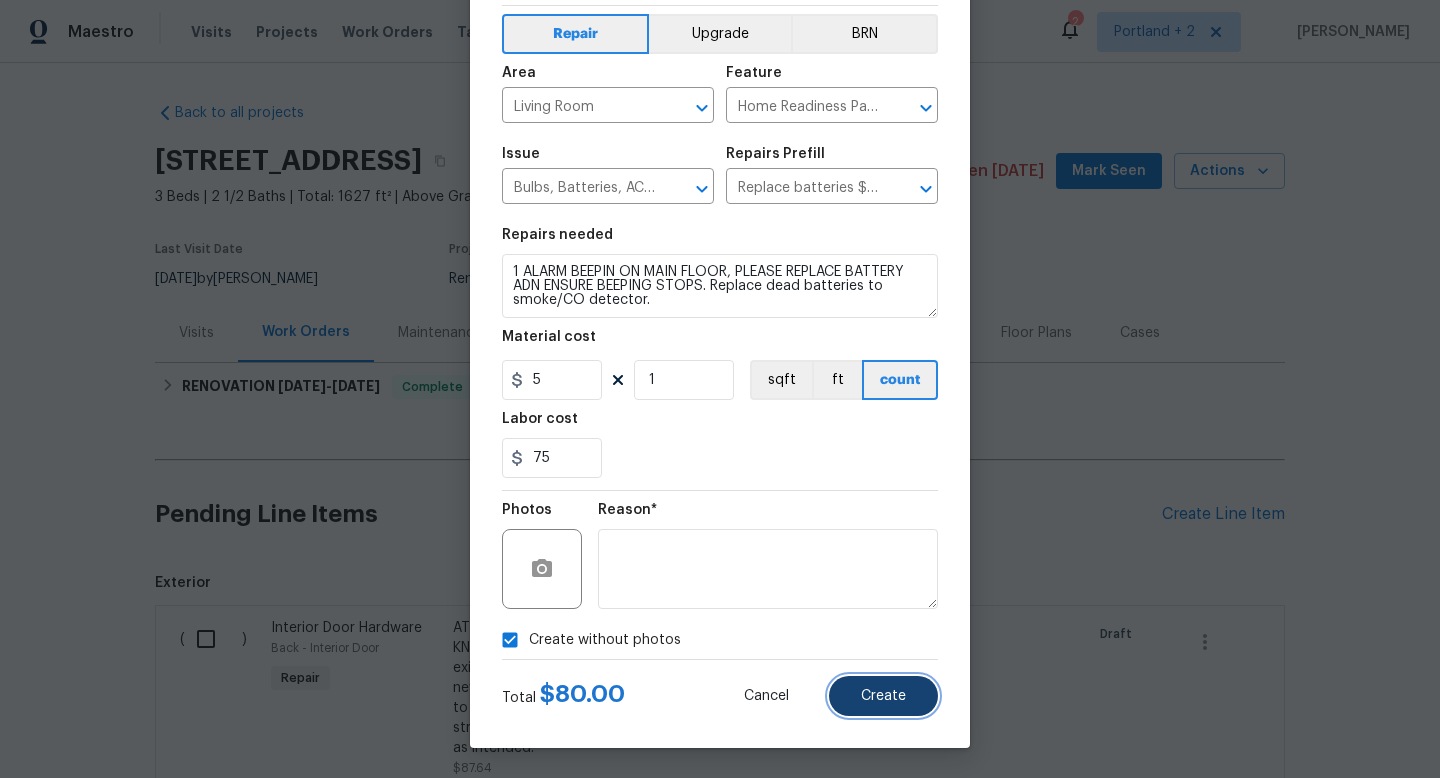 click on "Create" at bounding box center [883, 696] 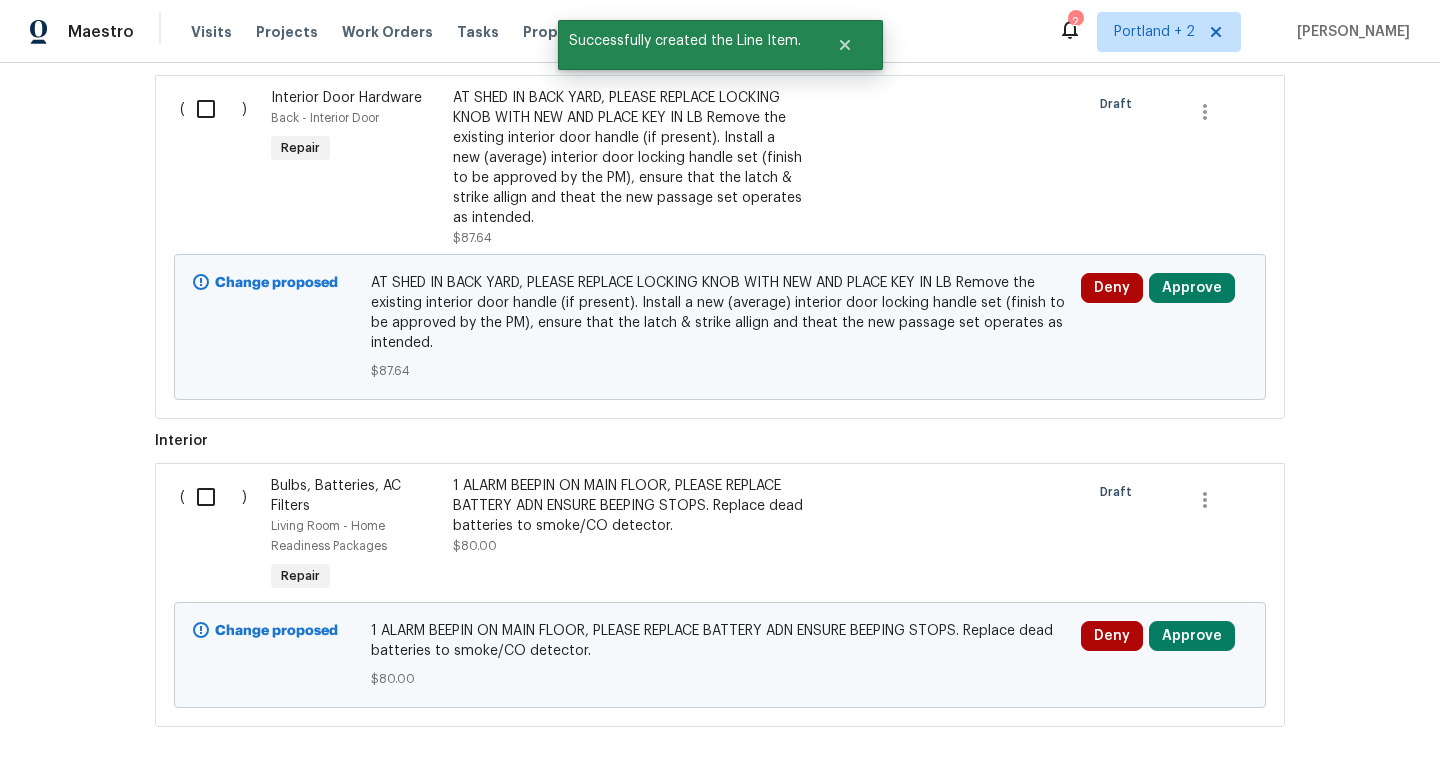 scroll, scrollTop: 554, scrollLeft: 0, axis: vertical 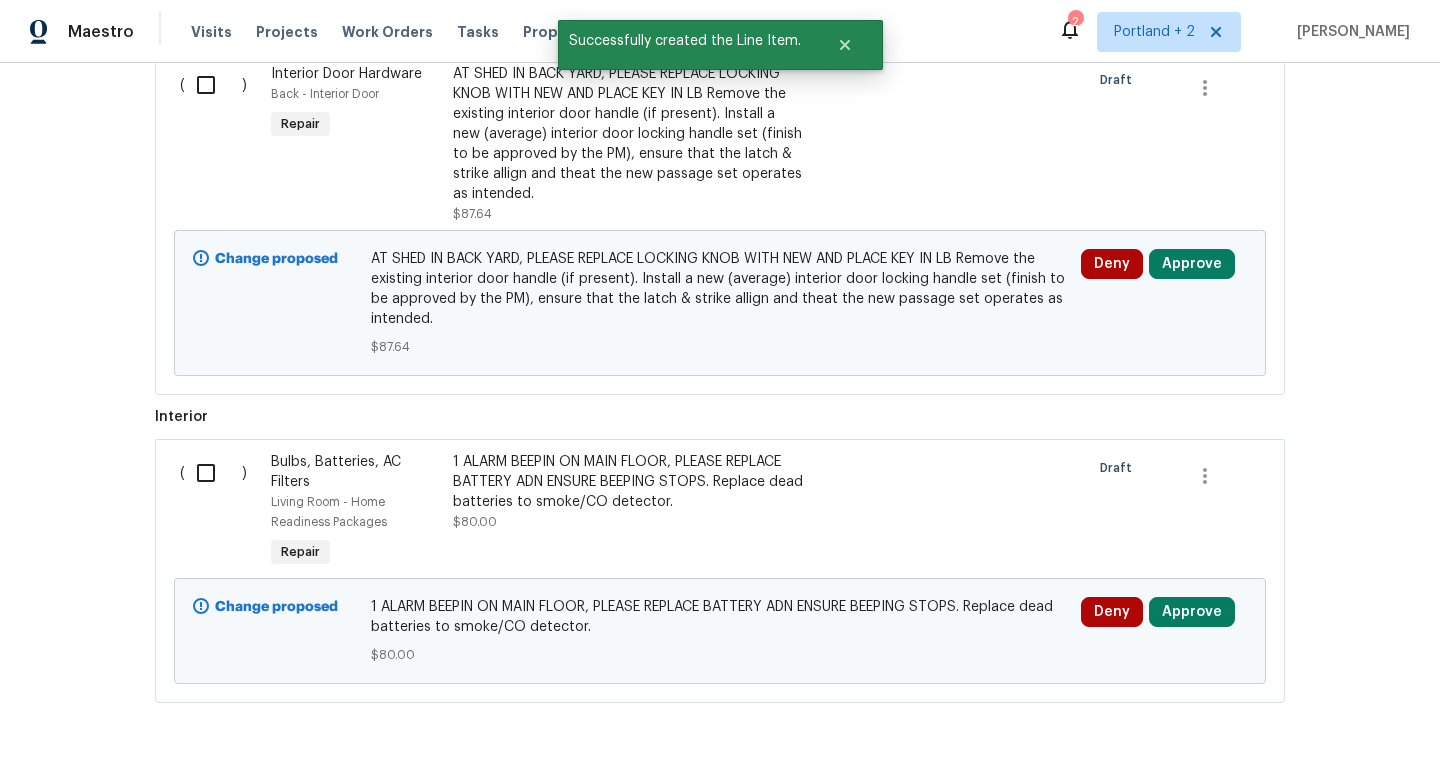 click at bounding box center [213, 85] 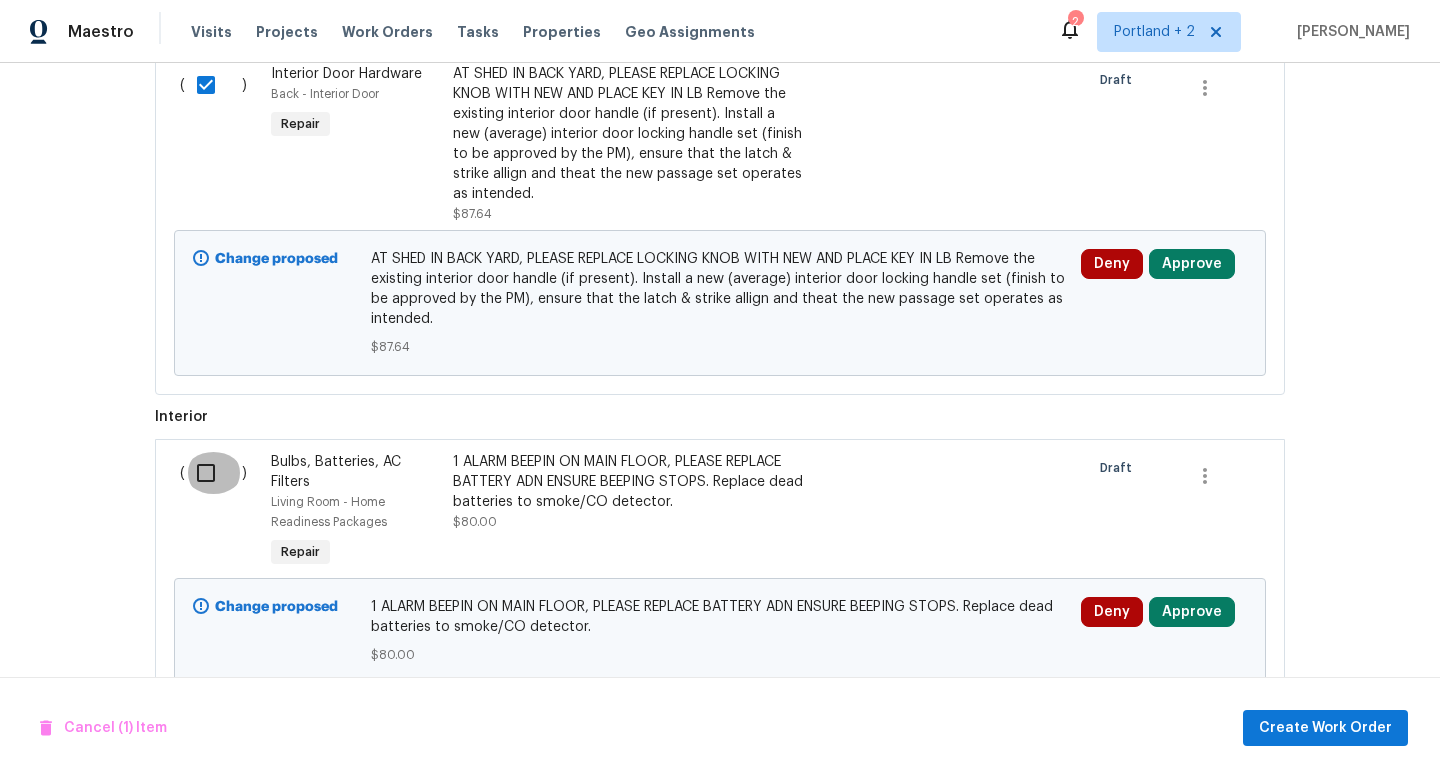 click at bounding box center (213, 473) 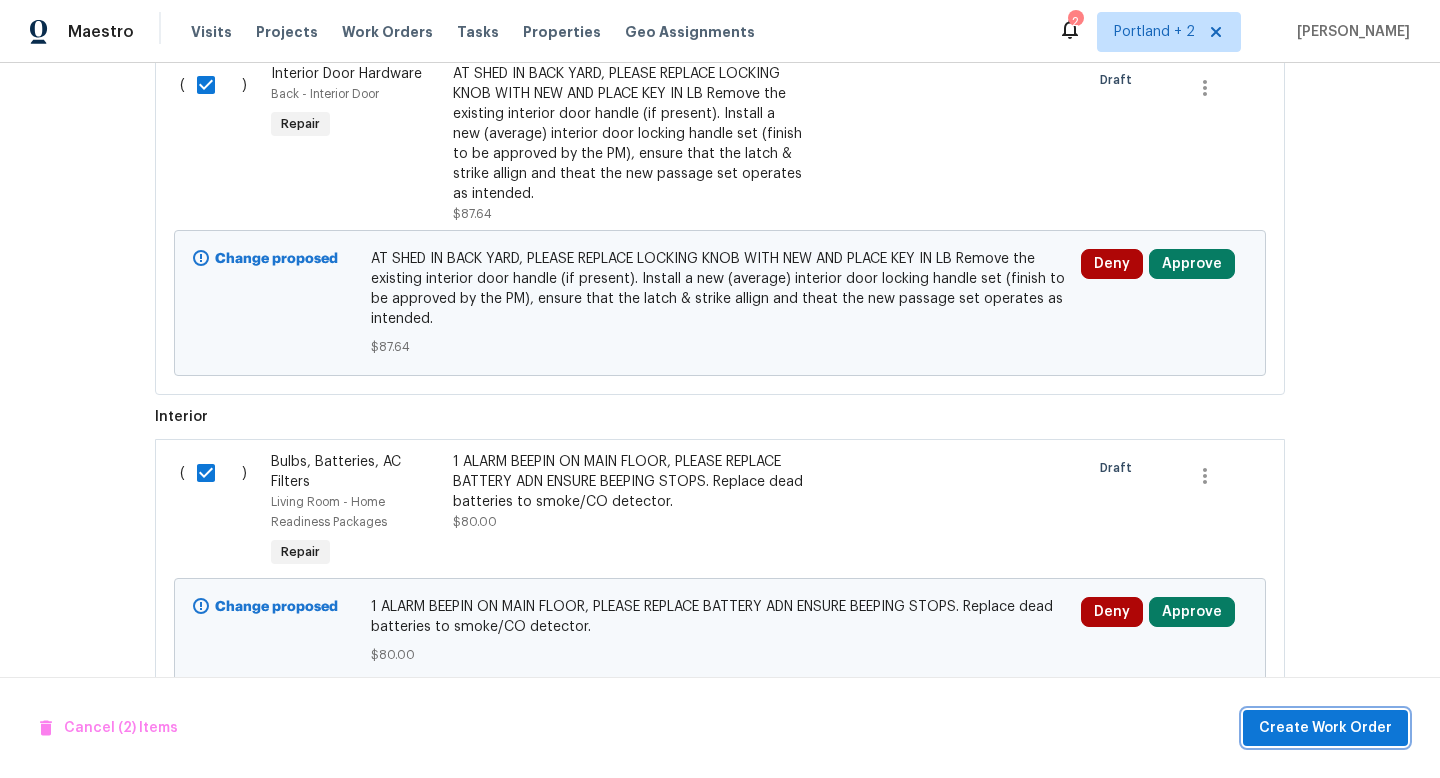 click on "Create Work Order" at bounding box center [1325, 728] 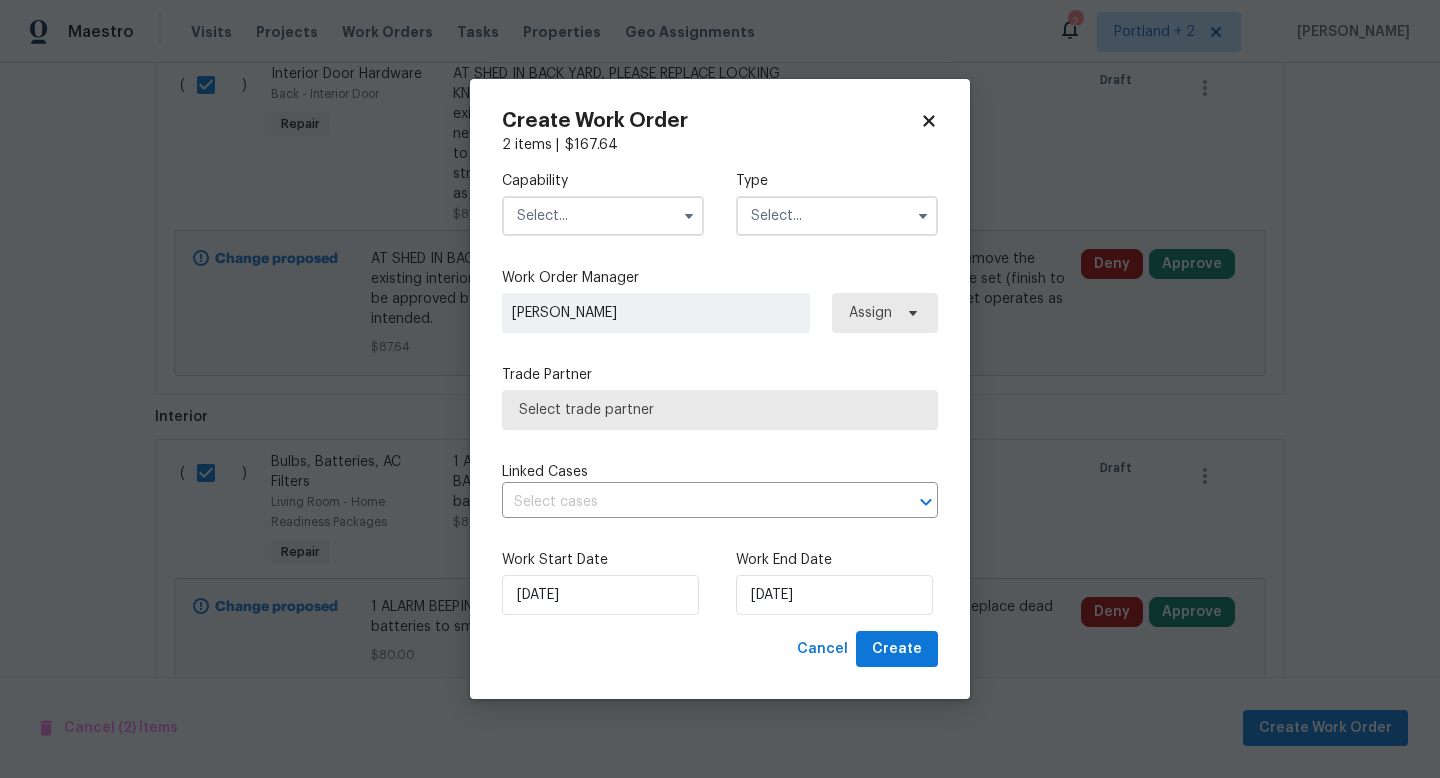 click at bounding box center [603, 216] 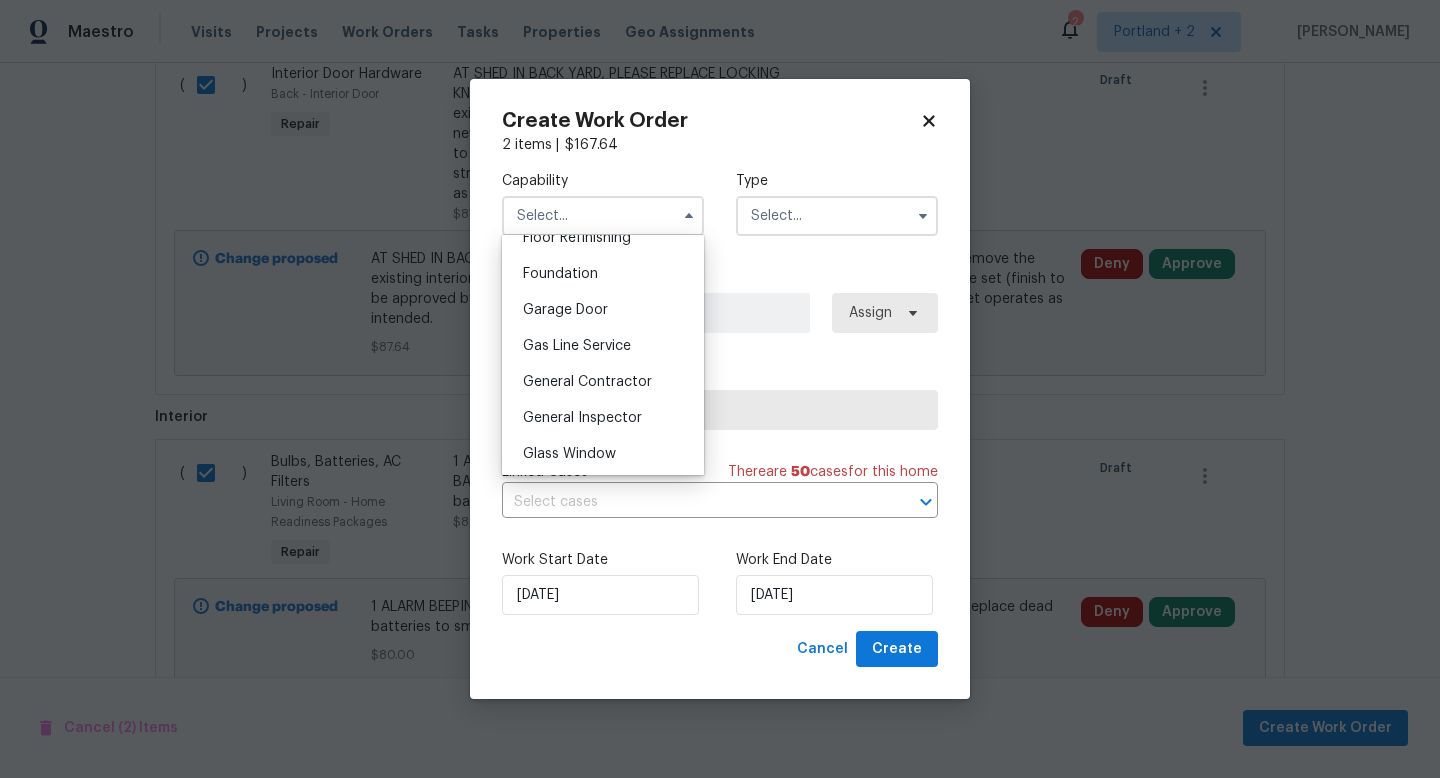 scroll, scrollTop: 839, scrollLeft: 0, axis: vertical 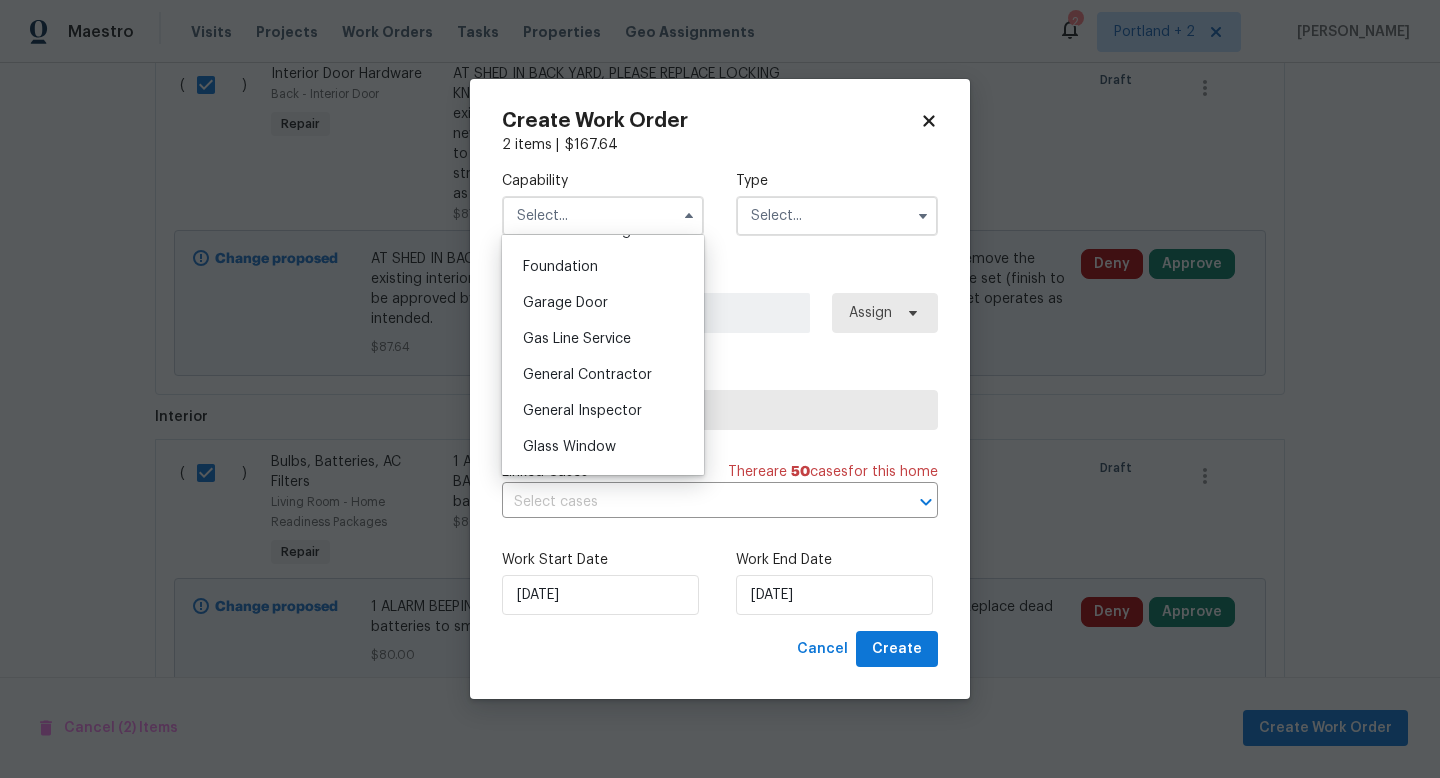 click on "General Contractor" at bounding box center (587, 375) 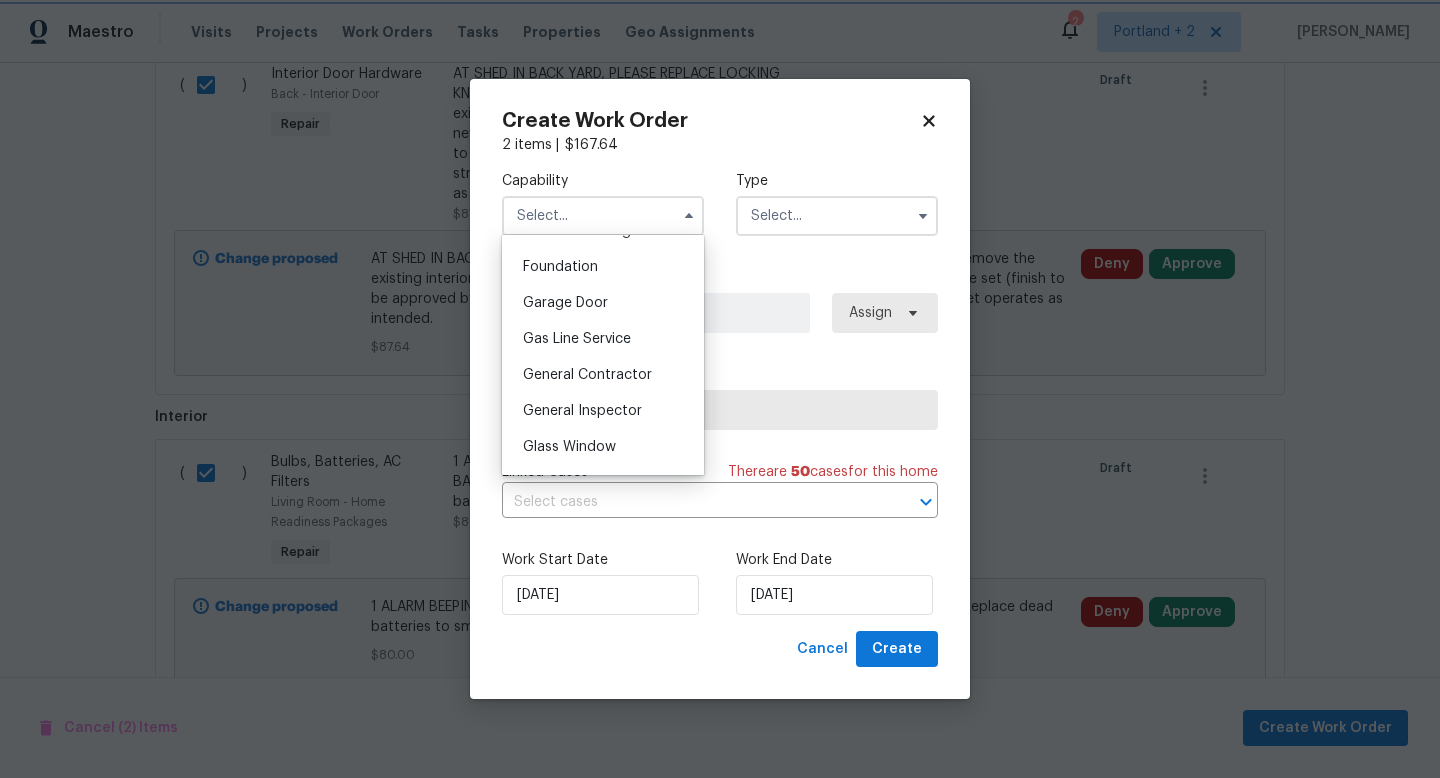 type on "General Contractor" 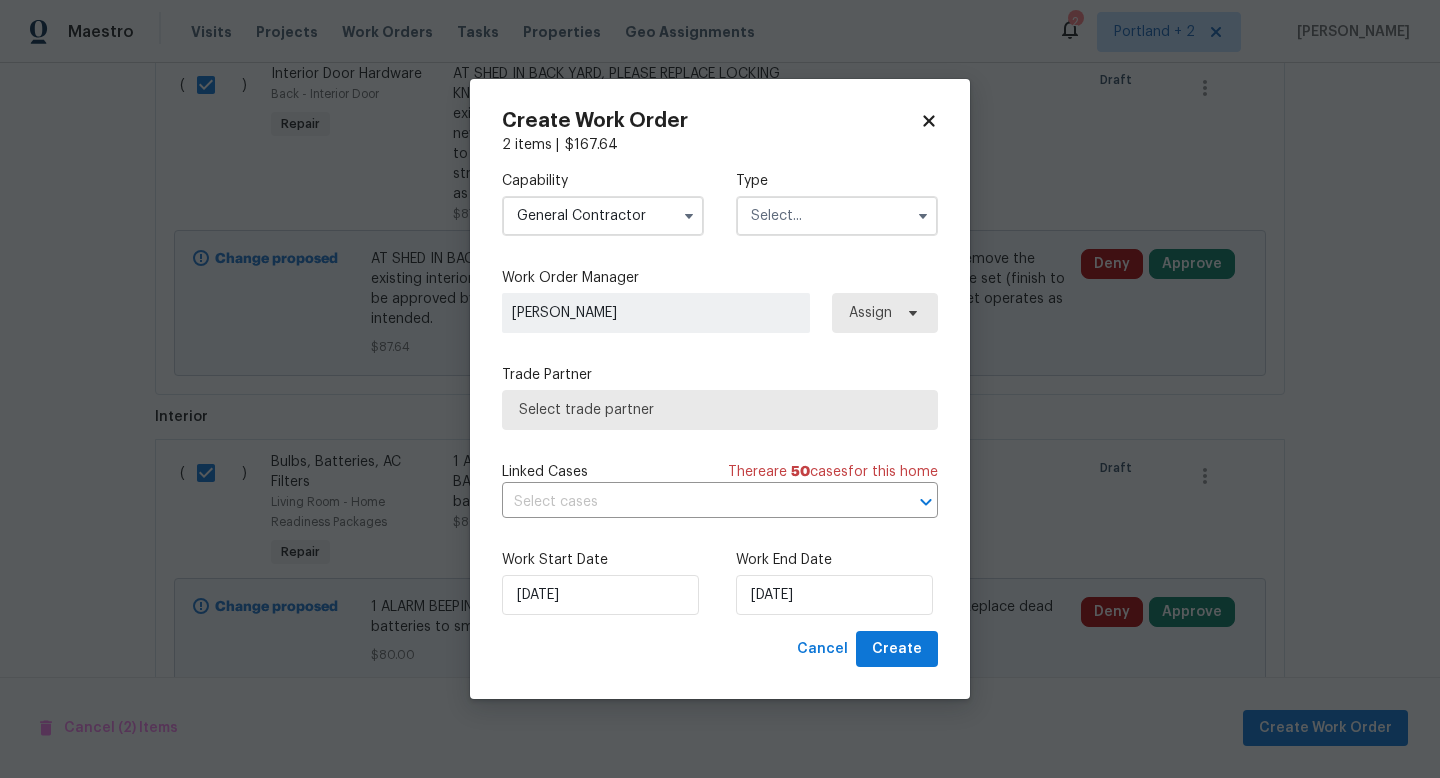 click at bounding box center (837, 216) 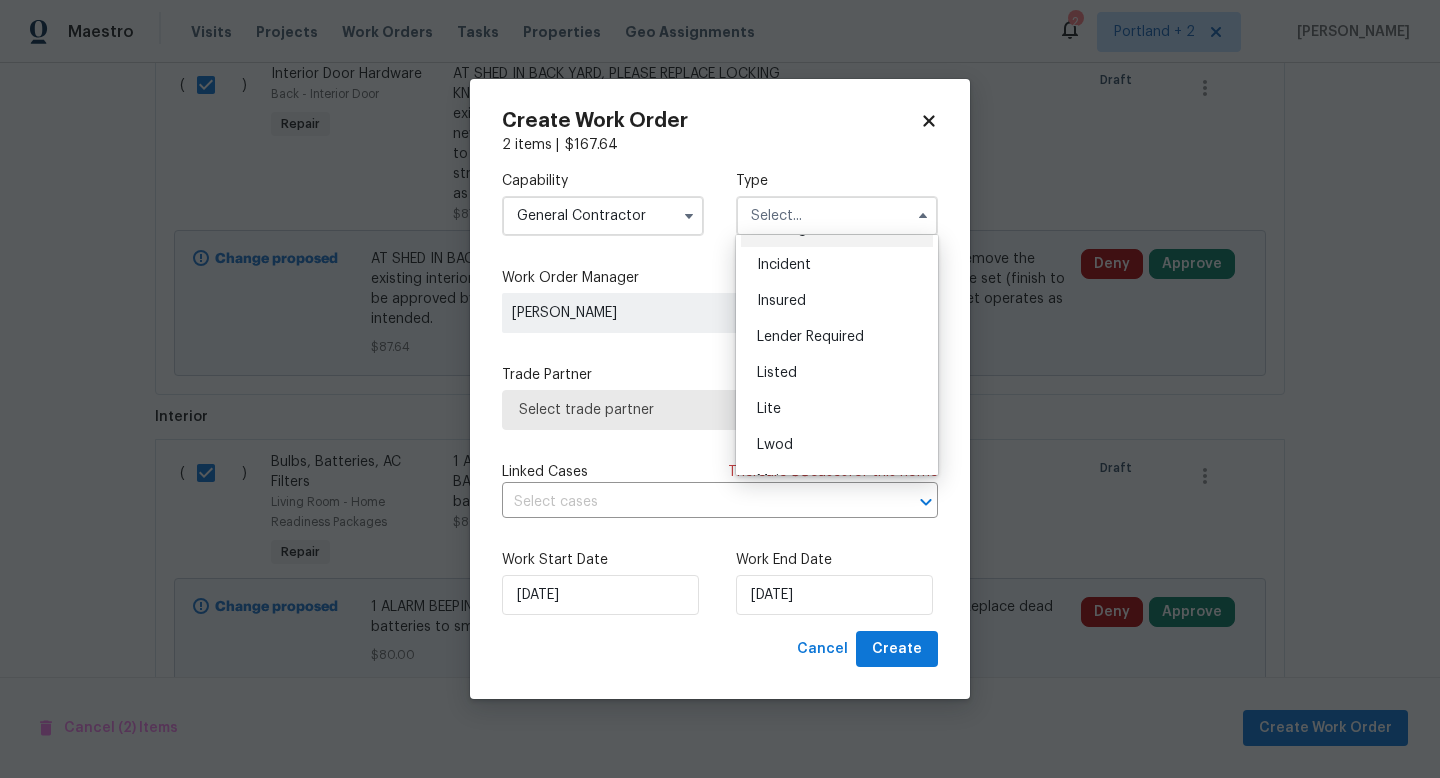 scroll, scrollTop: 102, scrollLeft: 0, axis: vertical 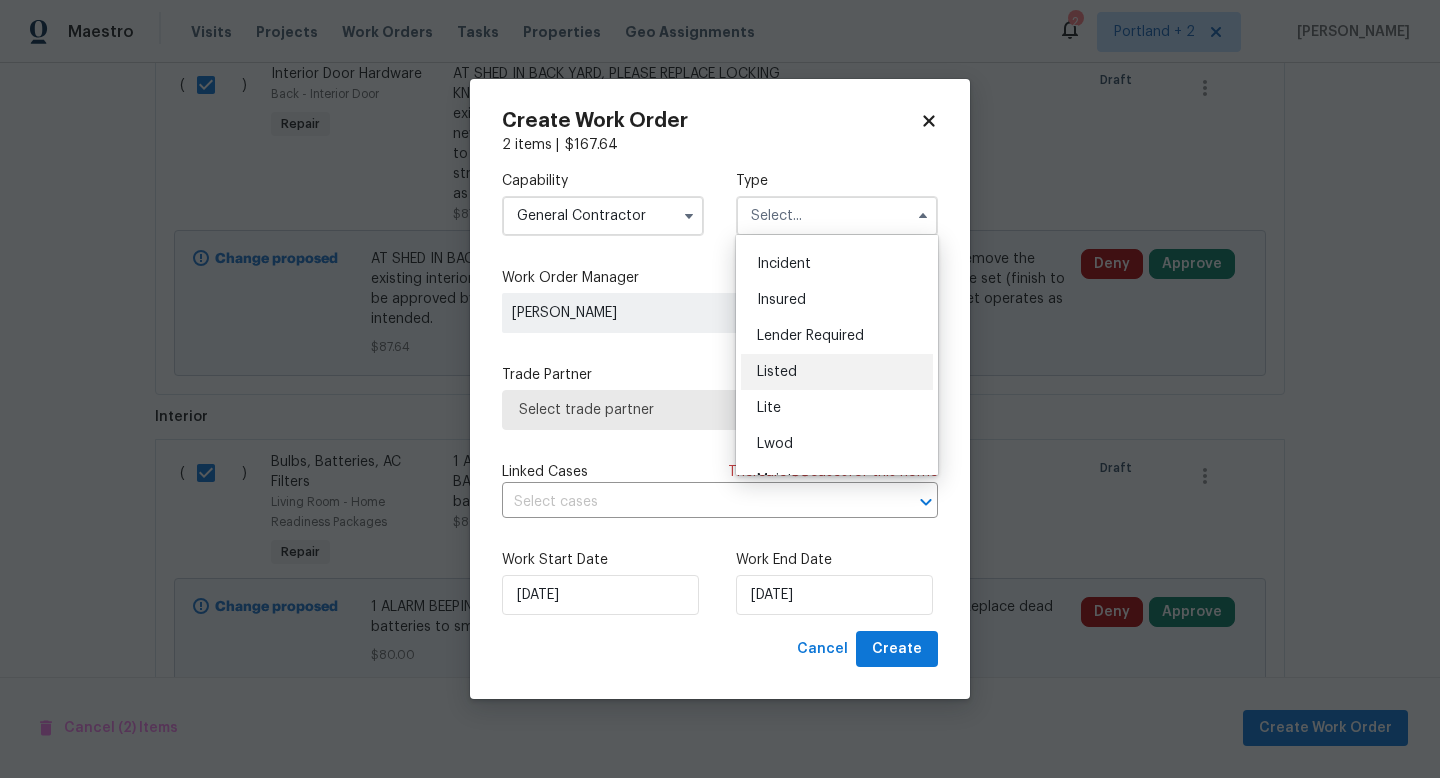 click on "Listed" at bounding box center (837, 372) 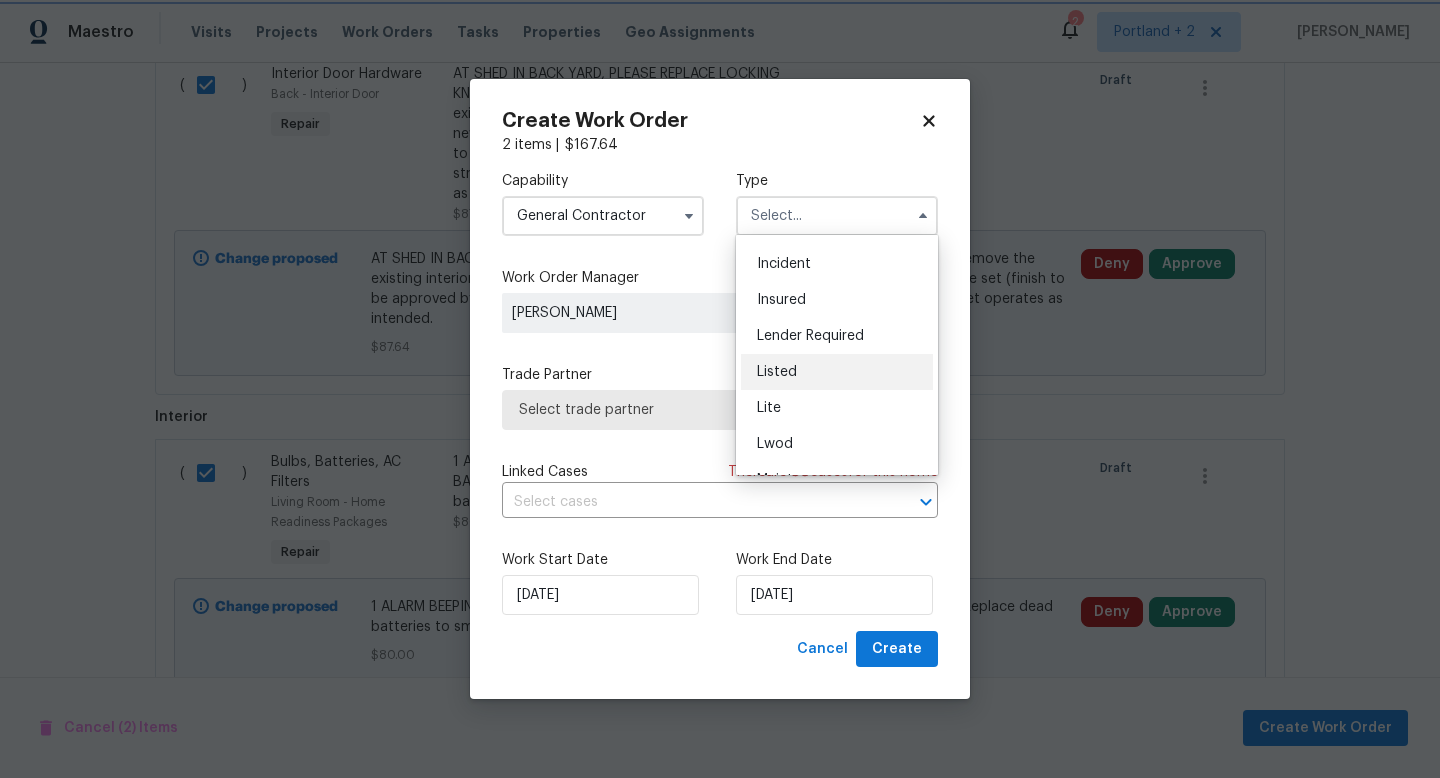 type on "Listed" 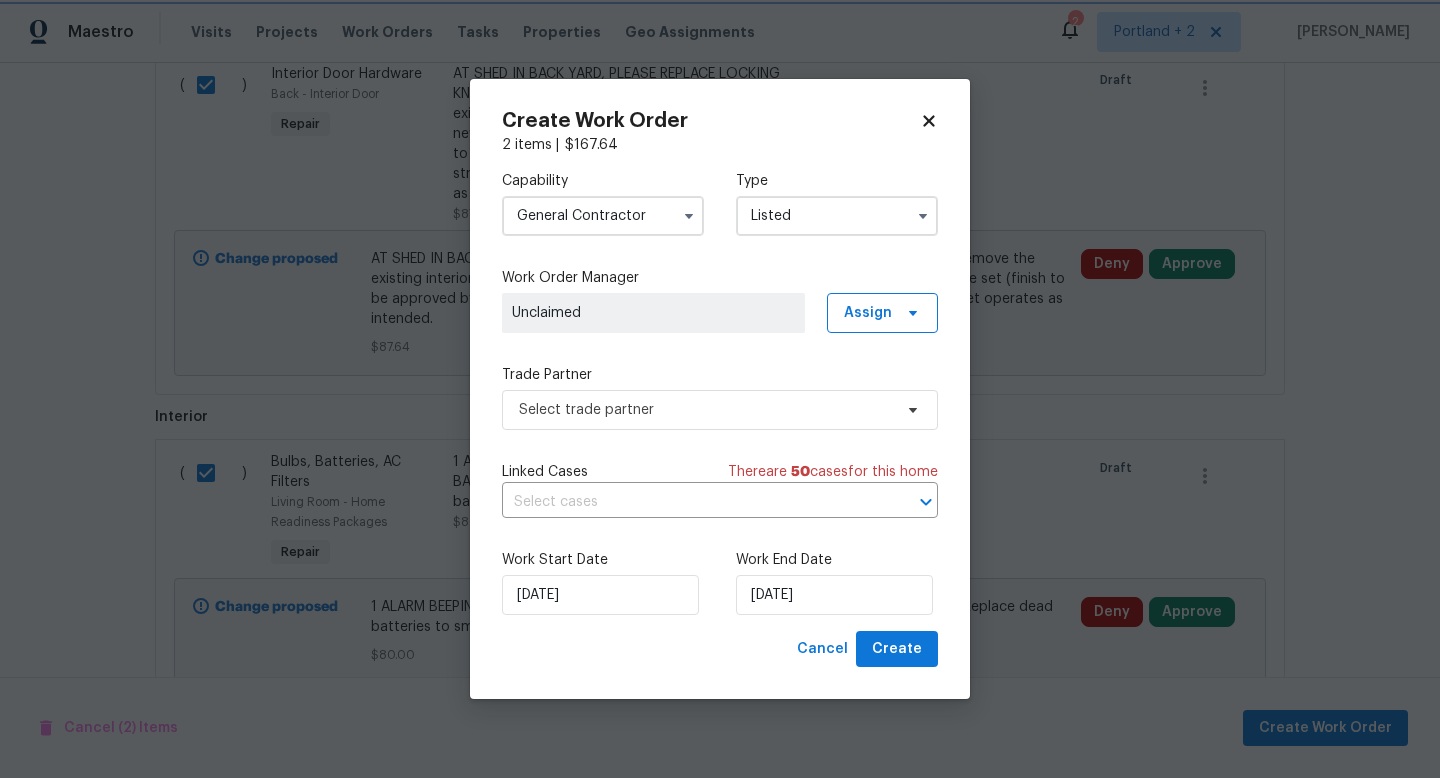 scroll, scrollTop: 0, scrollLeft: 0, axis: both 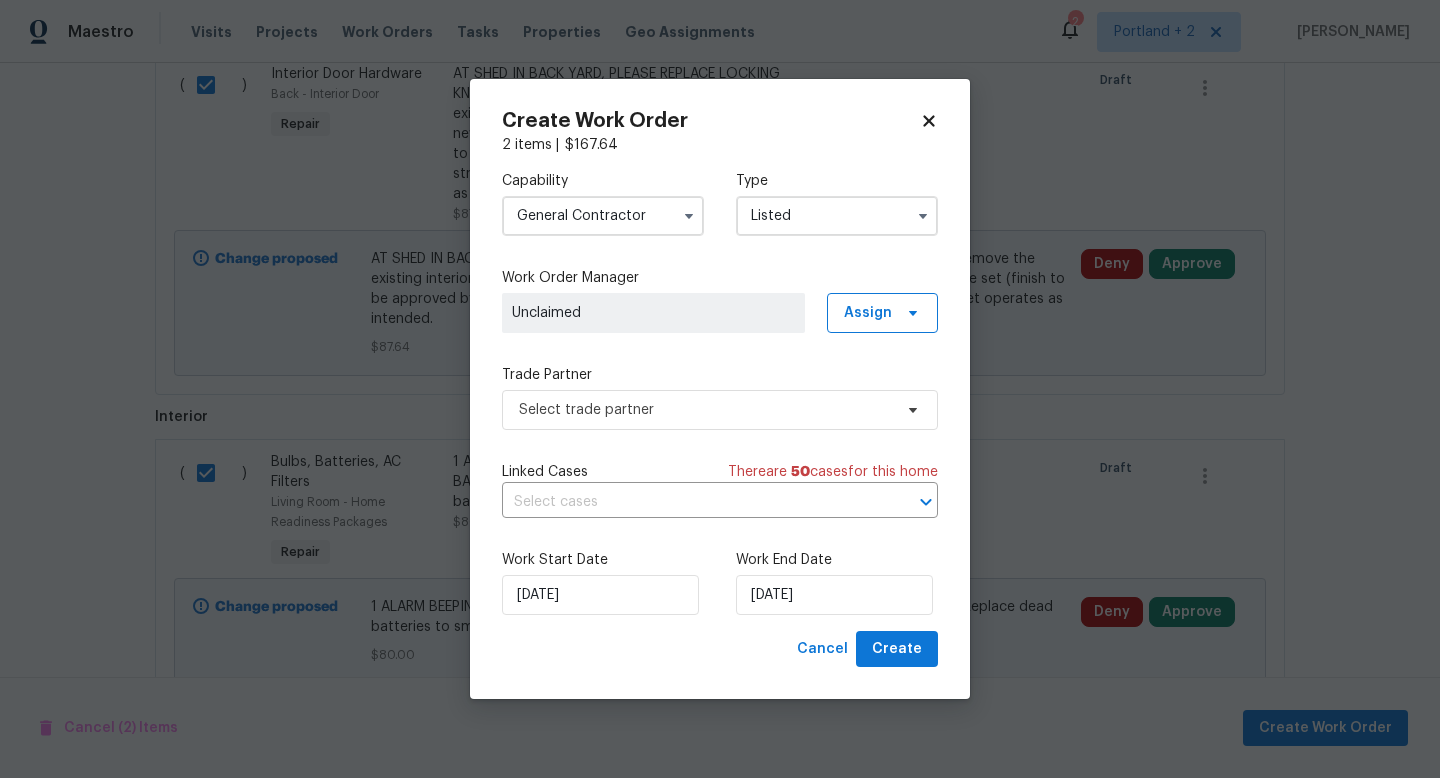 click on "Capability   General Contractor Type   Listed Work Order Manager   Unclaimed Assign Trade Partner   Select trade partner Linked Cases There  are   50  case s  for this home   ​ Work Start Date   7/16/2025 Work End Date   7/16/2025" at bounding box center (720, 393) 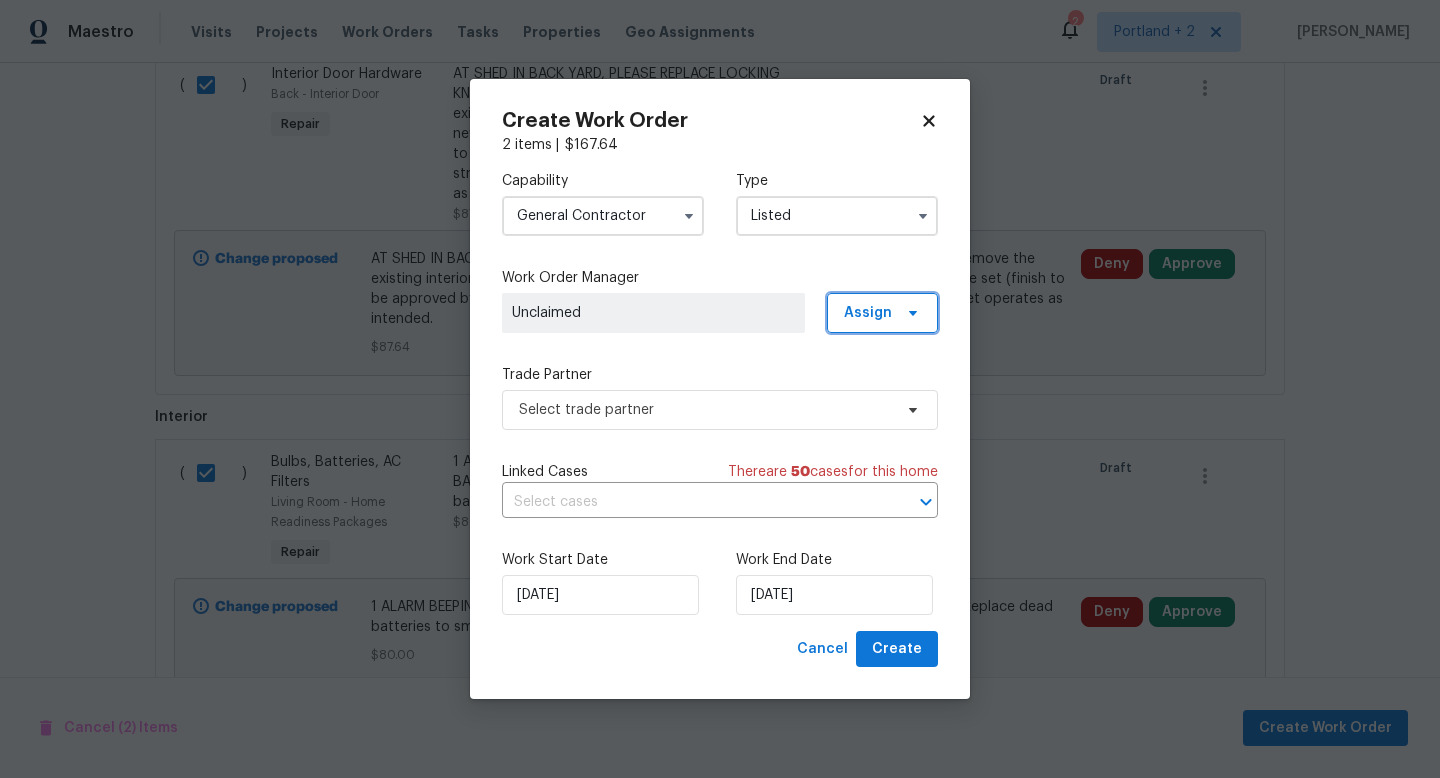 click on "Assign" at bounding box center (882, 313) 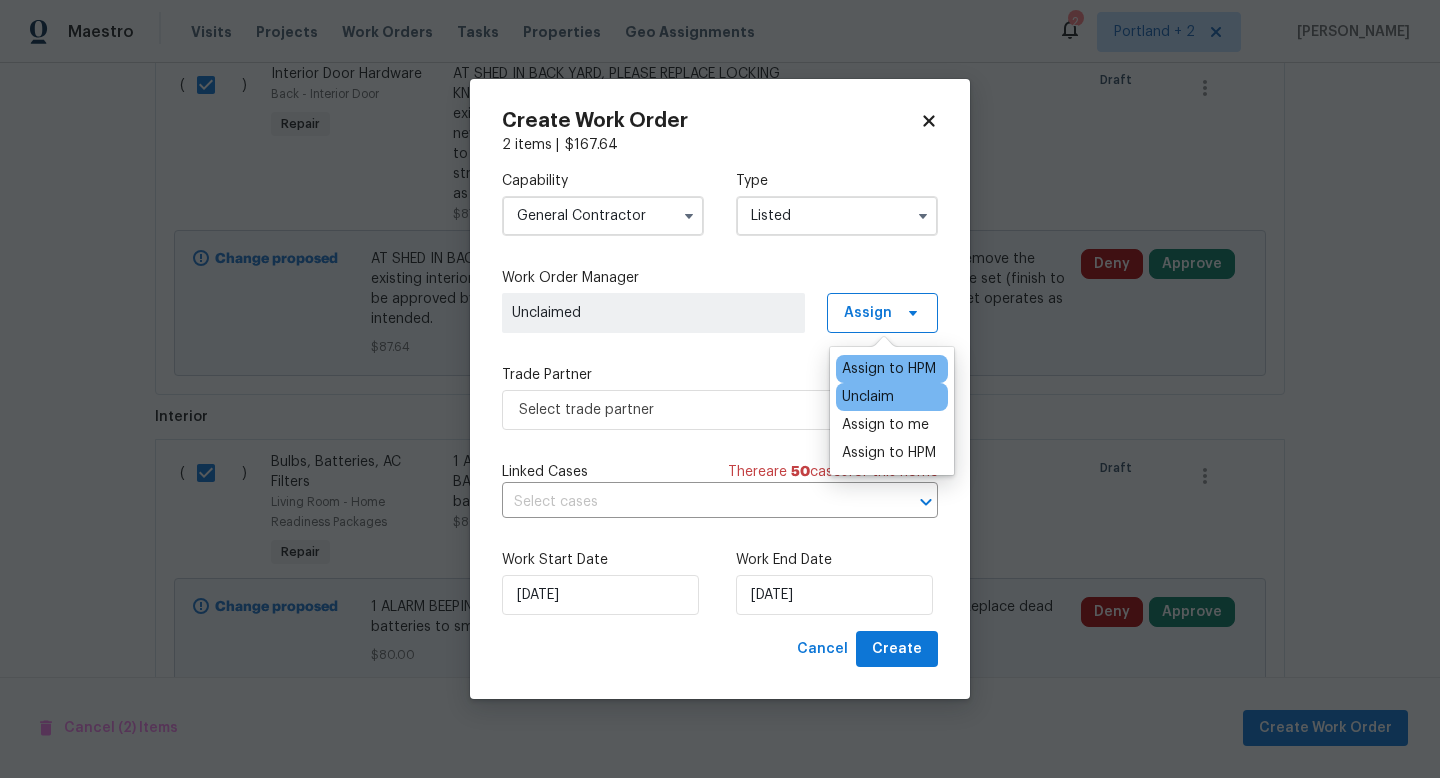 click on "Assign to HPM" at bounding box center (889, 369) 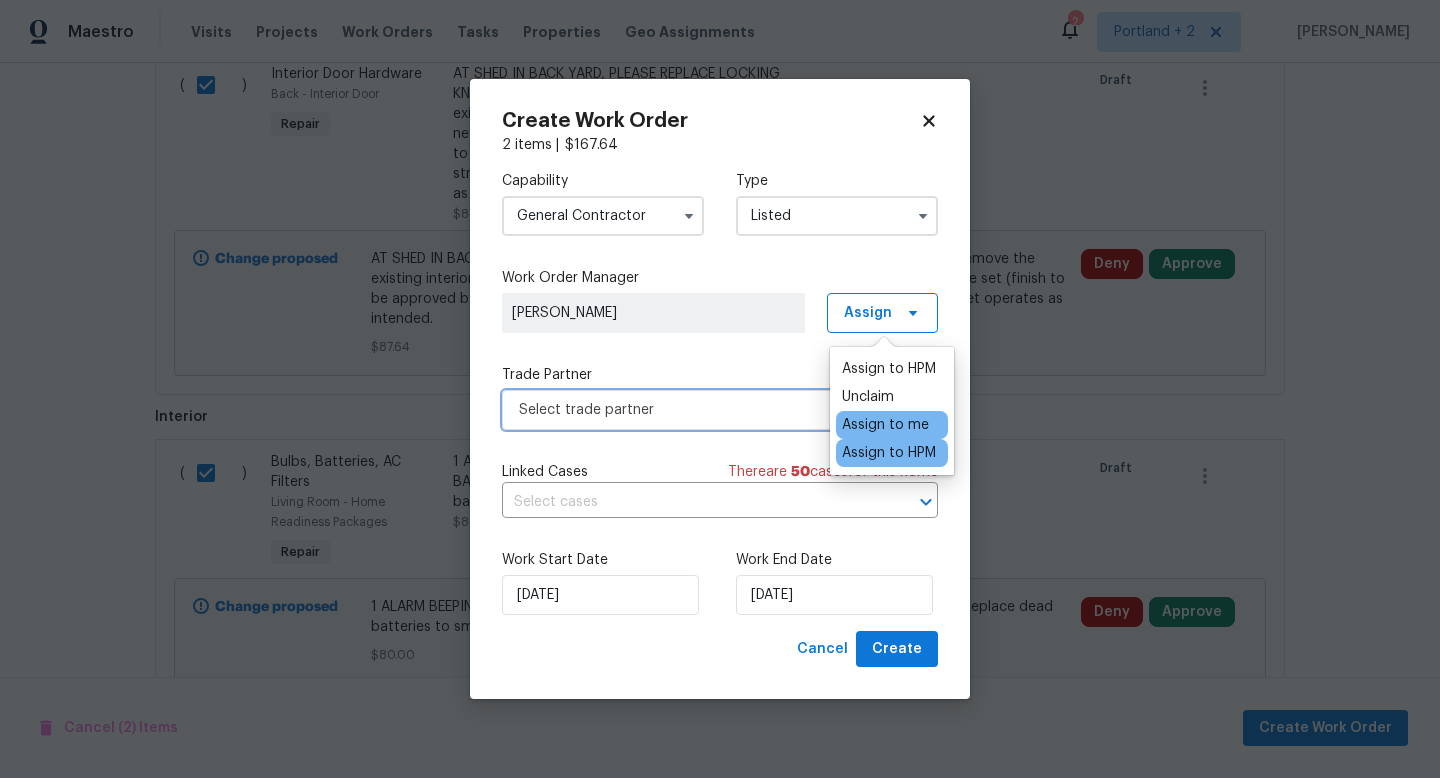 click on "Select trade partner" at bounding box center (705, 410) 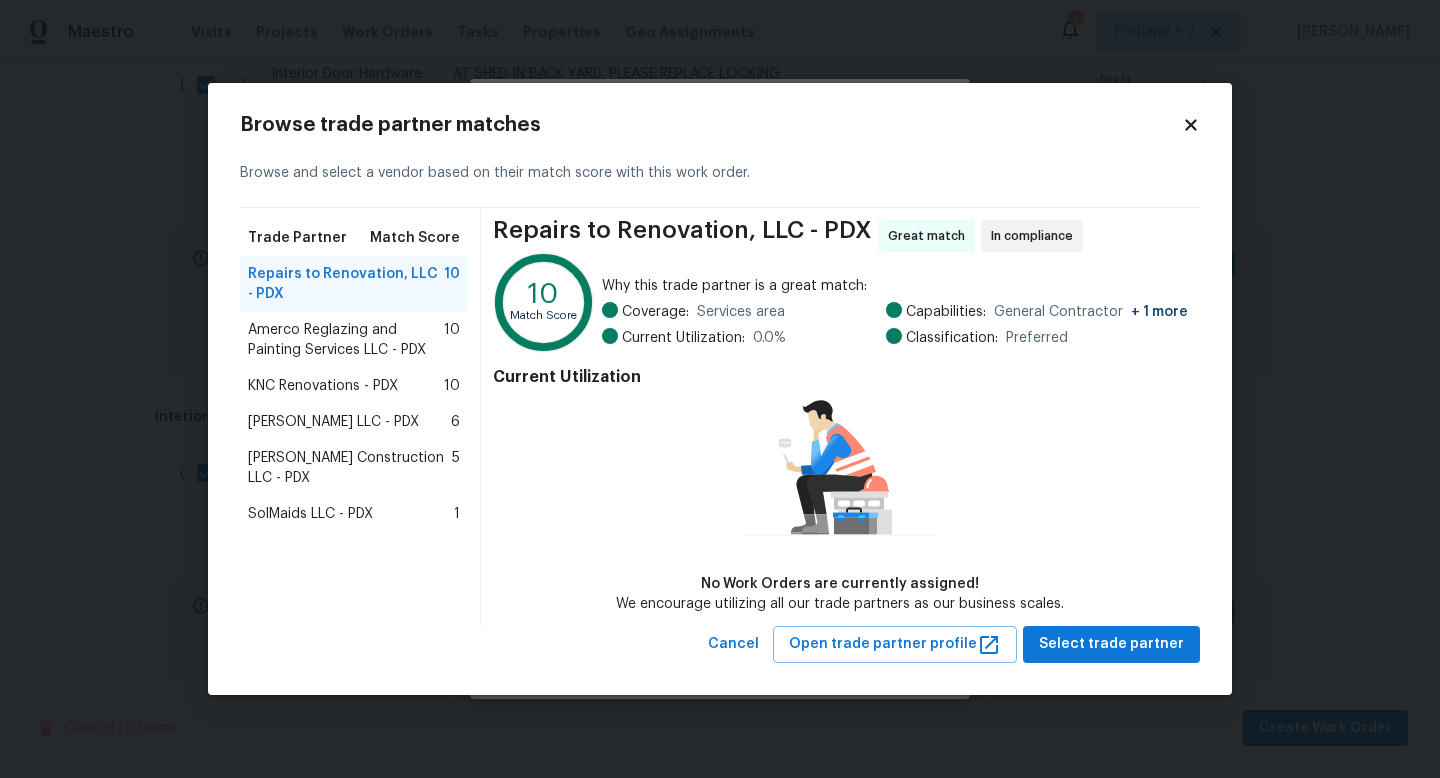 click on "Bowen Construction LLC - PDX" at bounding box center [350, 468] 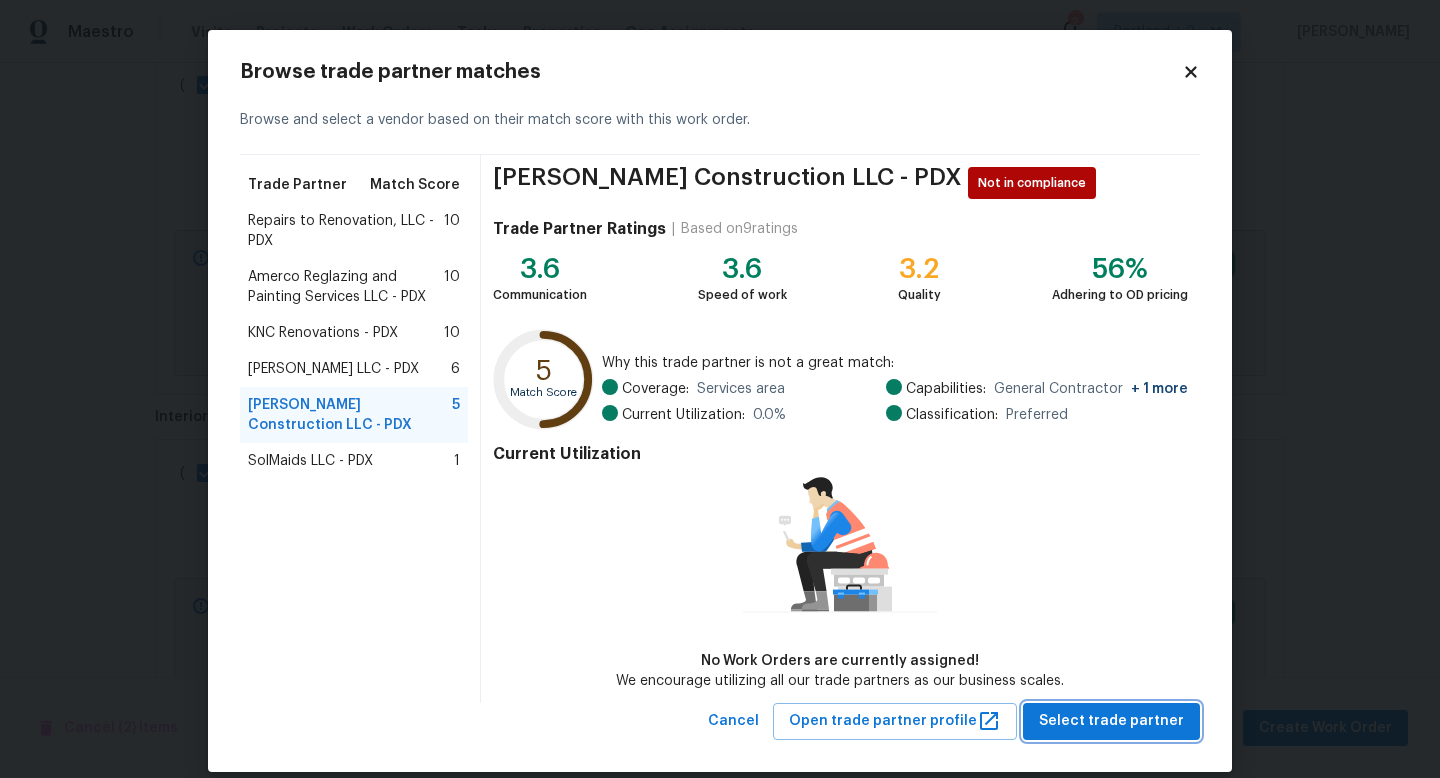 click on "Select trade partner" at bounding box center [1111, 721] 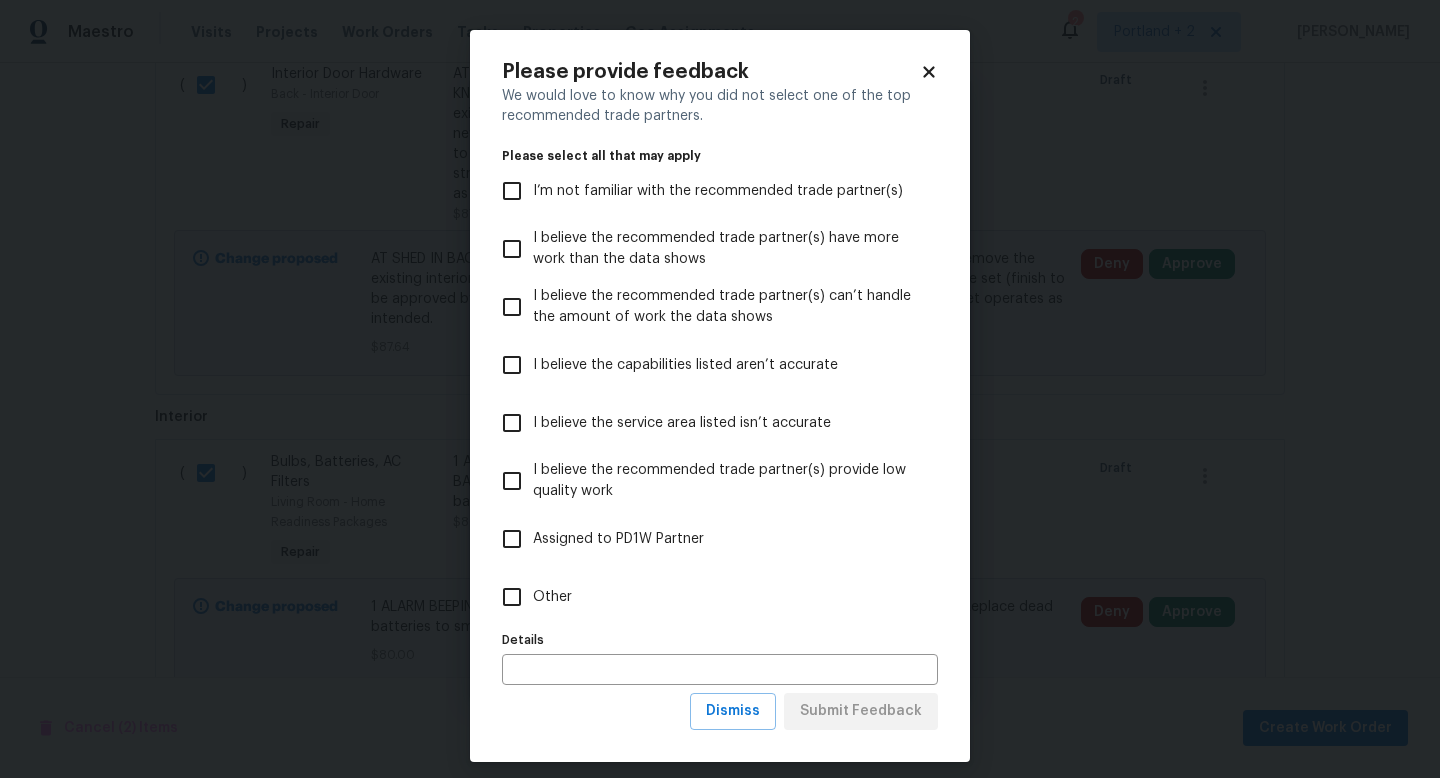 click on "Please provide feedback We would love to know why you did not select one of the top recommended trade partners. Please select all that may apply I’m not familiar with the recommended trade partner(s) I believe the recommended trade partner(s) have more work than the data shows I believe the recommended trade partner(s) can’t handle the amount of work the data shows I believe the capabilities listed aren’t accurate I believe the service area listed isn’t accurate I believe the recommended trade partner(s) provide low quality work Assigned to PD1W Partner Other Details Details Dismiss Submit Feedback" at bounding box center [720, 396] 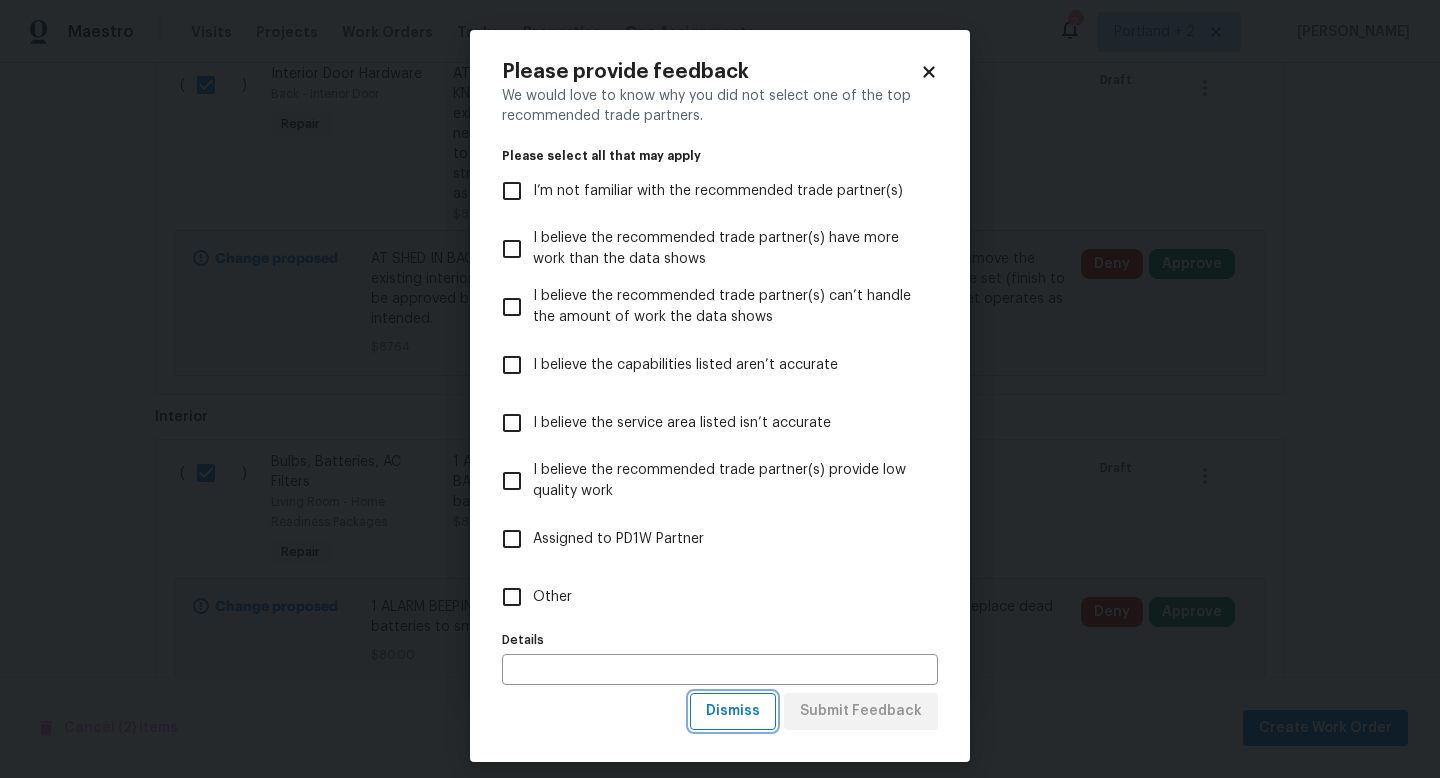 click on "Dismiss" at bounding box center (733, 711) 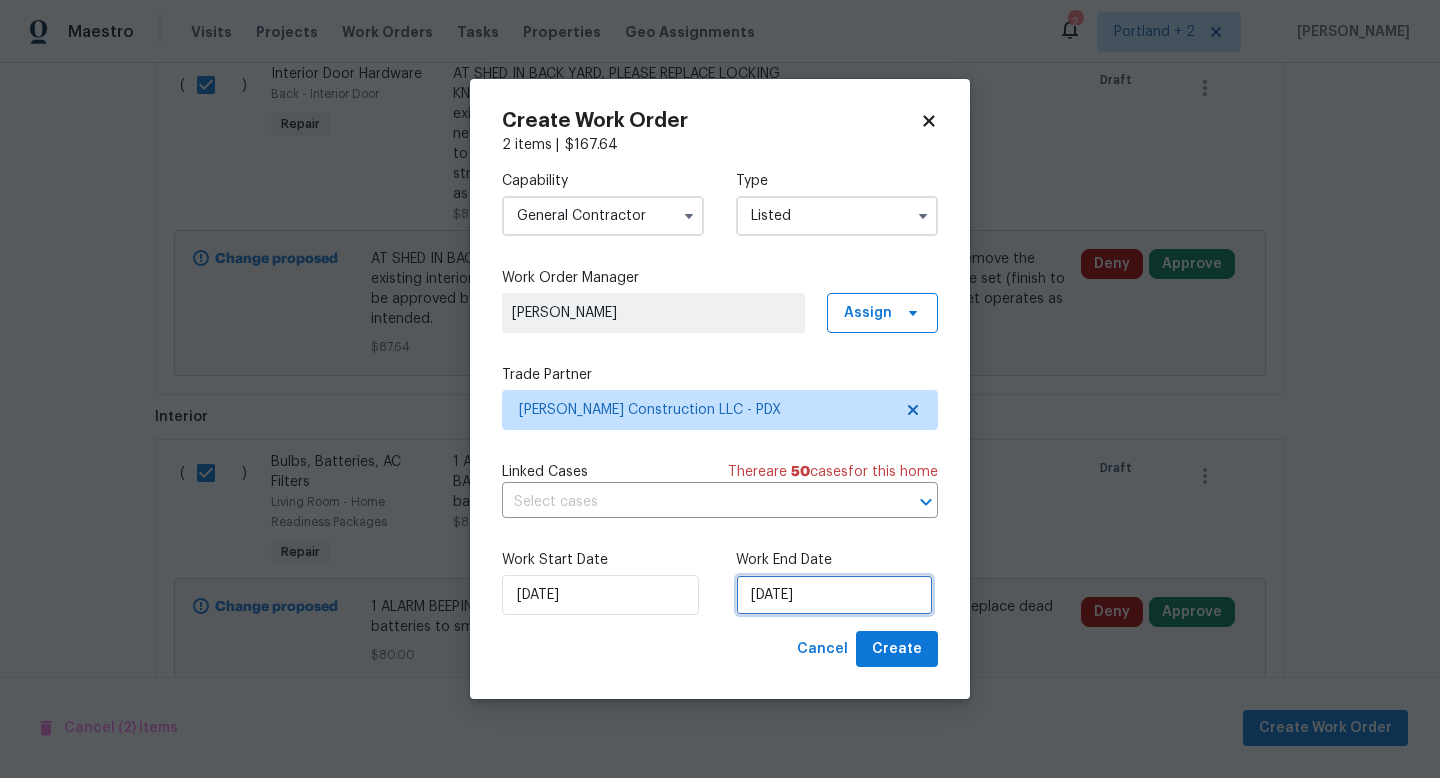 click on "7/16/2025" at bounding box center [834, 595] 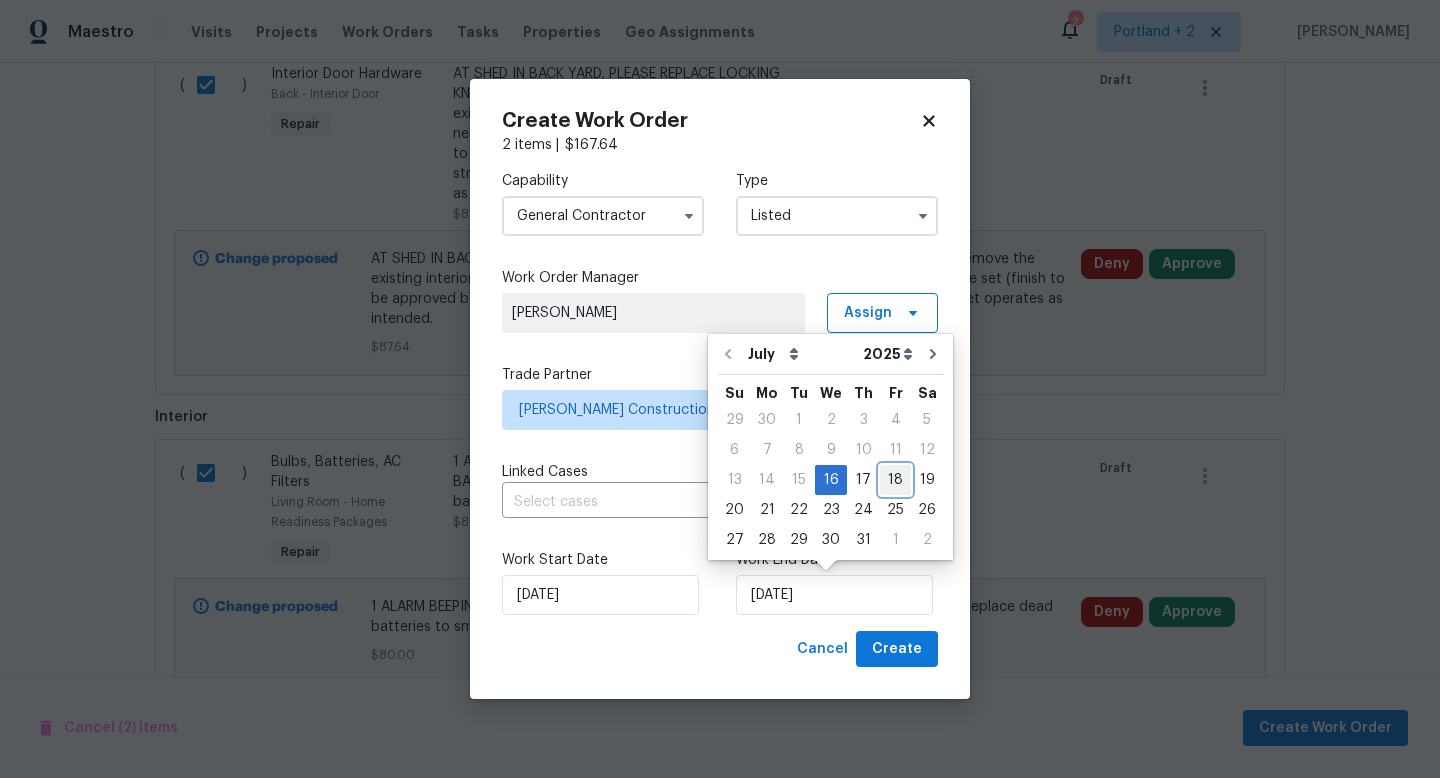 click on "18" at bounding box center [895, 480] 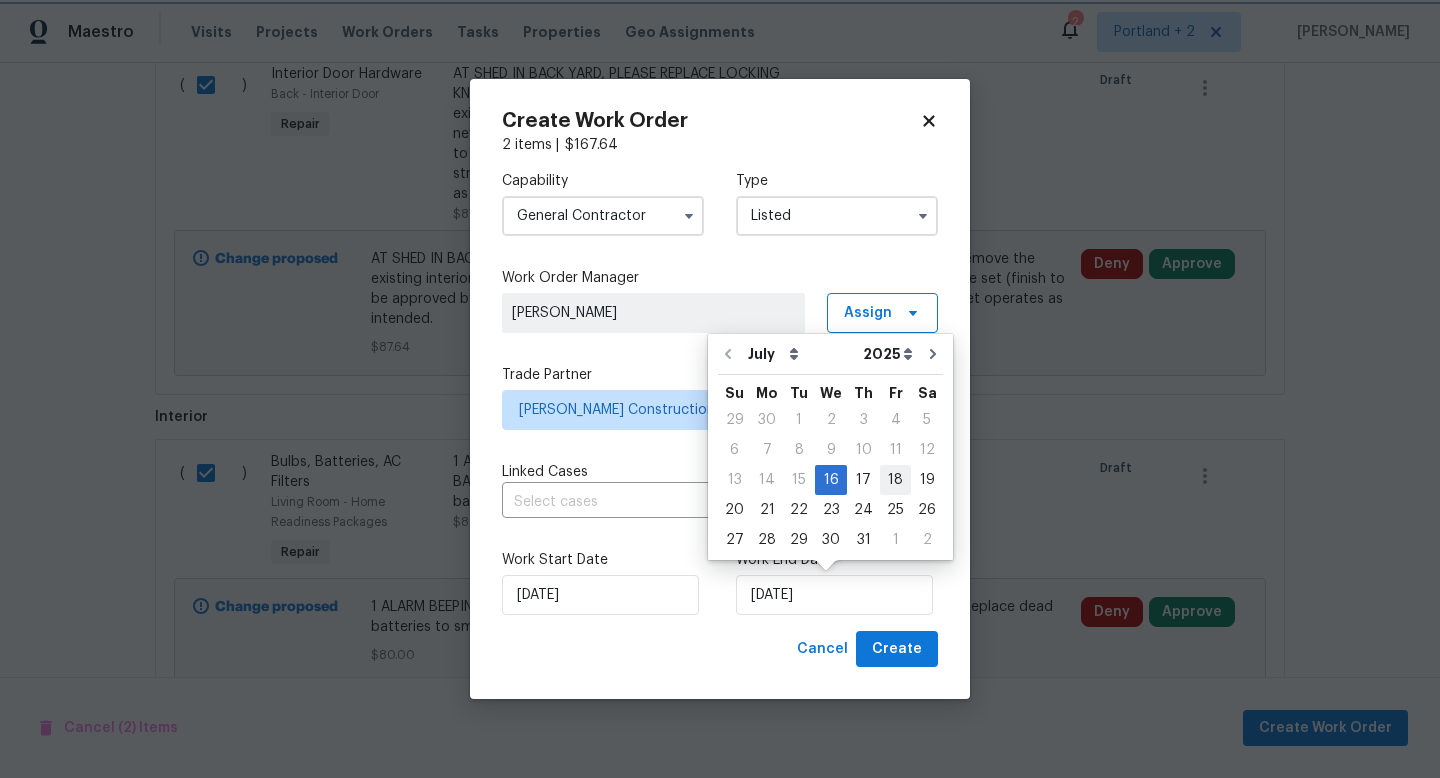 type on "7/18/2025" 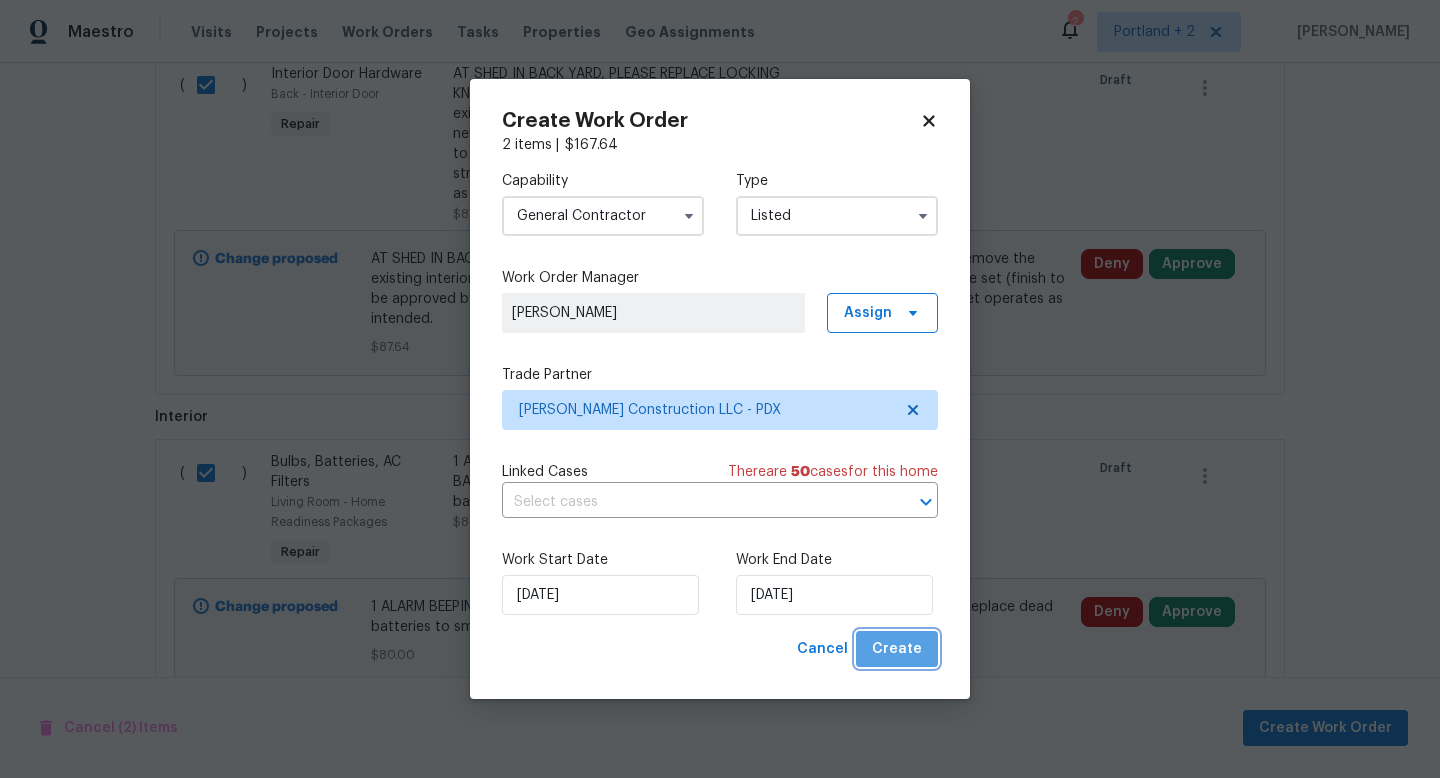 click on "Create" at bounding box center (897, 649) 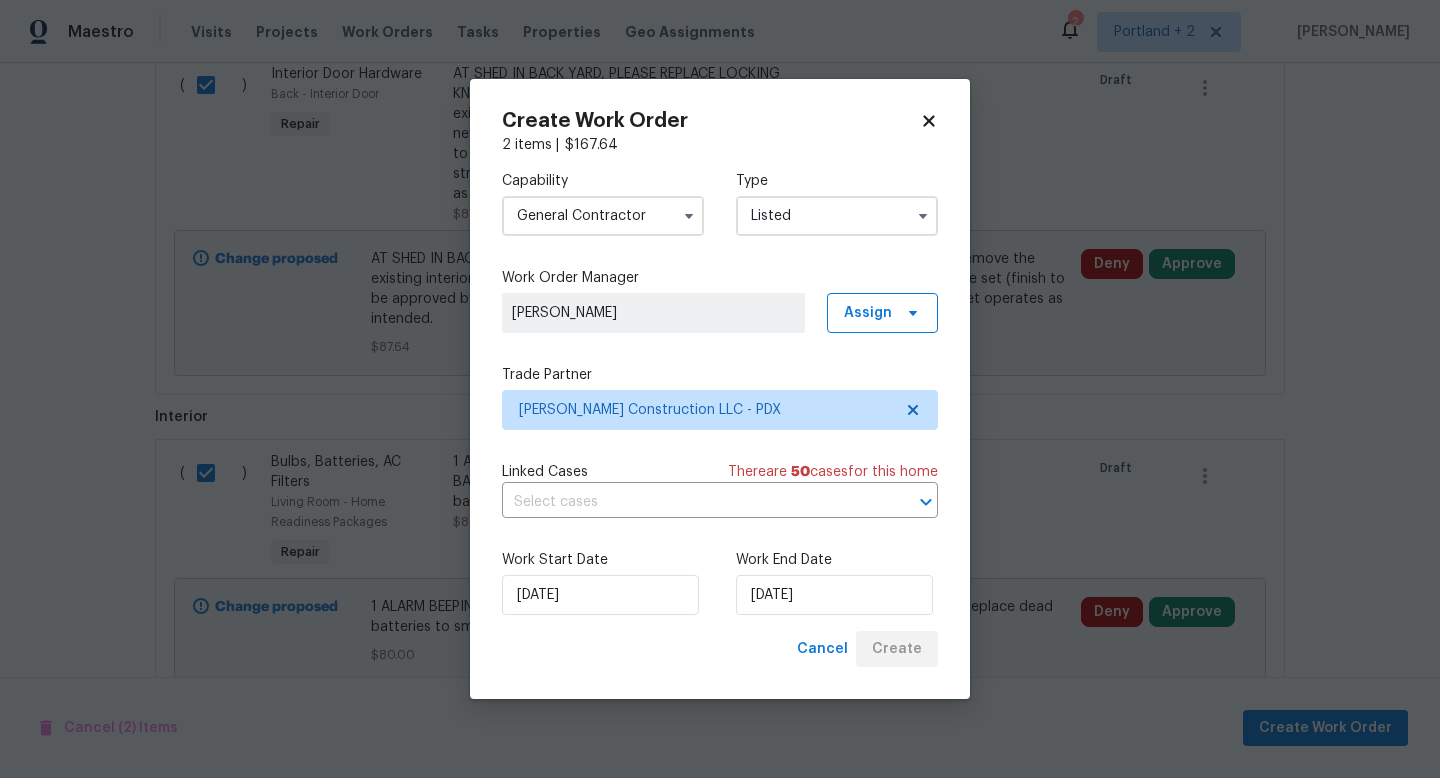 checkbox on "false" 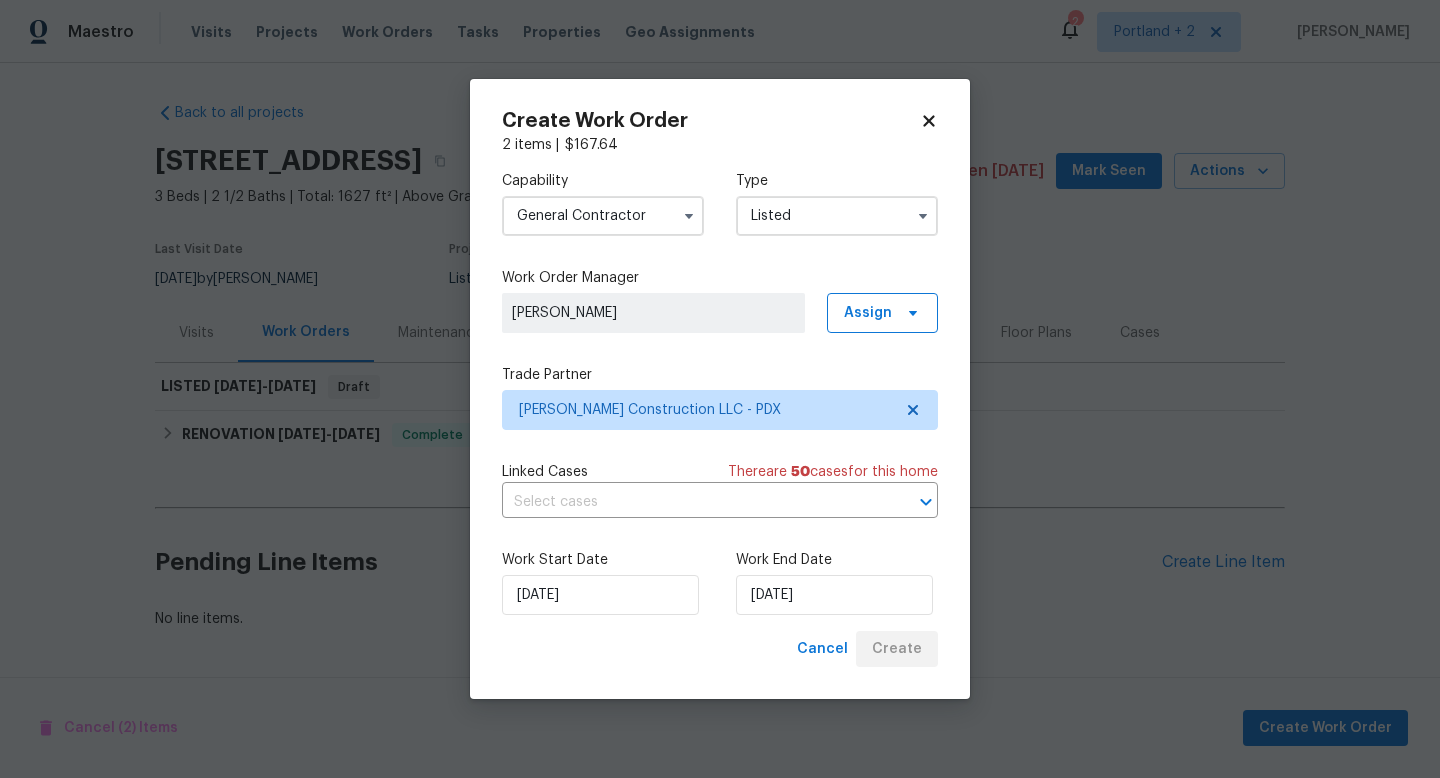 scroll, scrollTop: 0, scrollLeft: 0, axis: both 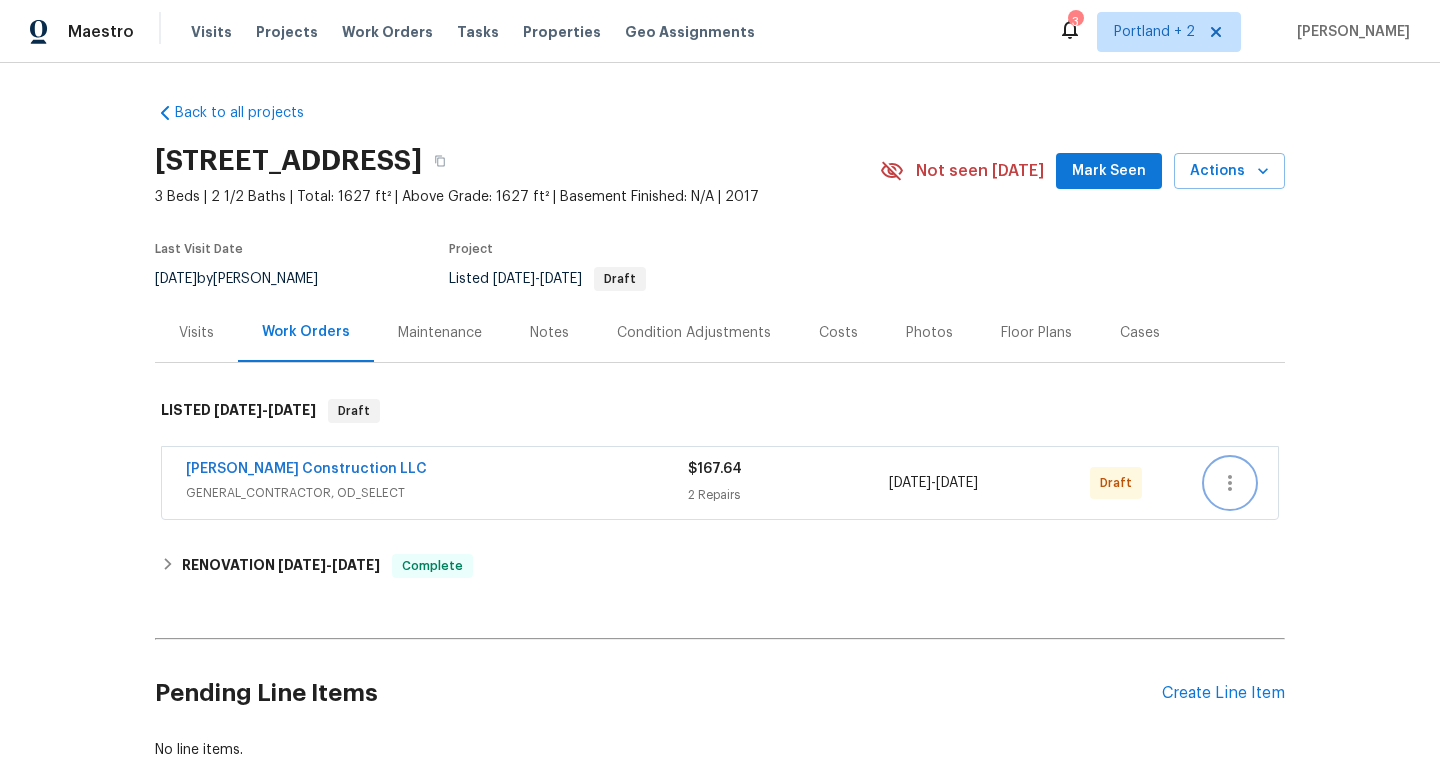 click at bounding box center (1230, 483) 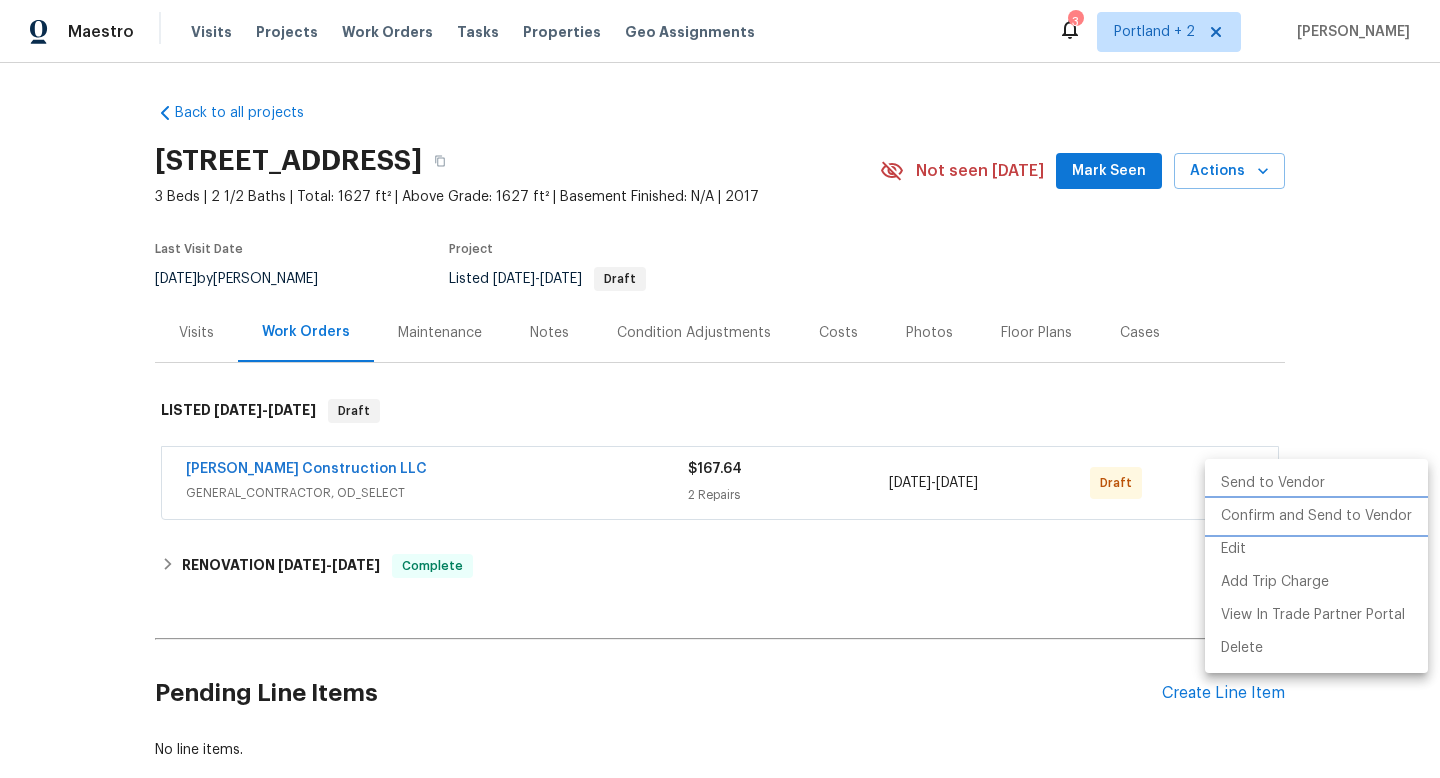 click on "Confirm and Send to Vendor" at bounding box center (1316, 516) 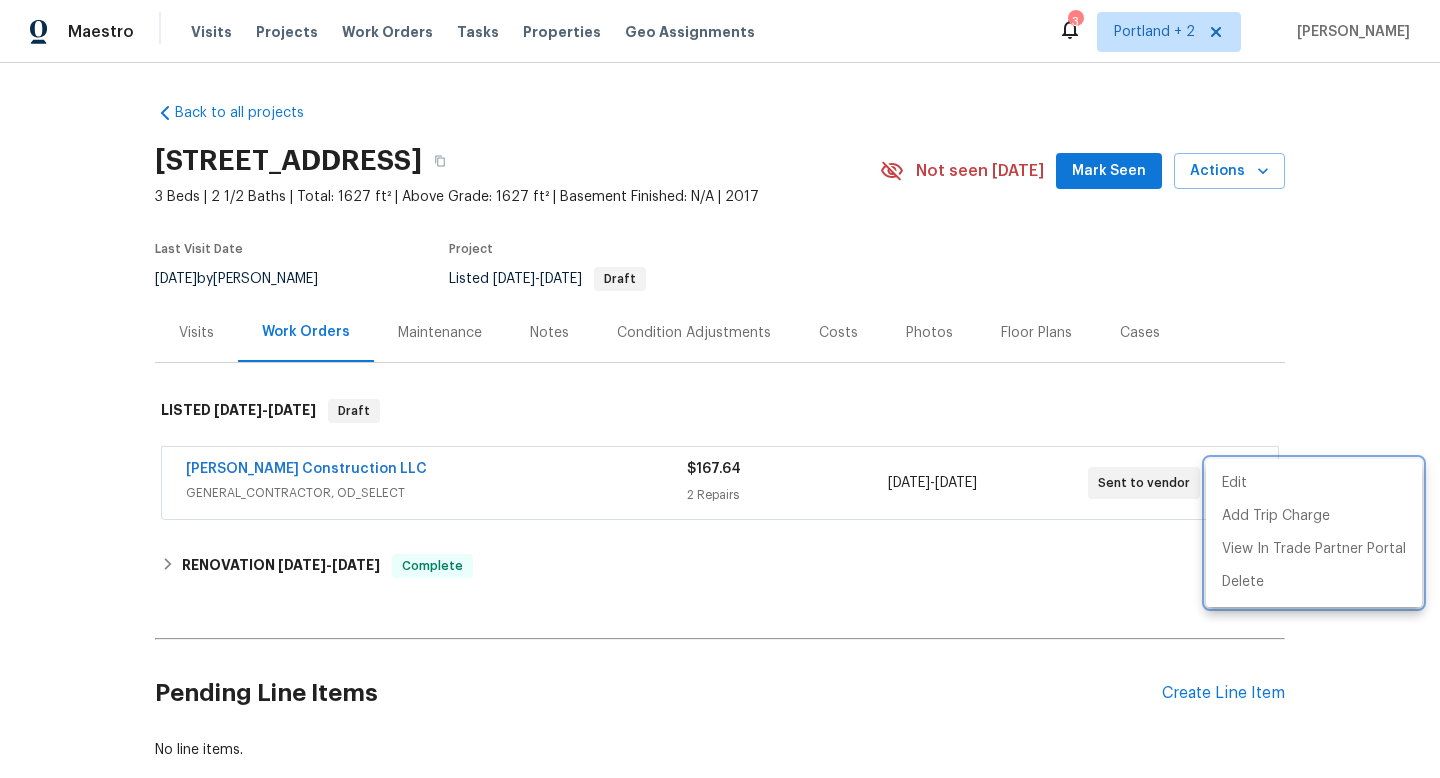 click at bounding box center (720, 389) 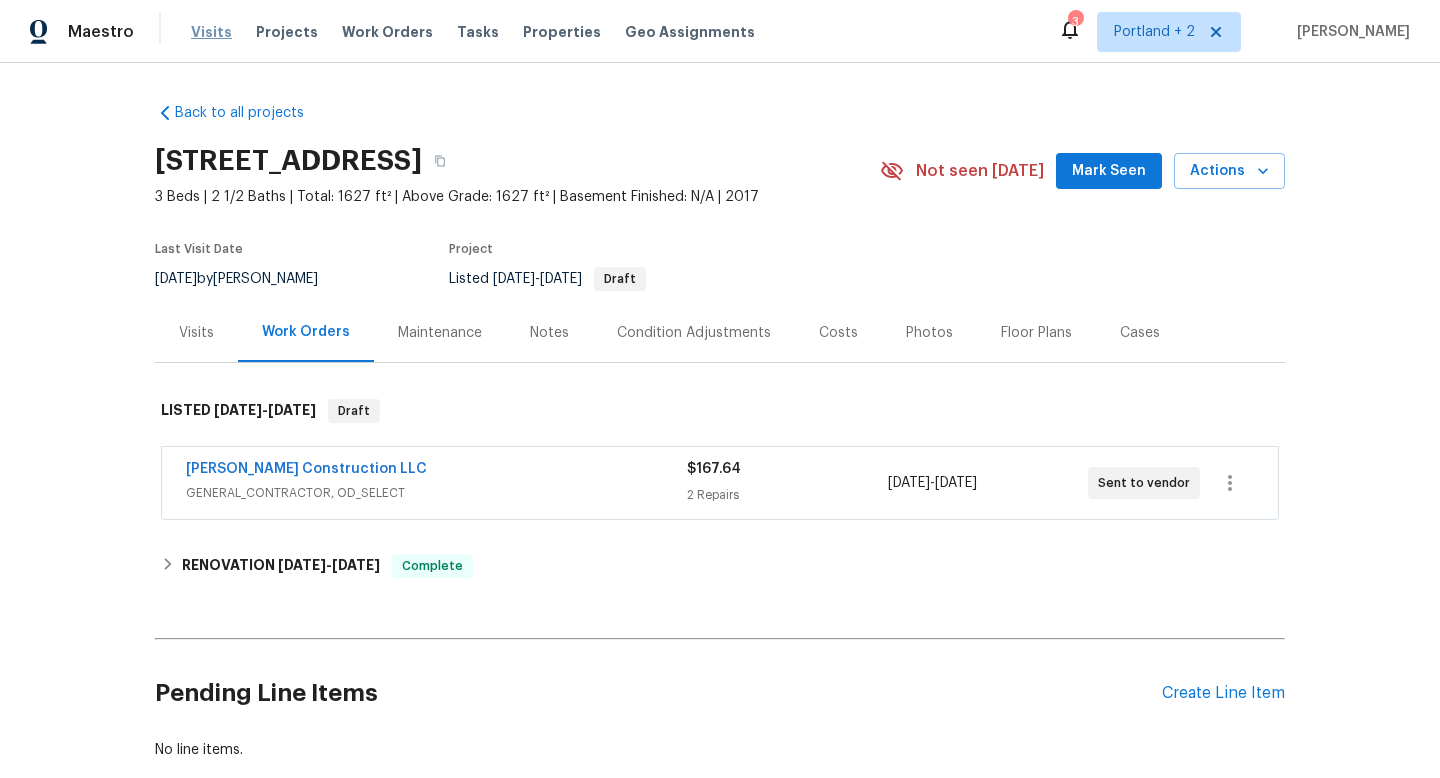 click on "Visits" at bounding box center [211, 32] 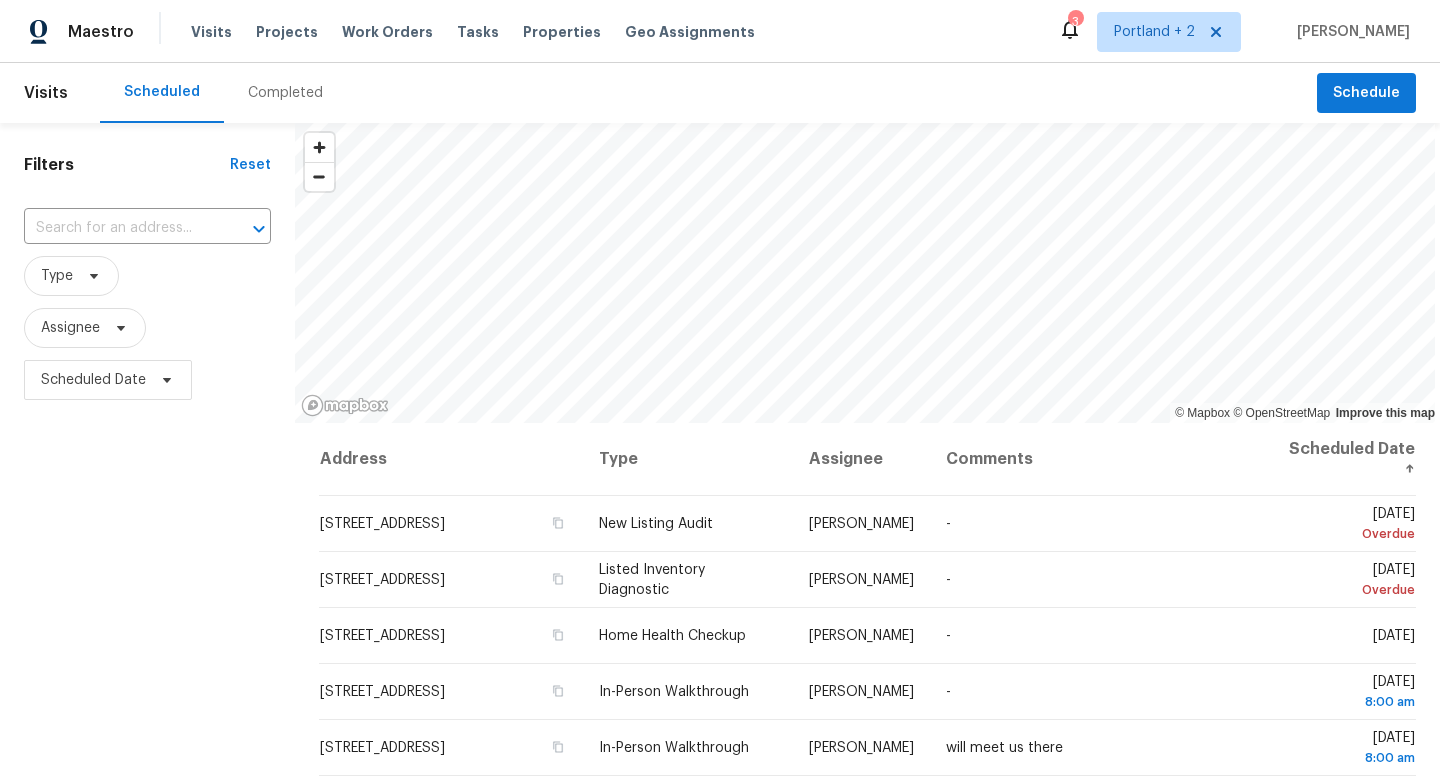 click on "Completed" at bounding box center [285, 93] 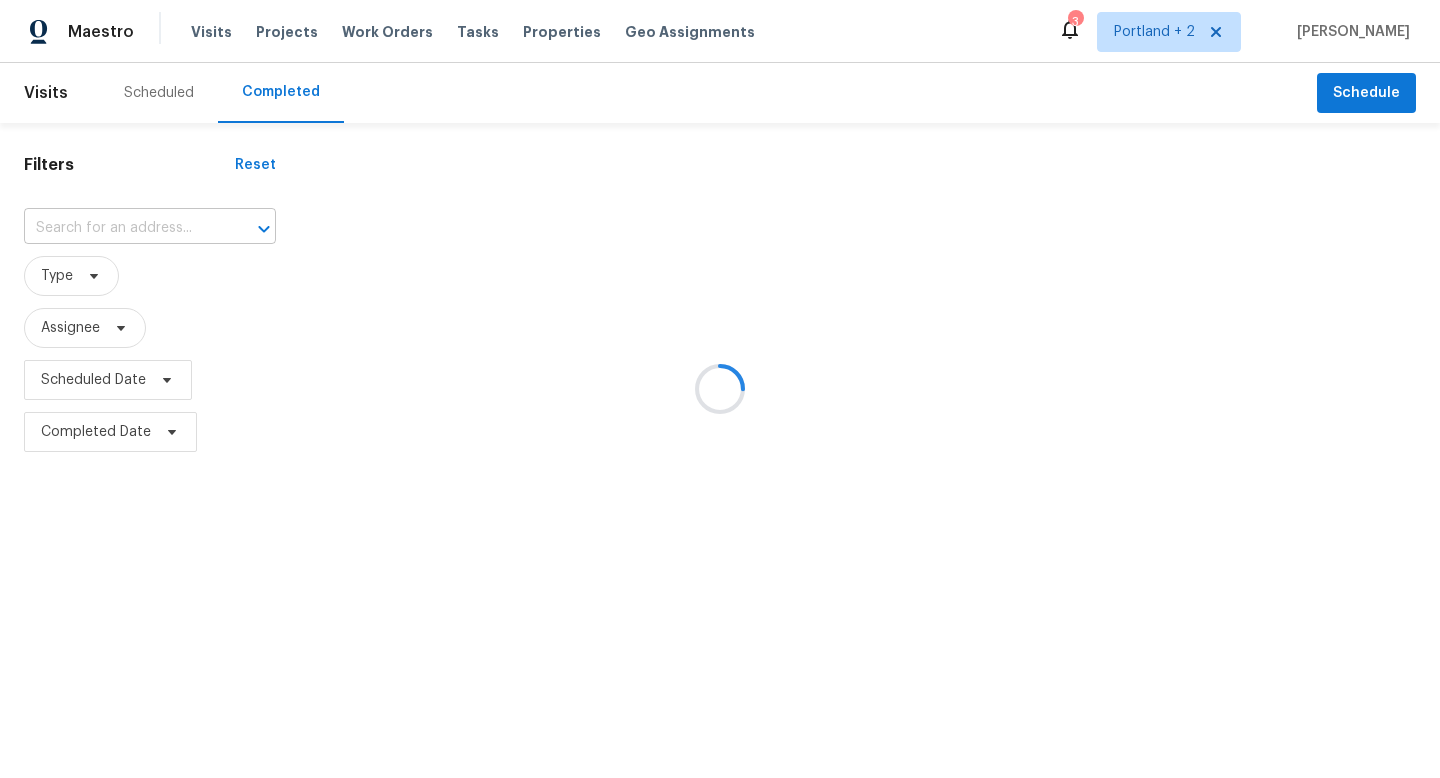 click at bounding box center (122, 228) 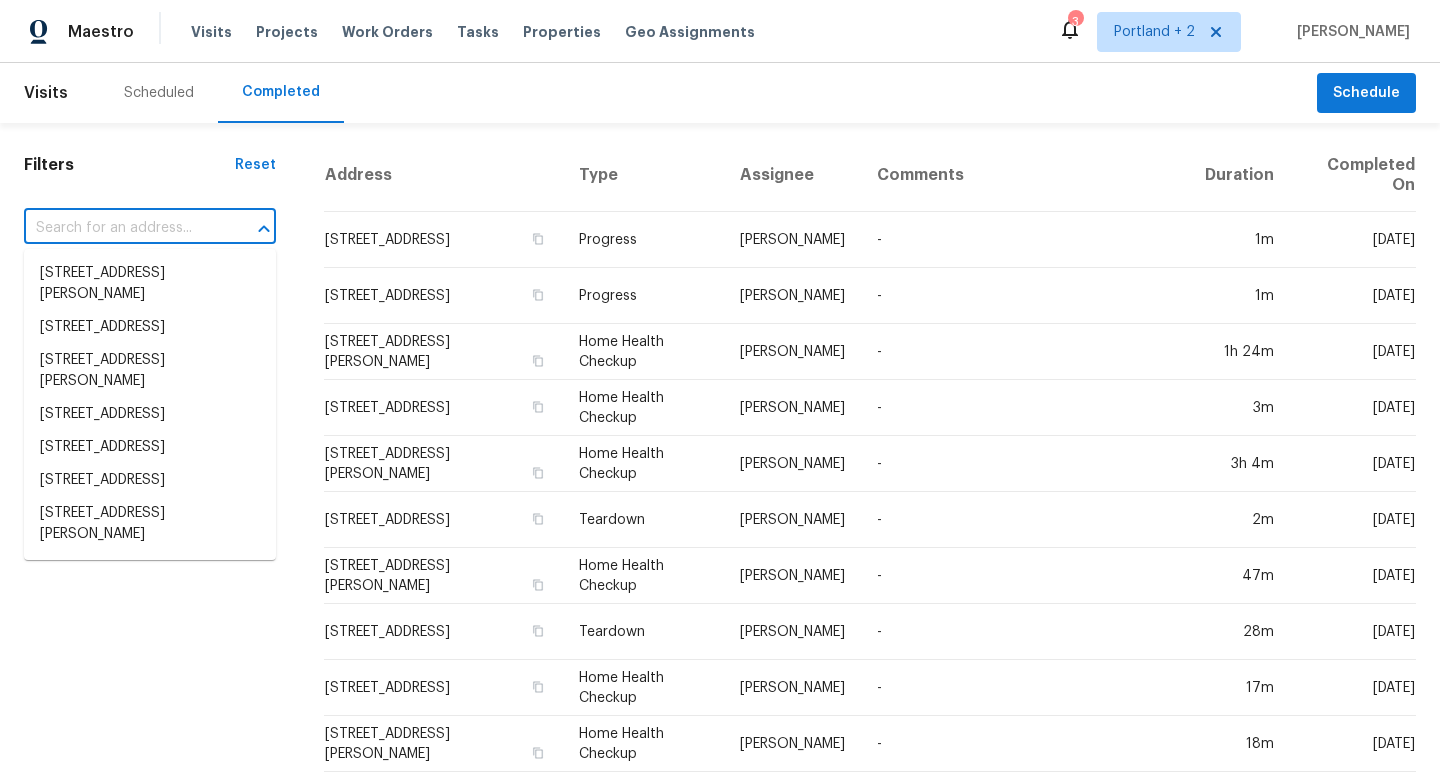 paste on "[STREET_ADDRESS][PERSON_NAME]" 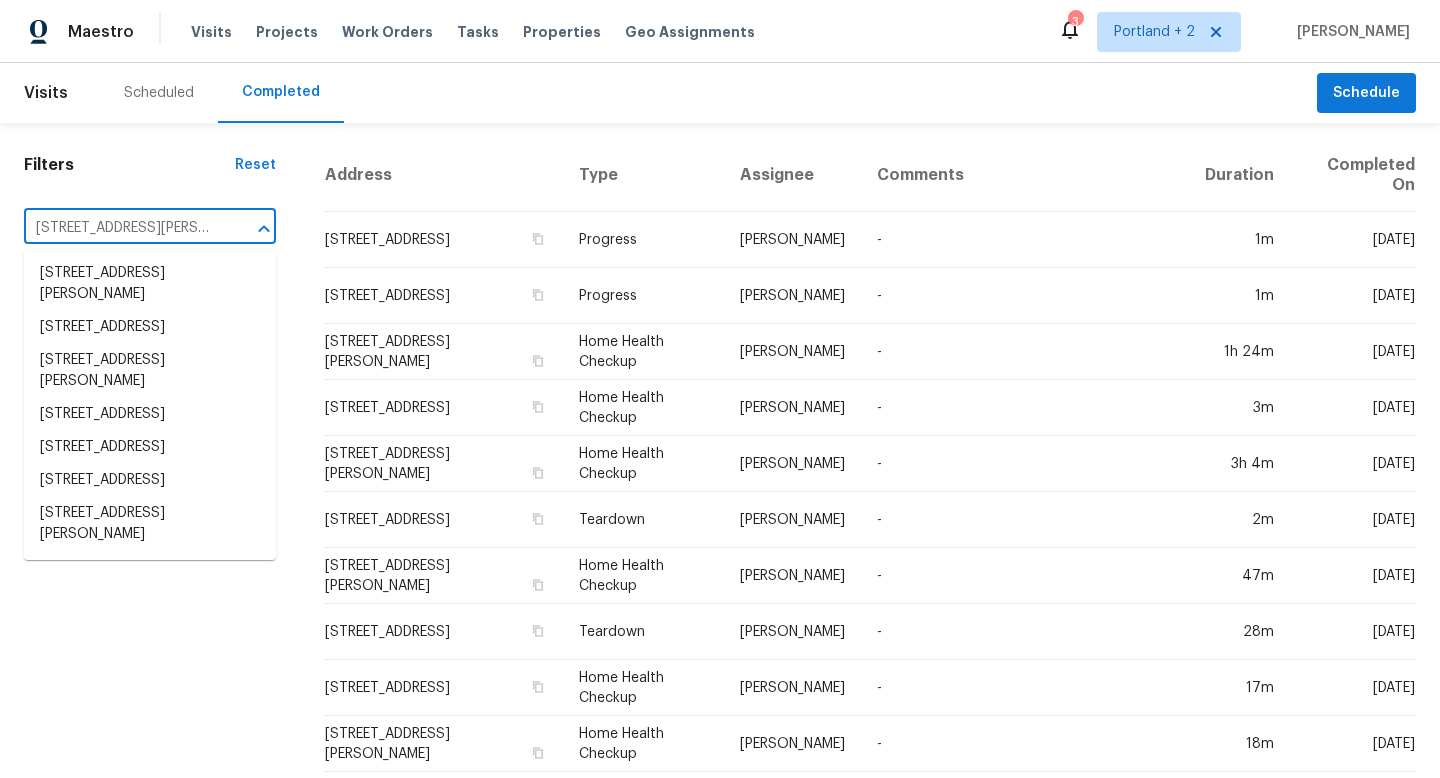 scroll, scrollTop: 0, scrollLeft: 68, axis: horizontal 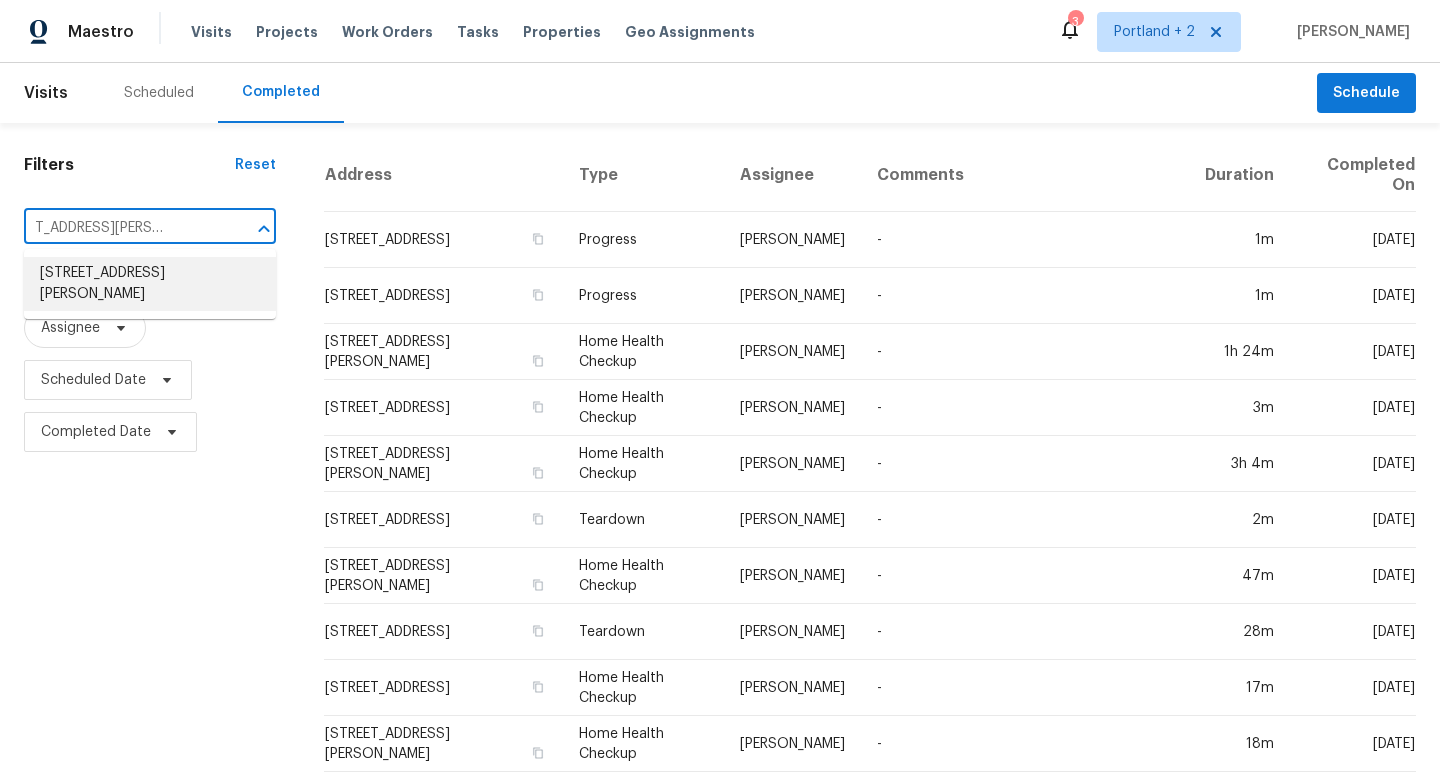 click on "[STREET_ADDRESS][PERSON_NAME]" at bounding box center (150, 284) 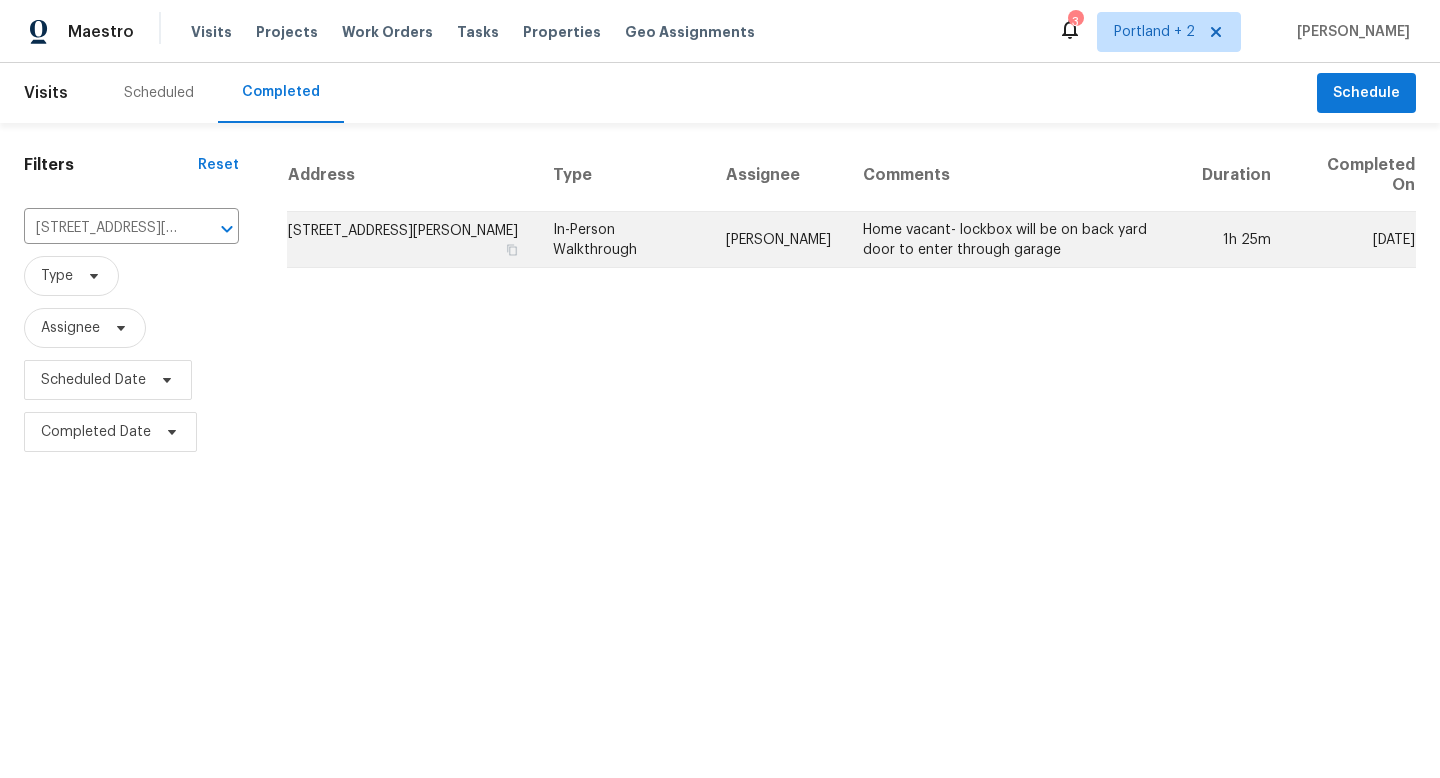 click on "[STREET_ADDRESS][PERSON_NAME]" at bounding box center (412, 240) 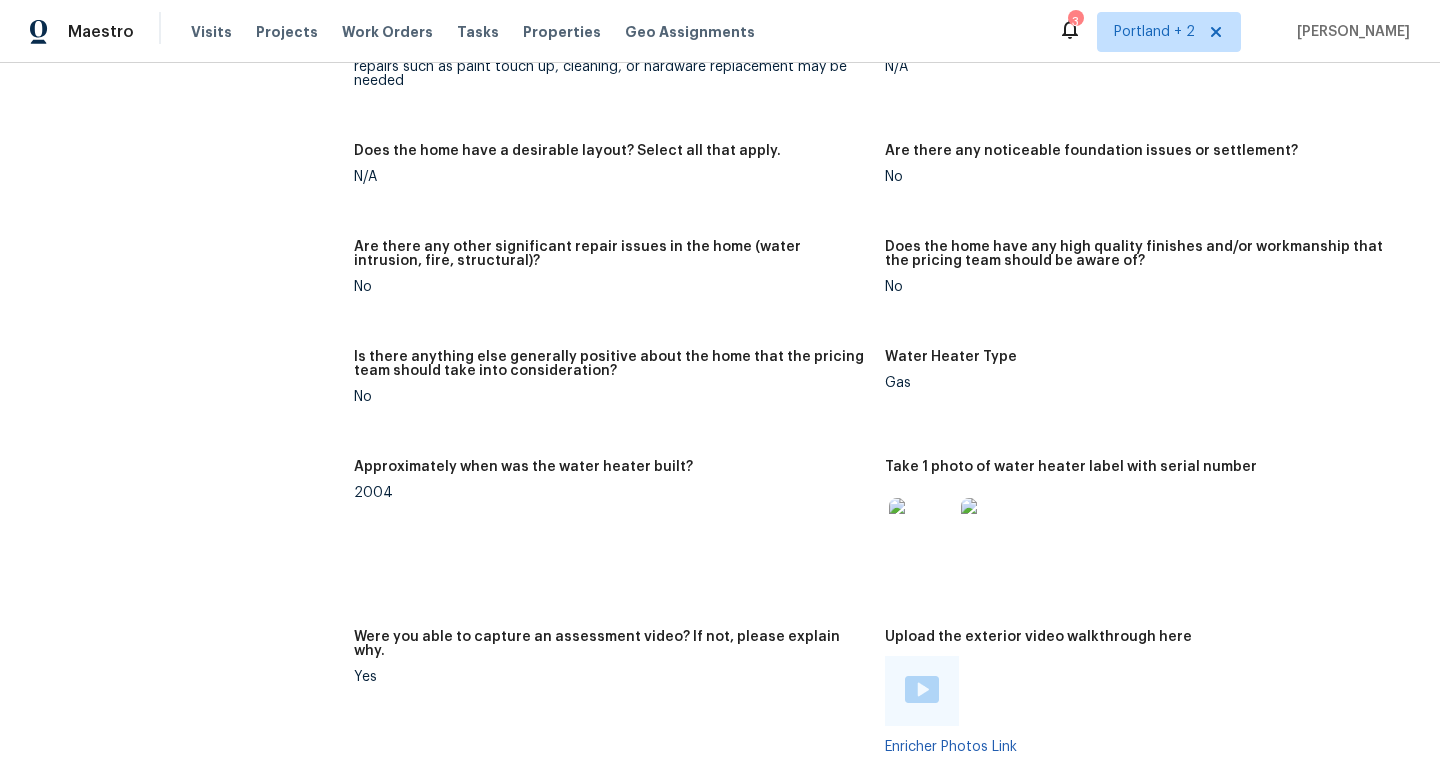scroll, scrollTop: 4070, scrollLeft: 0, axis: vertical 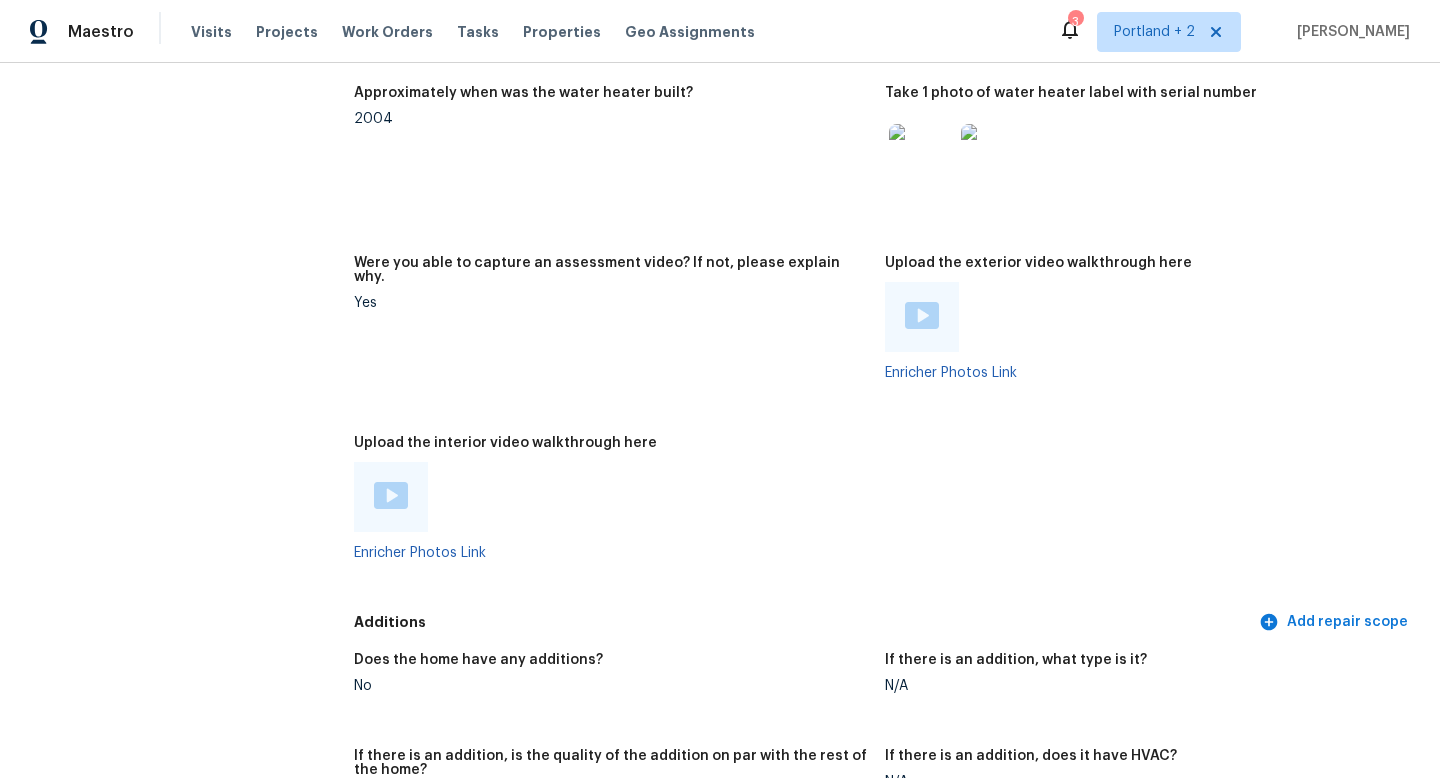 click at bounding box center (922, 315) 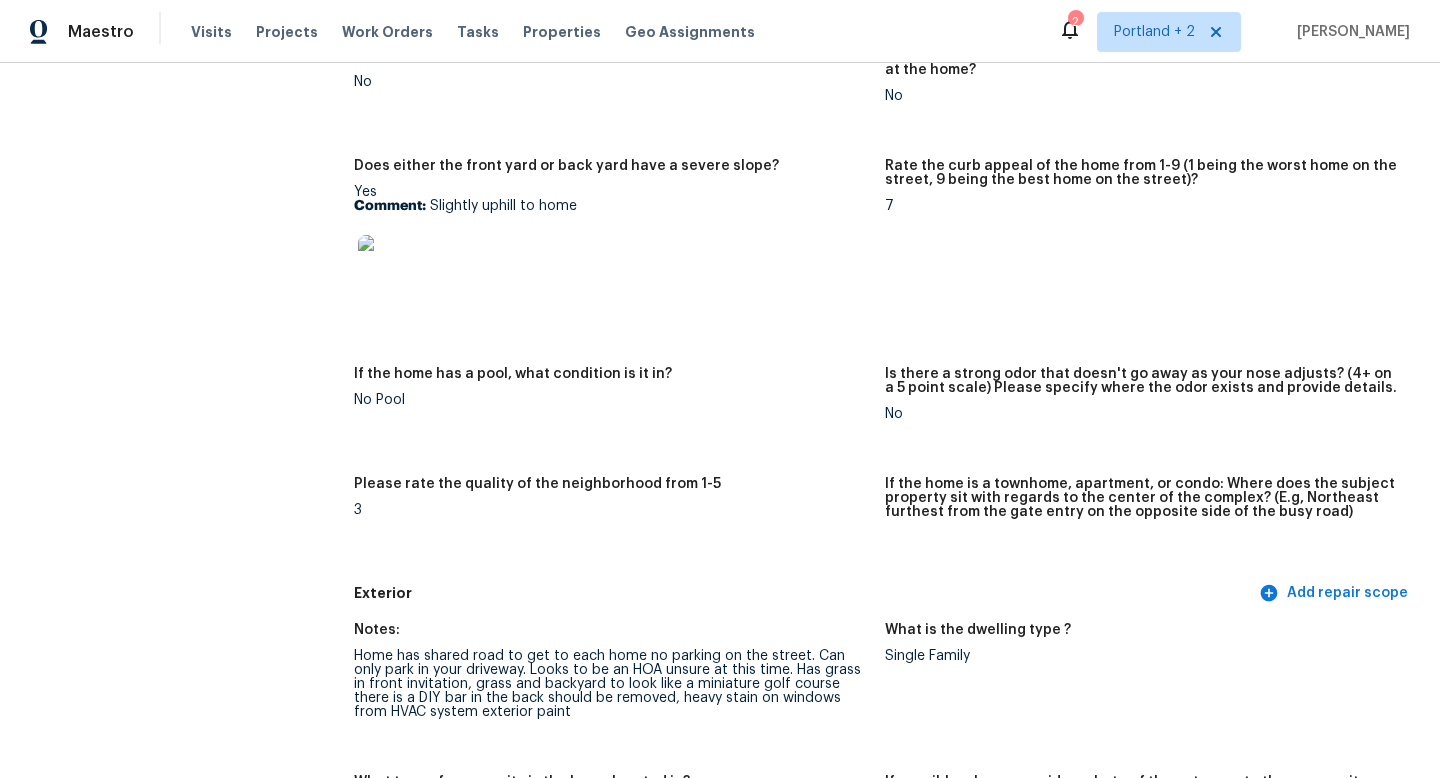 scroll, scrollTop: 0, scrollLeft: 0, axis: both 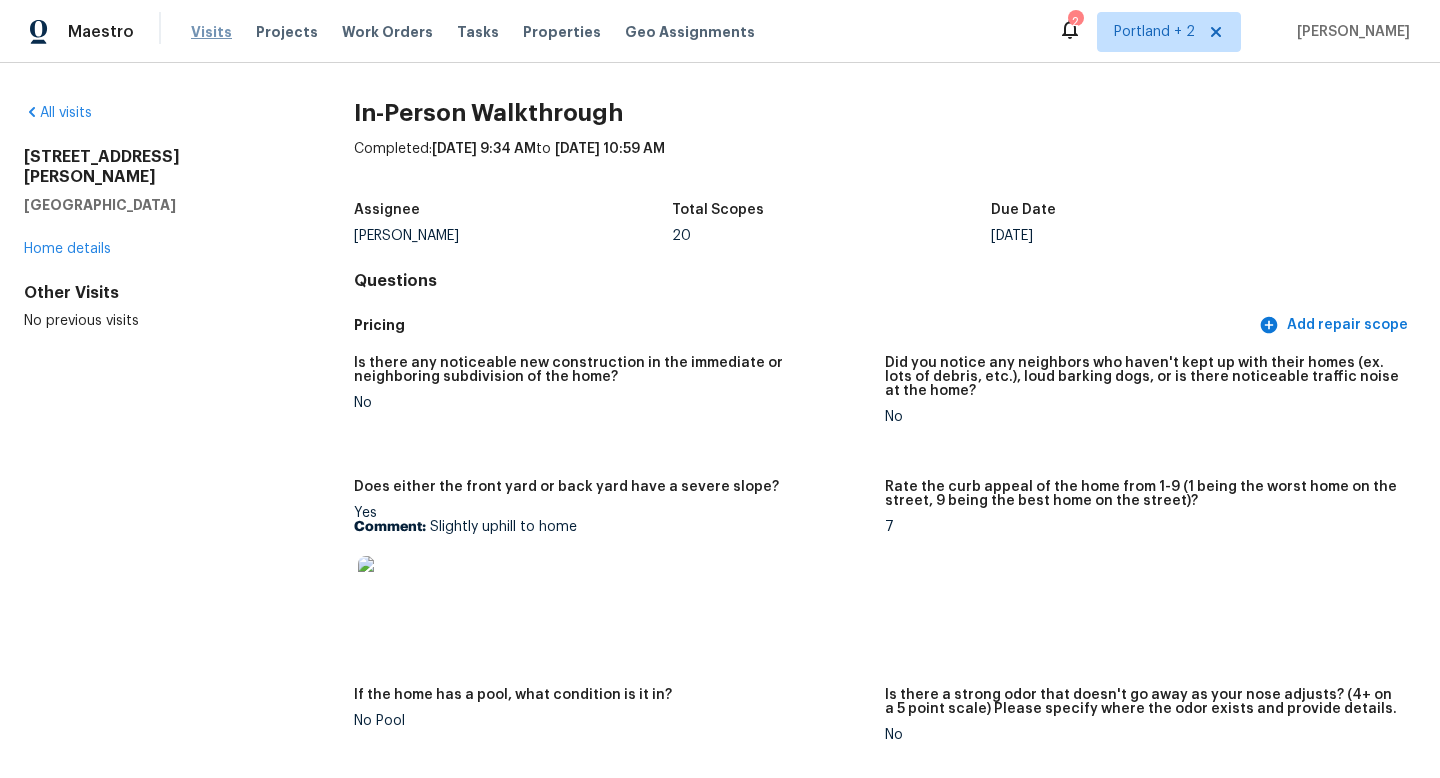 click on "Visits" at bounding box center (211, 32) 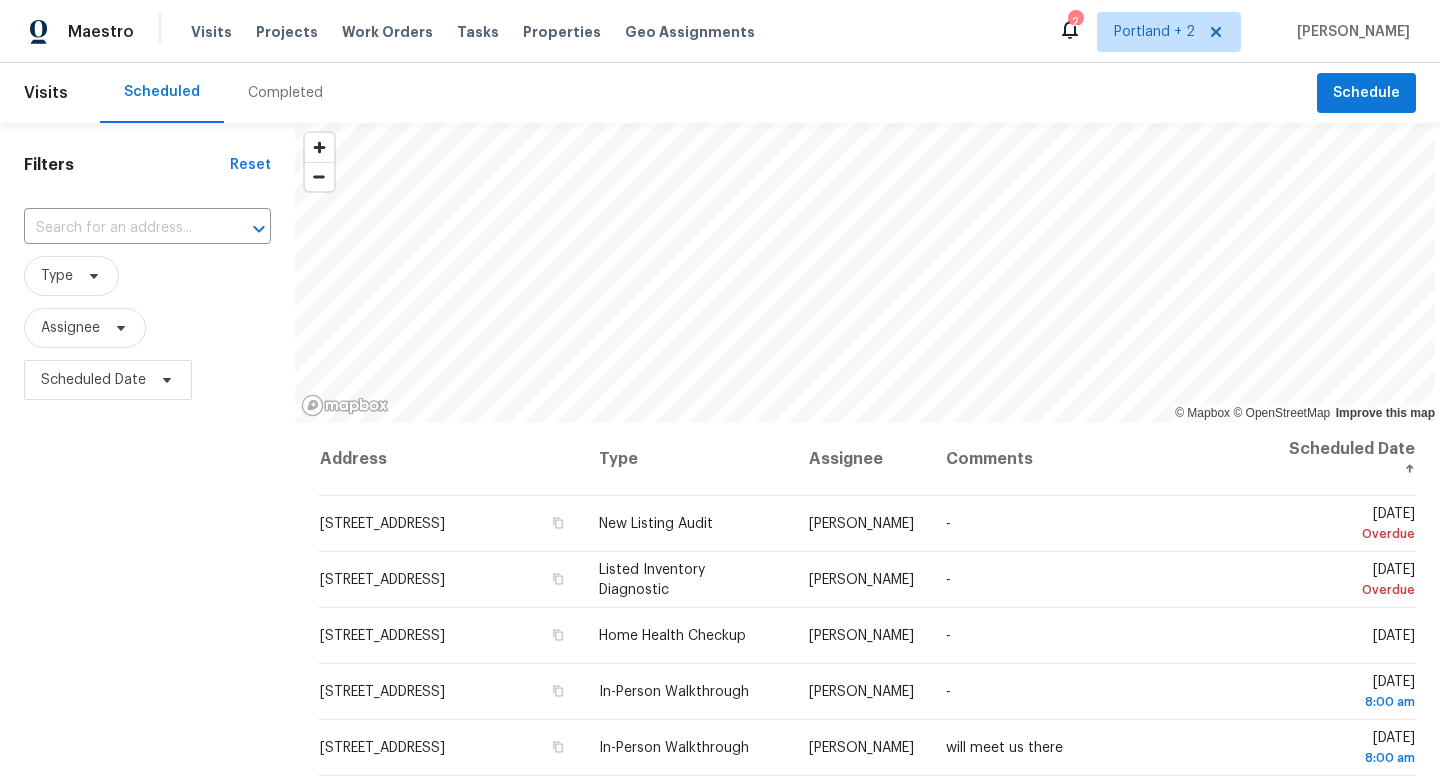click on "Completed" at bounding box center (285, 93) 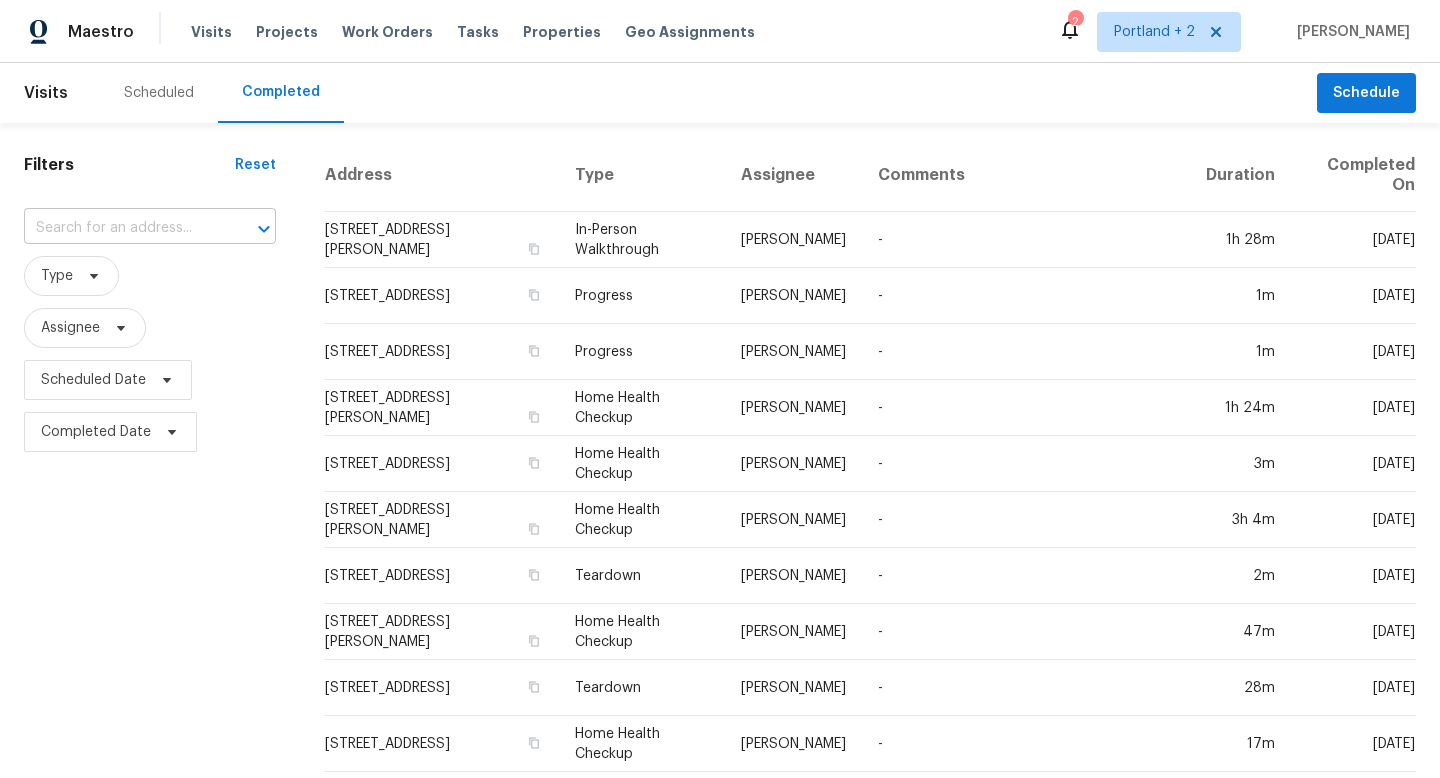 click at bounding box center [122, 228] 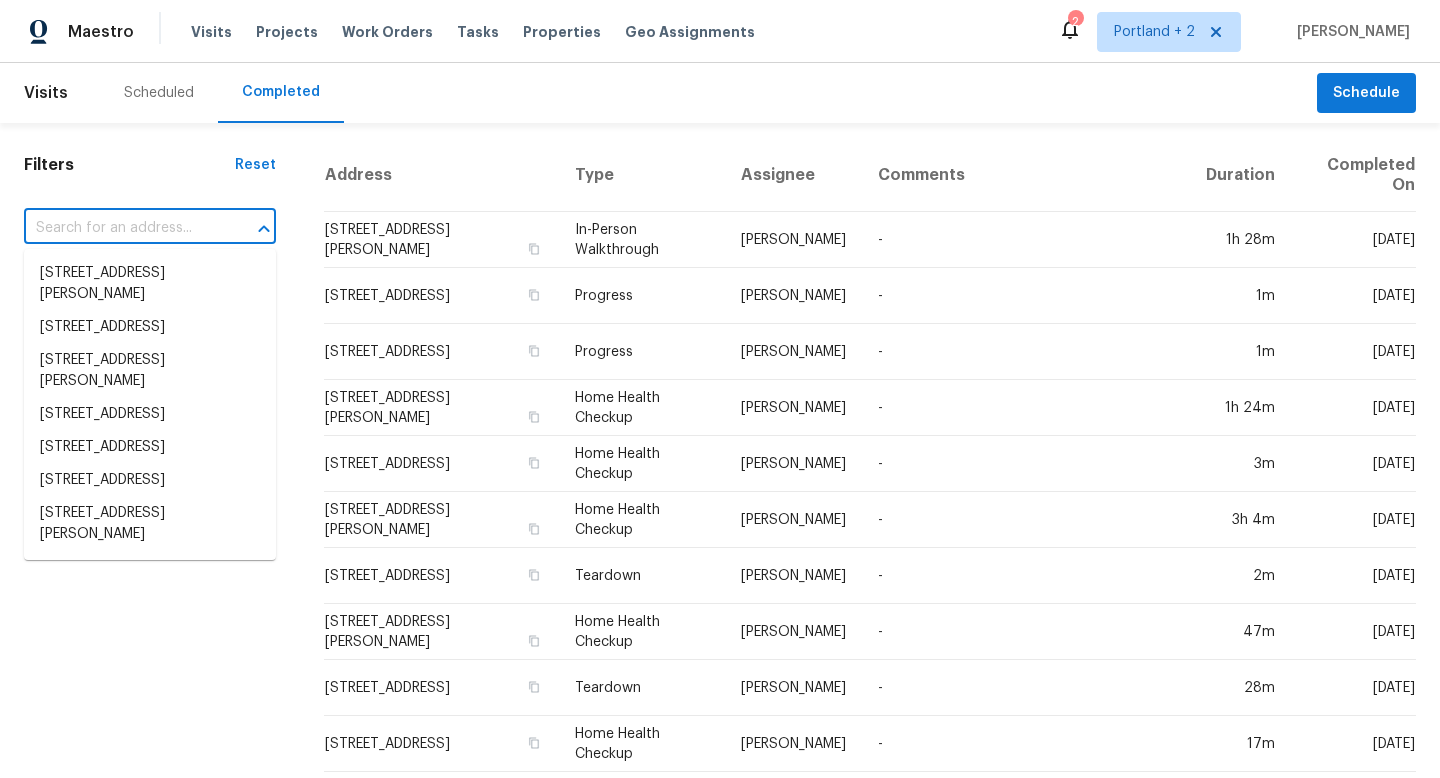 paste on "5350 Dunlay Dr Unit 1411, Sacramento, CA 95835" 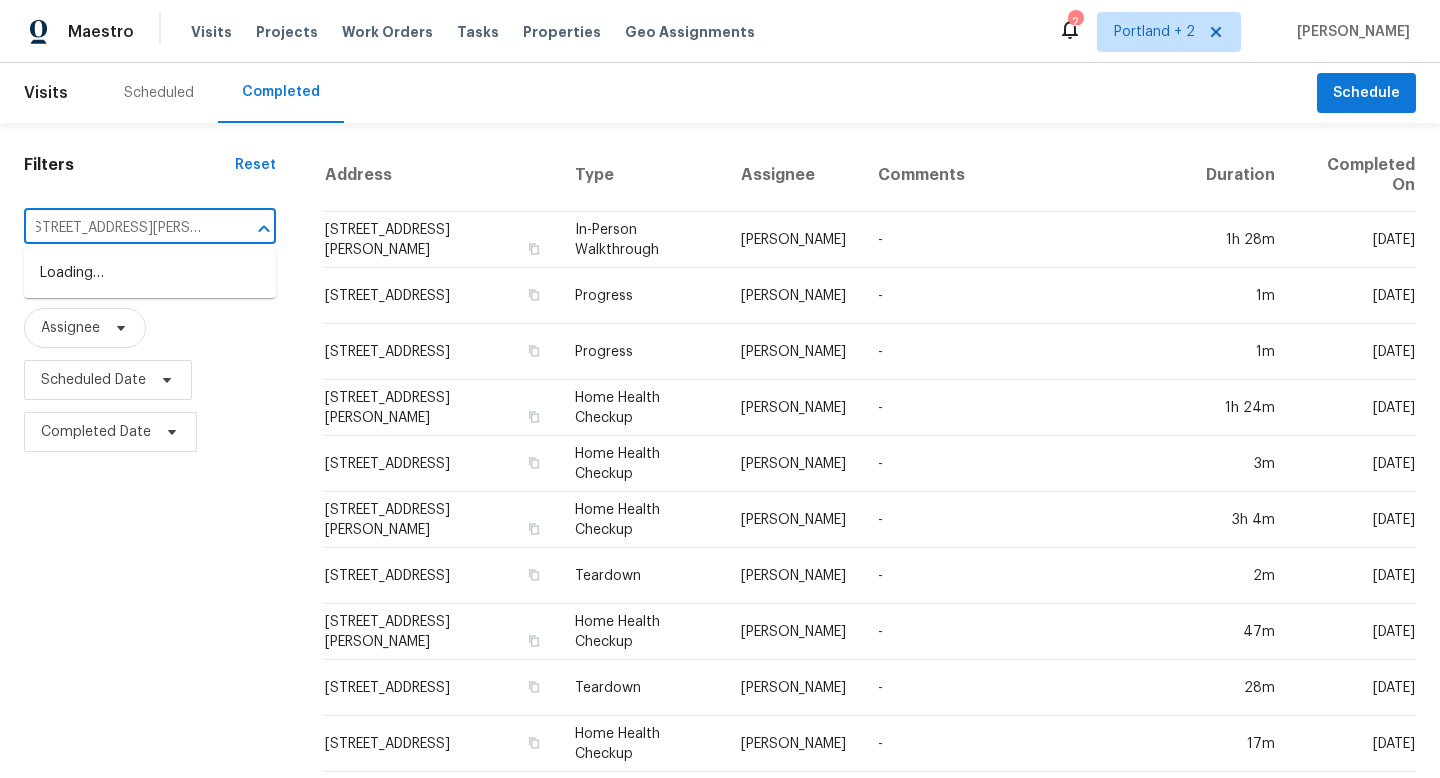 scroll, scrollTop: 0, scrollLeft: 0, axis: both 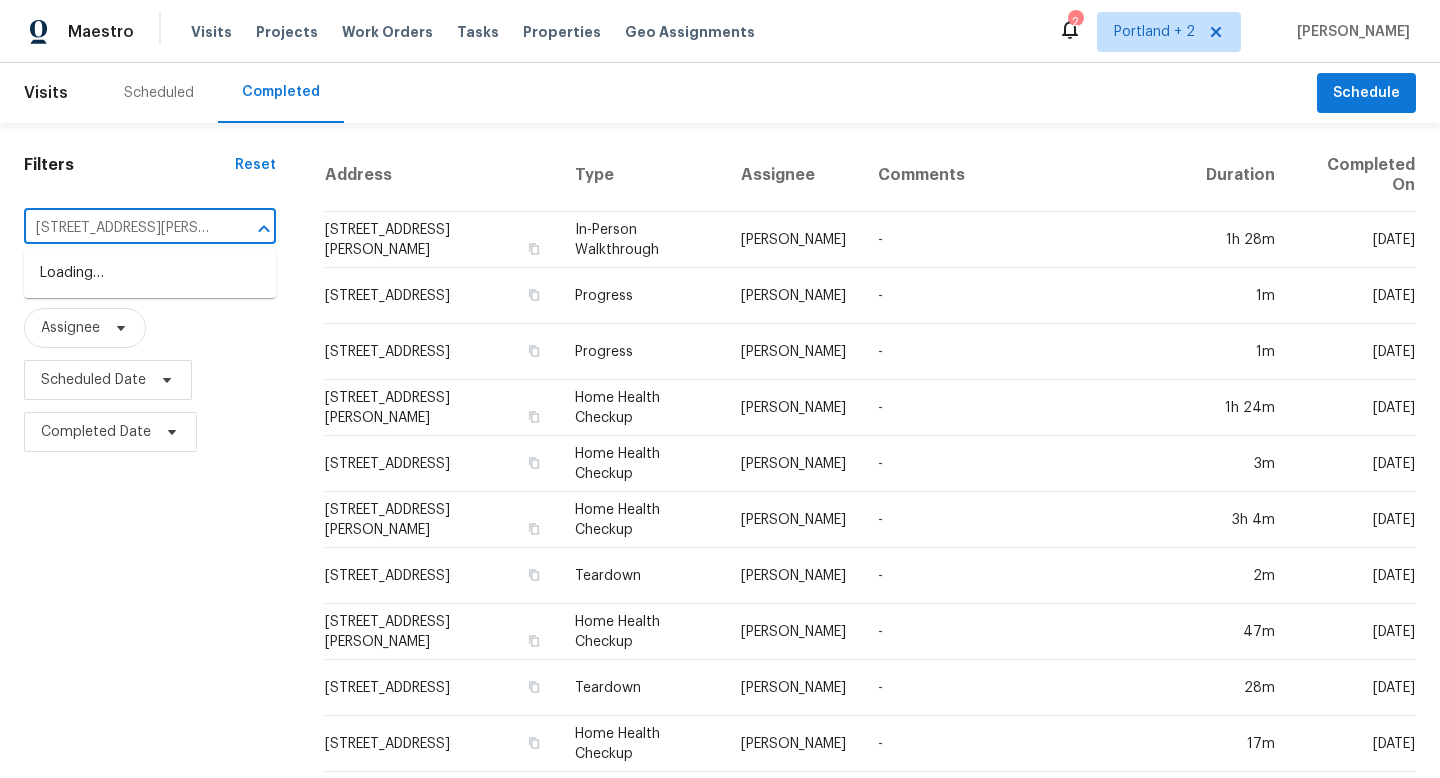 type on "5350 Dunlay Dr" 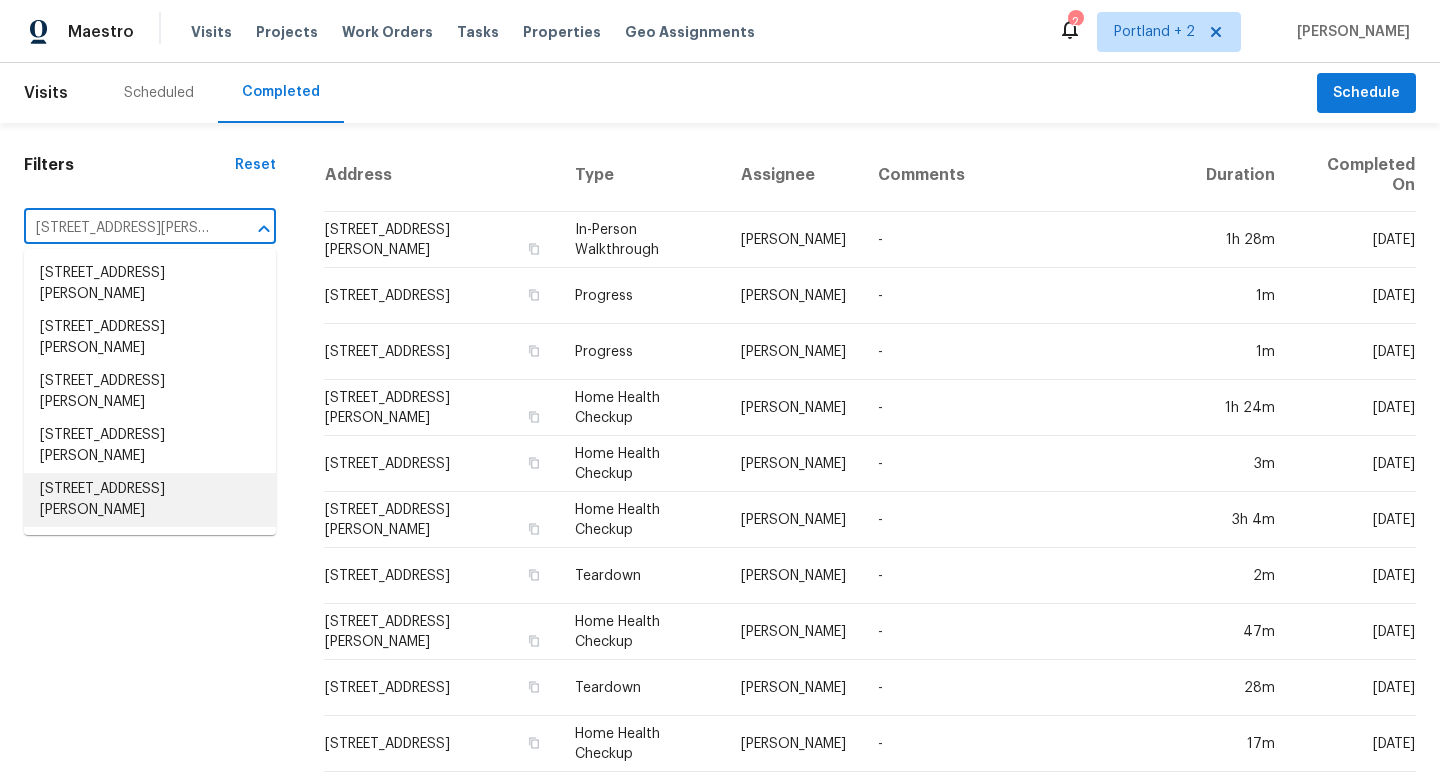 click on "5350 Dunlay Dr Unit 1411, Sacramento, CA 95835" at bounding box center (150, 500) 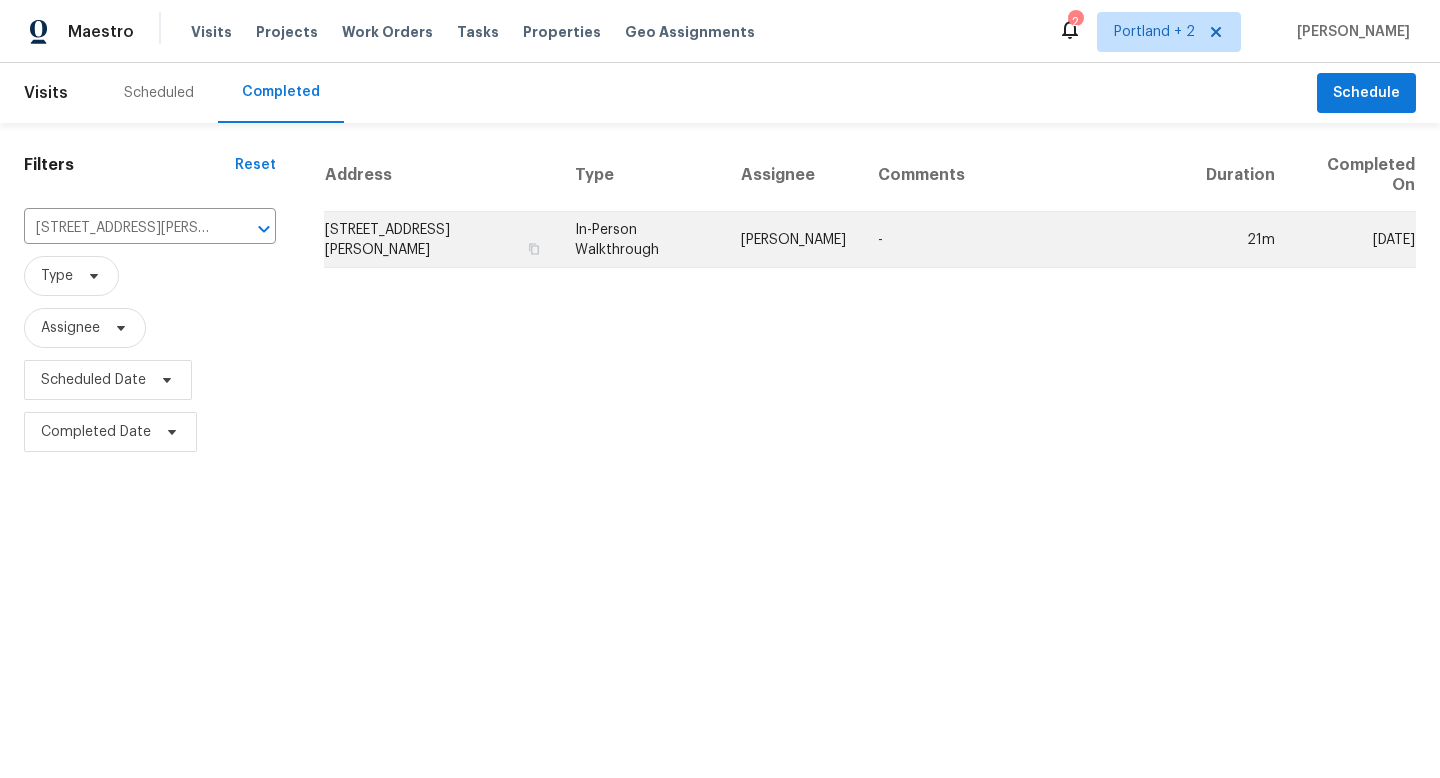 click on "5350 Dunlay Dr Unit 1411, Sacramento, CA 95835" at bounding box center [441, 240] 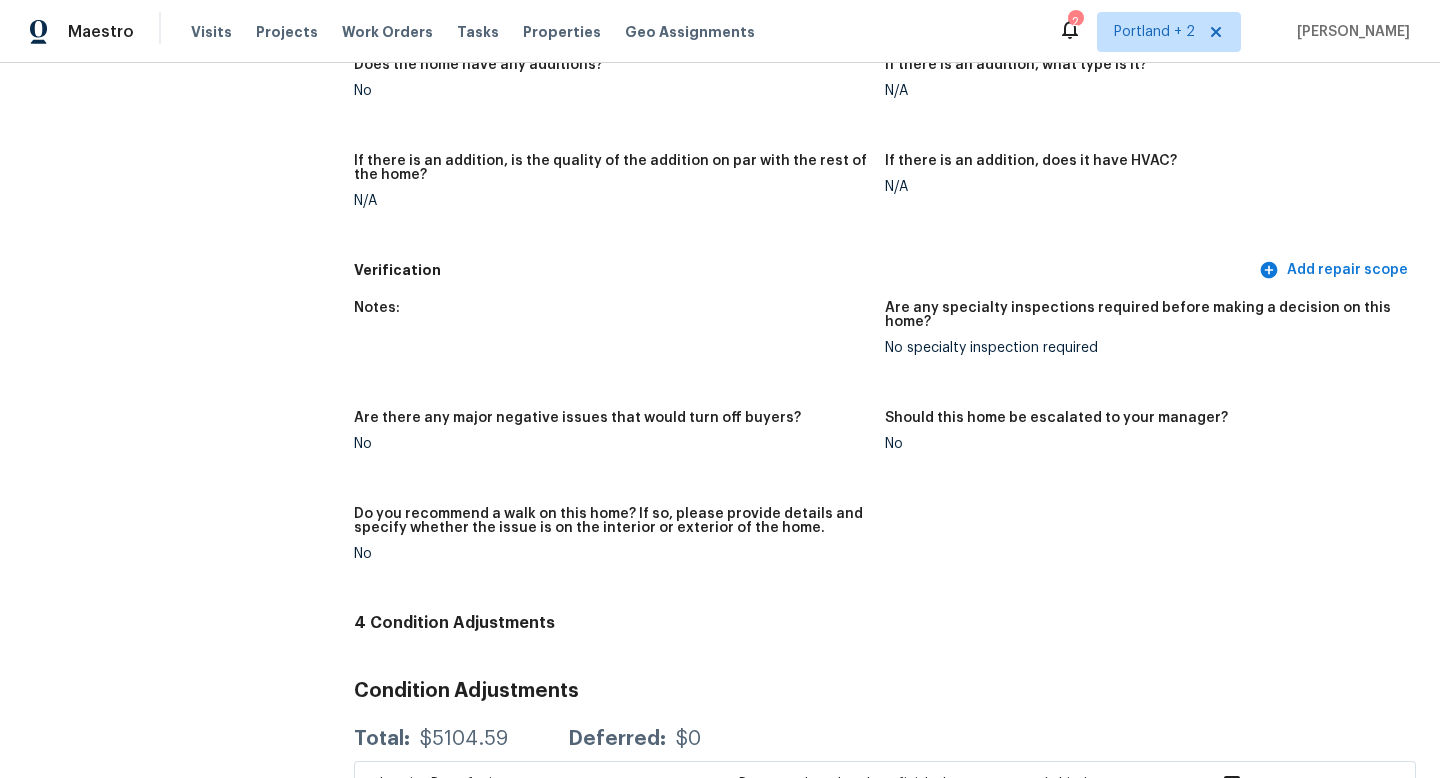 scroll, scrollTop: 3725, scrollLeft: 0, axis: vertical 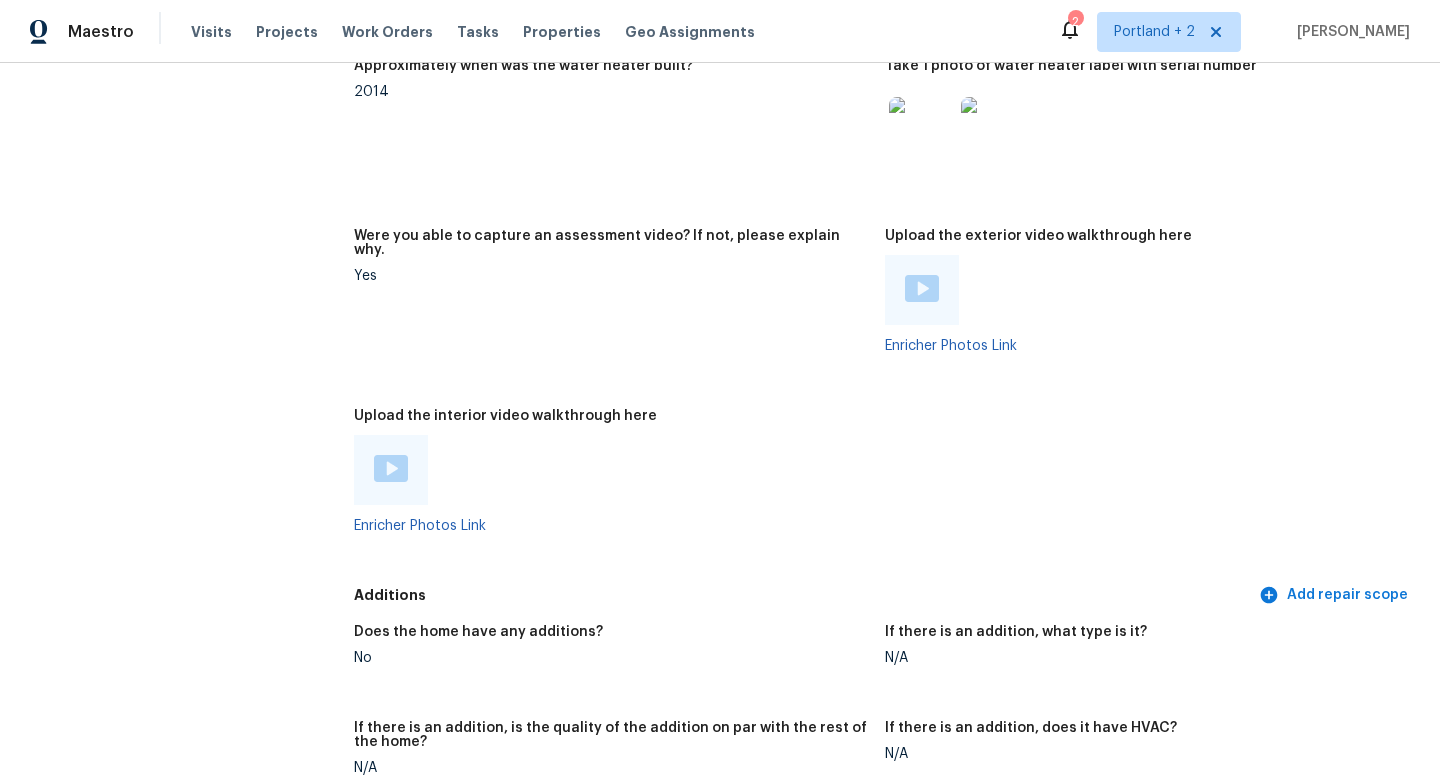 click at bounding box center [922, 288] 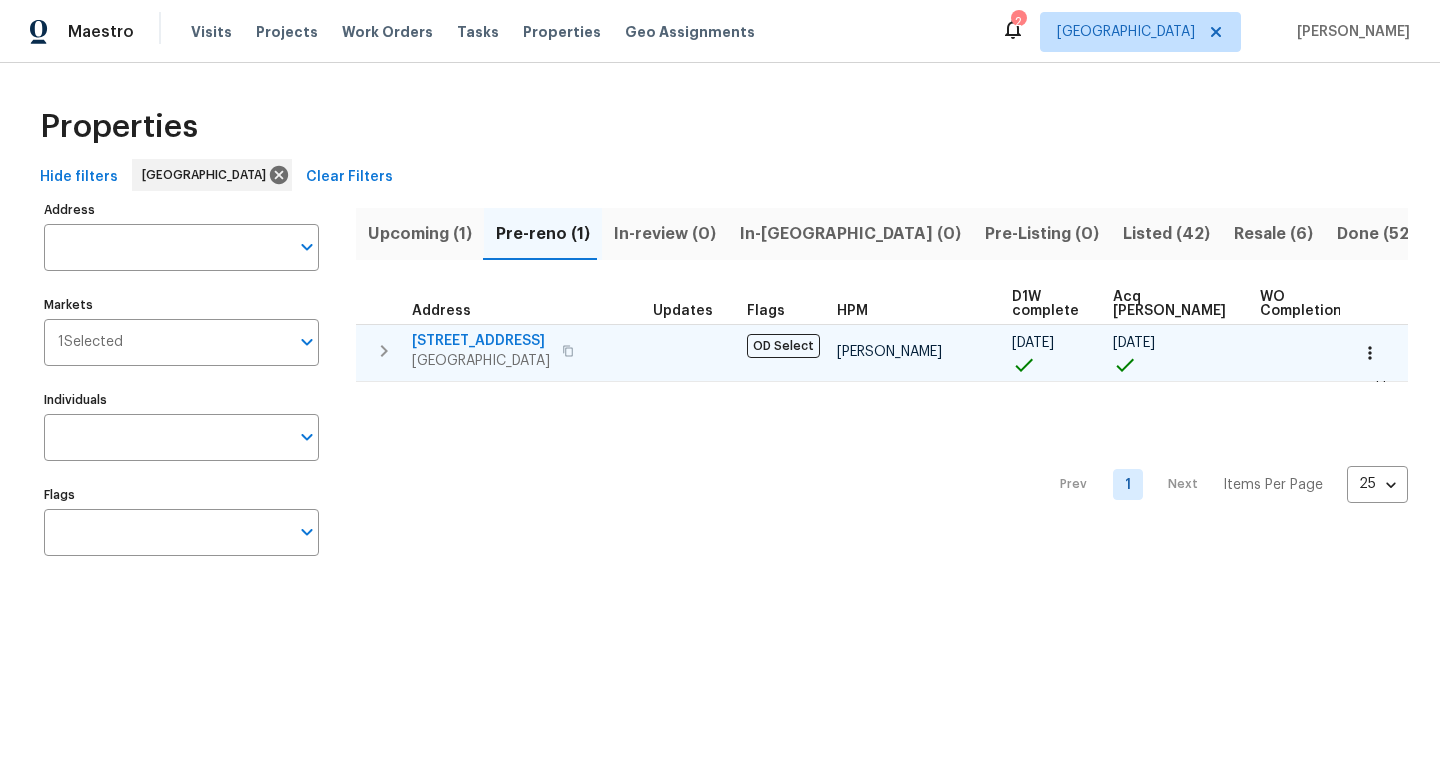 scroll, scrollTop: 0, scrollLeft: 0, axis: both 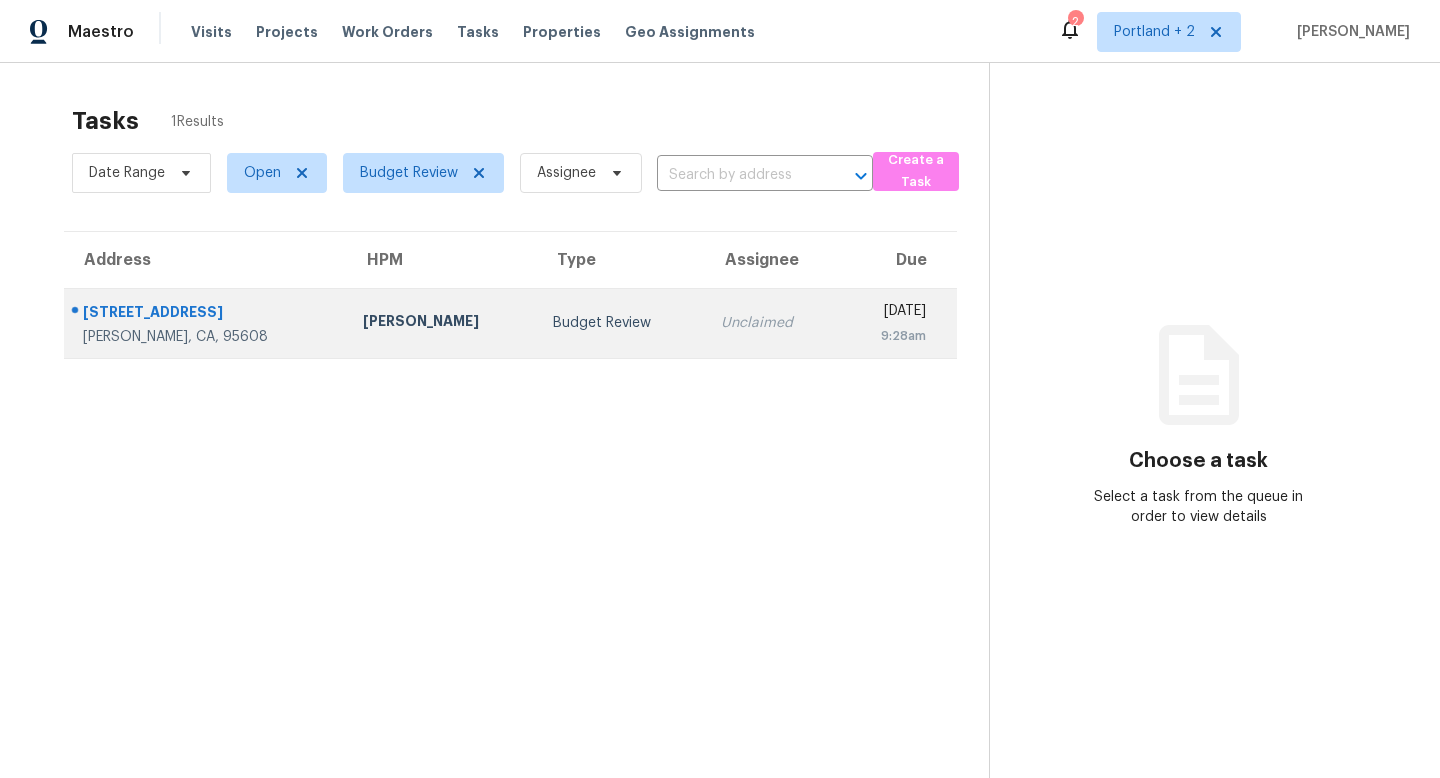 click on "[STREET_ADDRESS]" at bounding box center [205, 323] 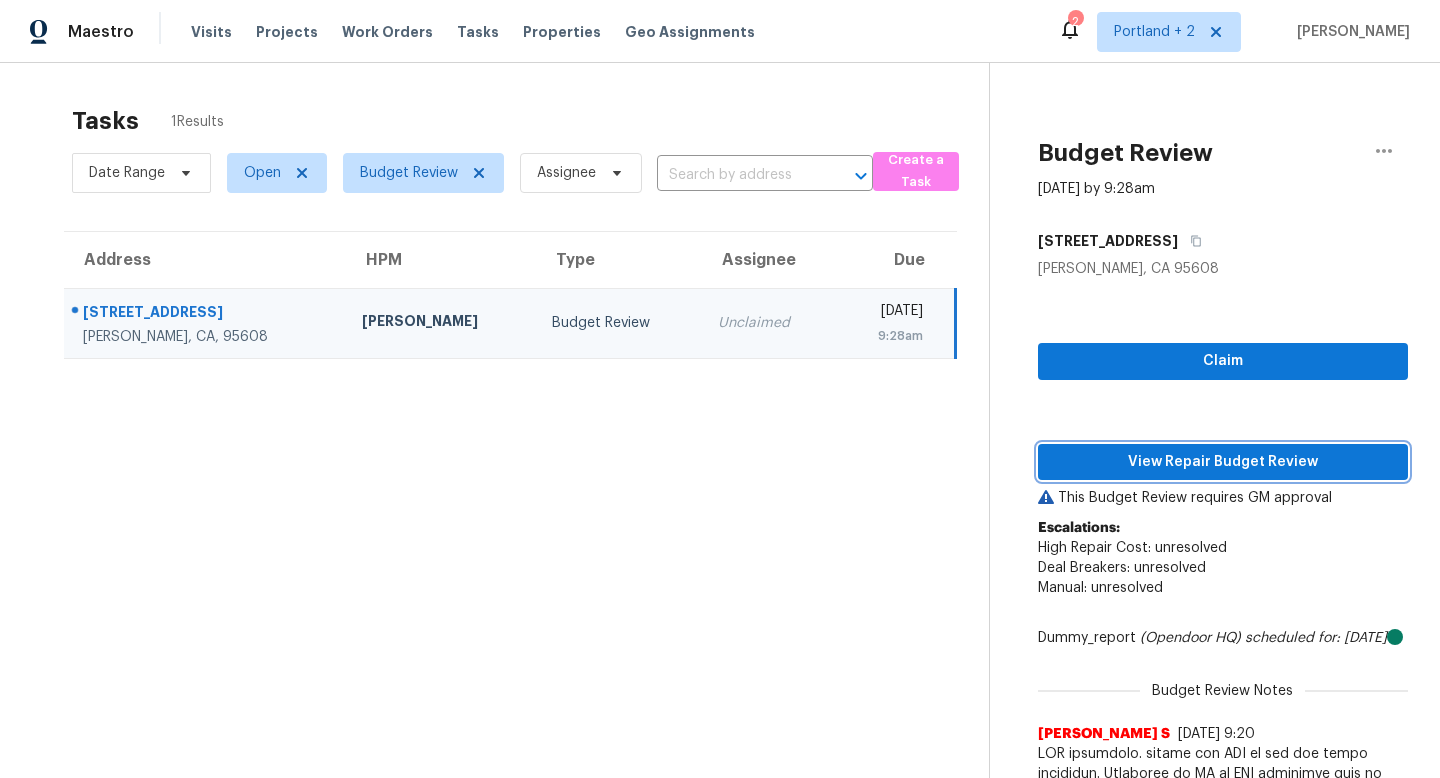 click on "View Repair Budget Review" at bounding box center (1223, 462) 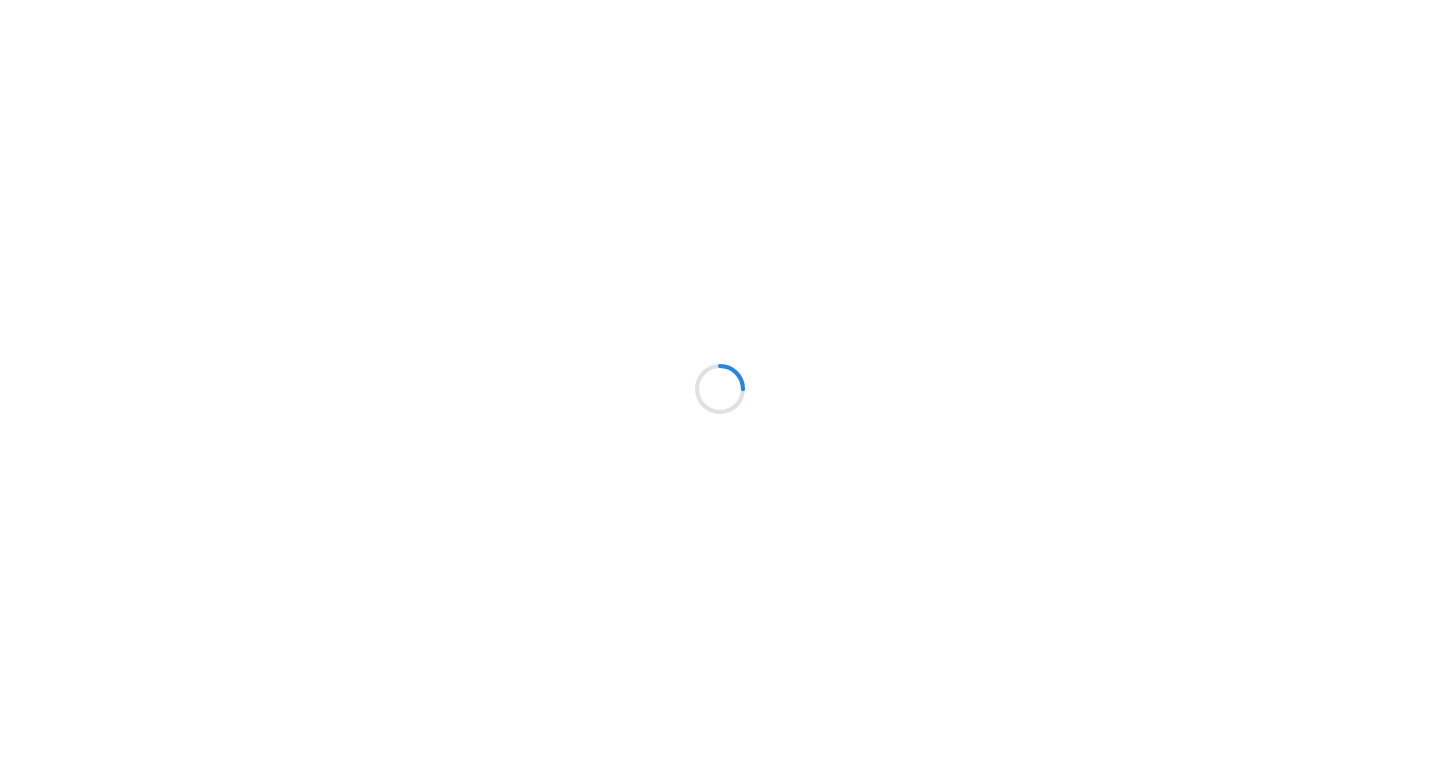 scroll, scrollTop: 0, scrollLeft: 0, axis: both 